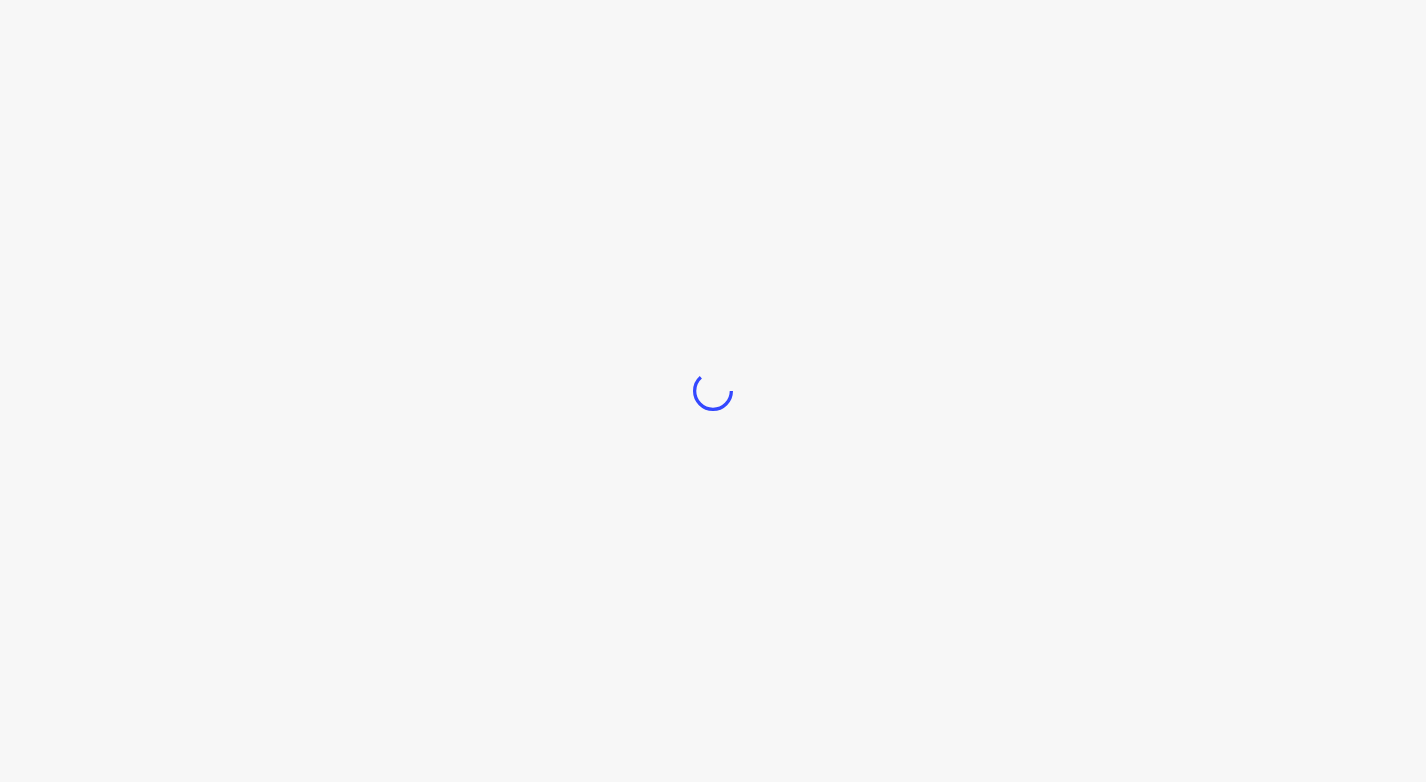 scroll, scrollTop: 0, scrollLeft: 0, axis: both 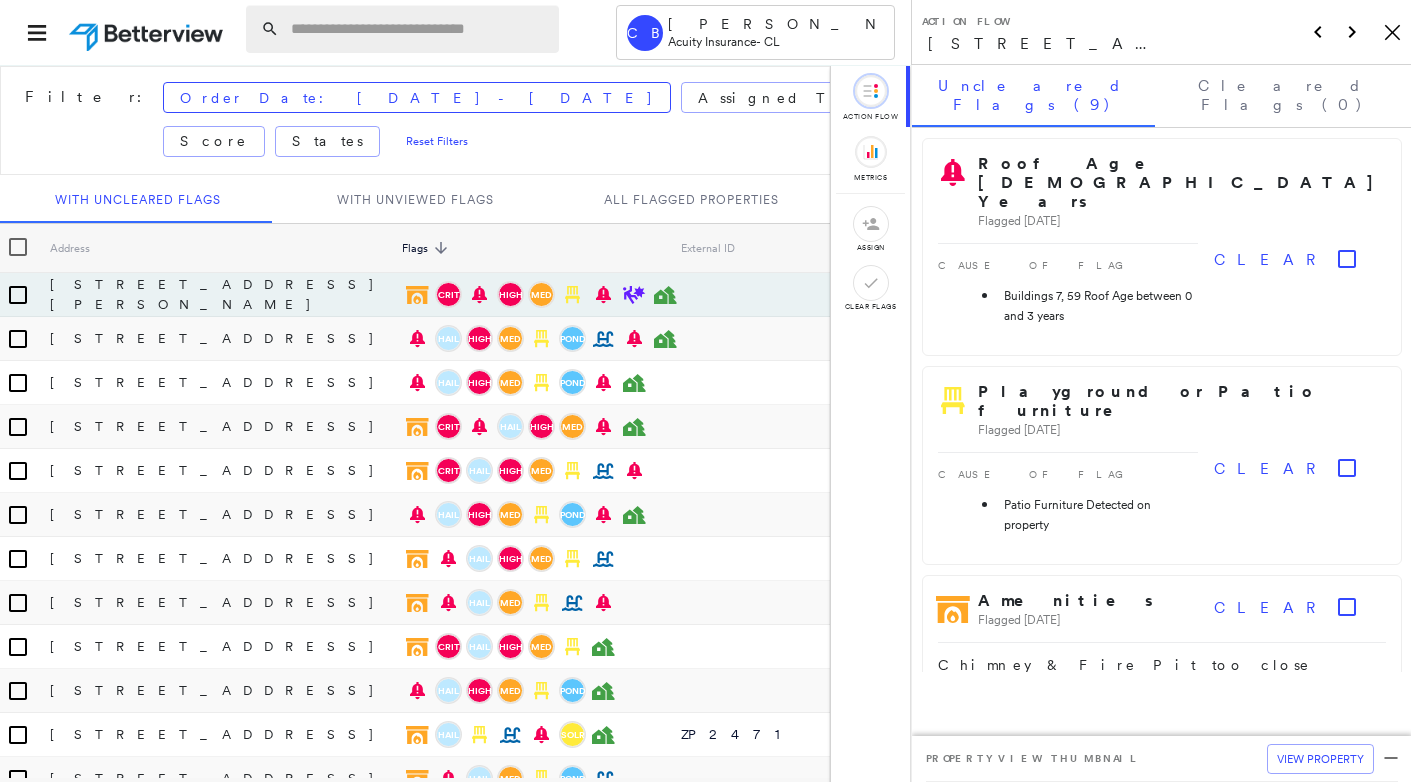 click at bounding box center (419, 29) 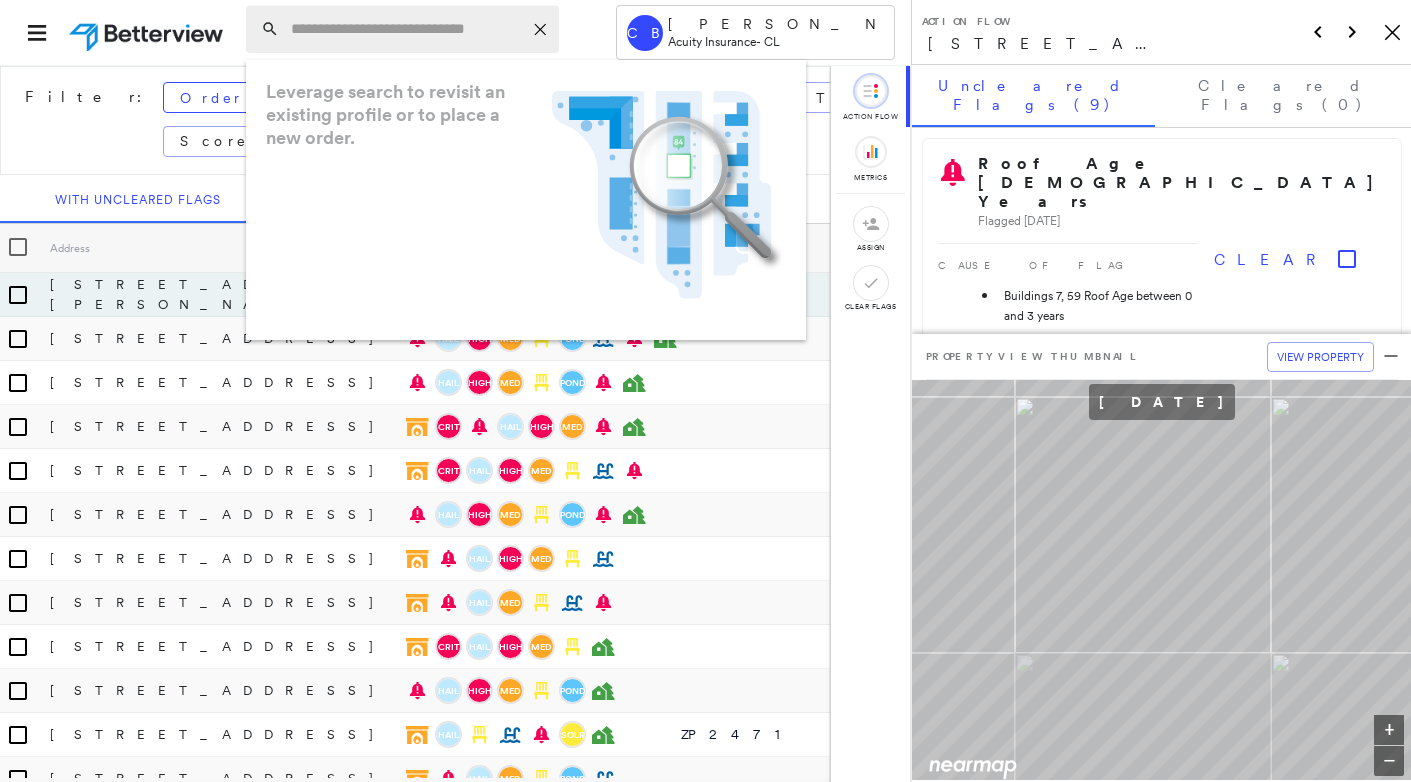 paste on "**********" 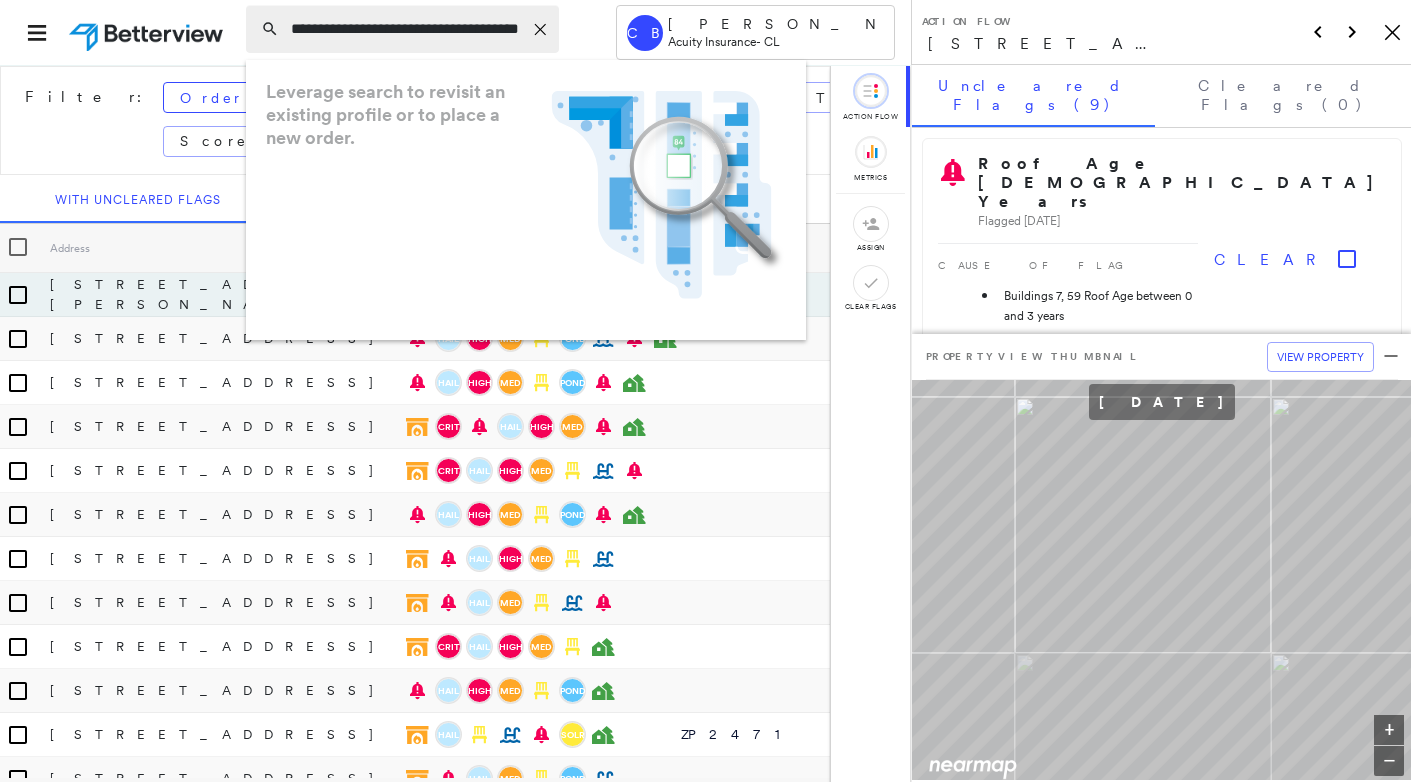 scroll, scrollTop: 0, scrollLeft: 157, axis: horizontal 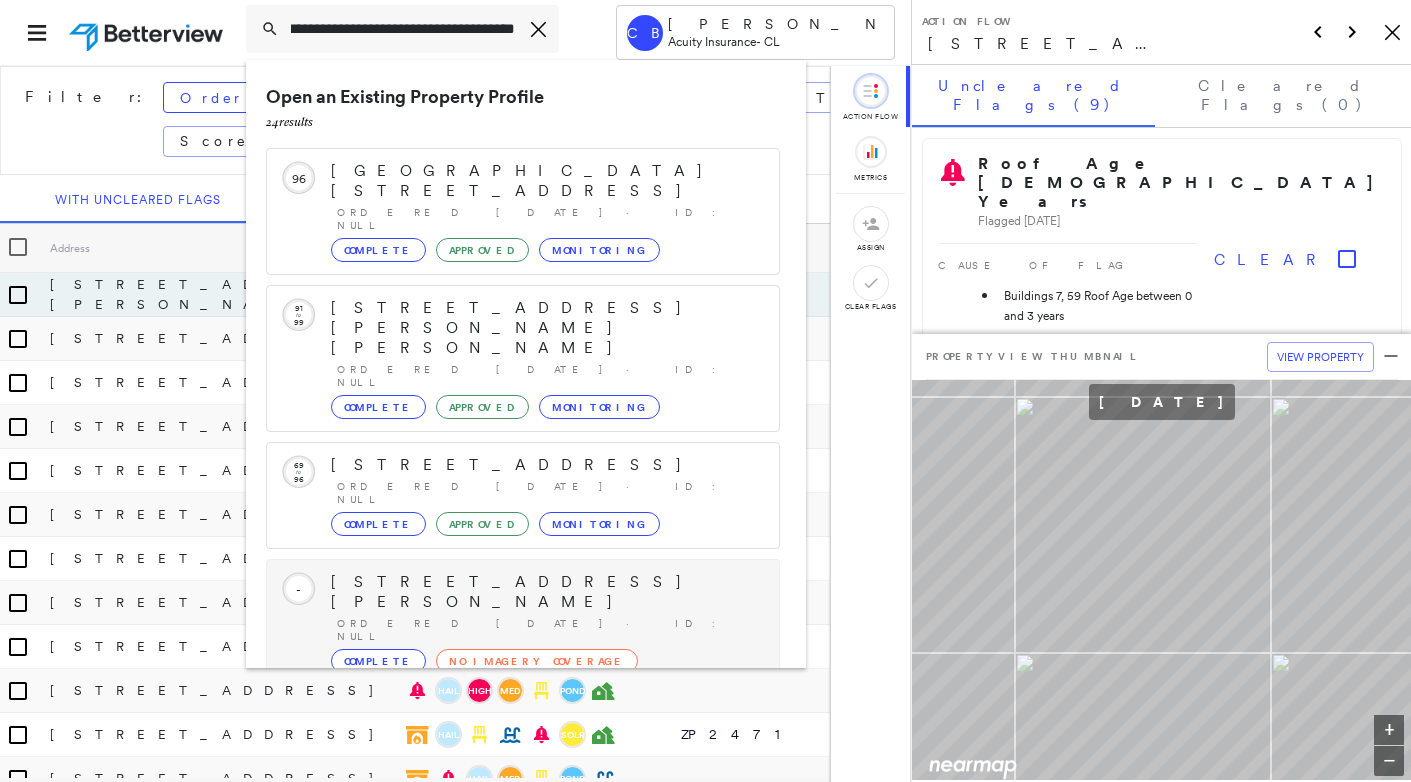 type on "**********" 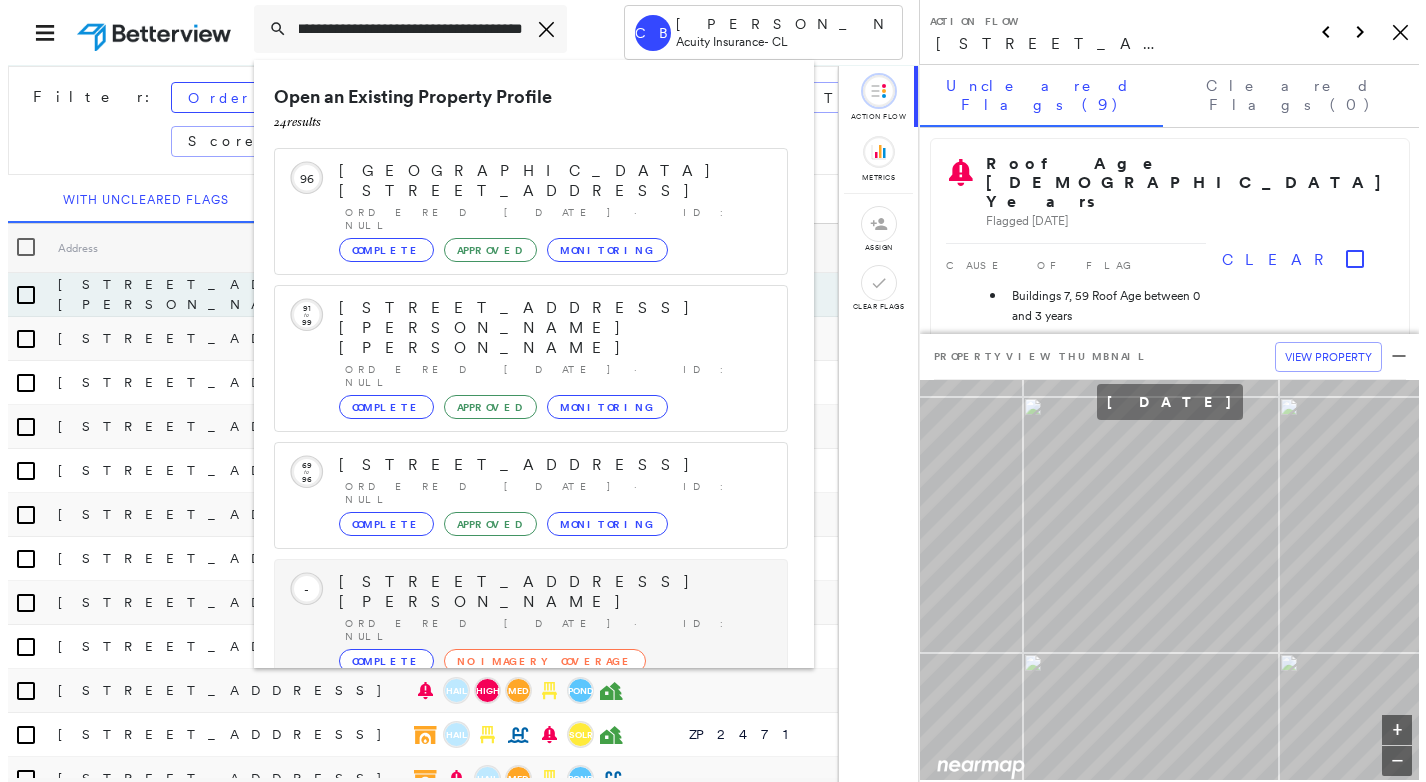 scroll, scrollTop: 0, scrollLeft: 0, axis: both 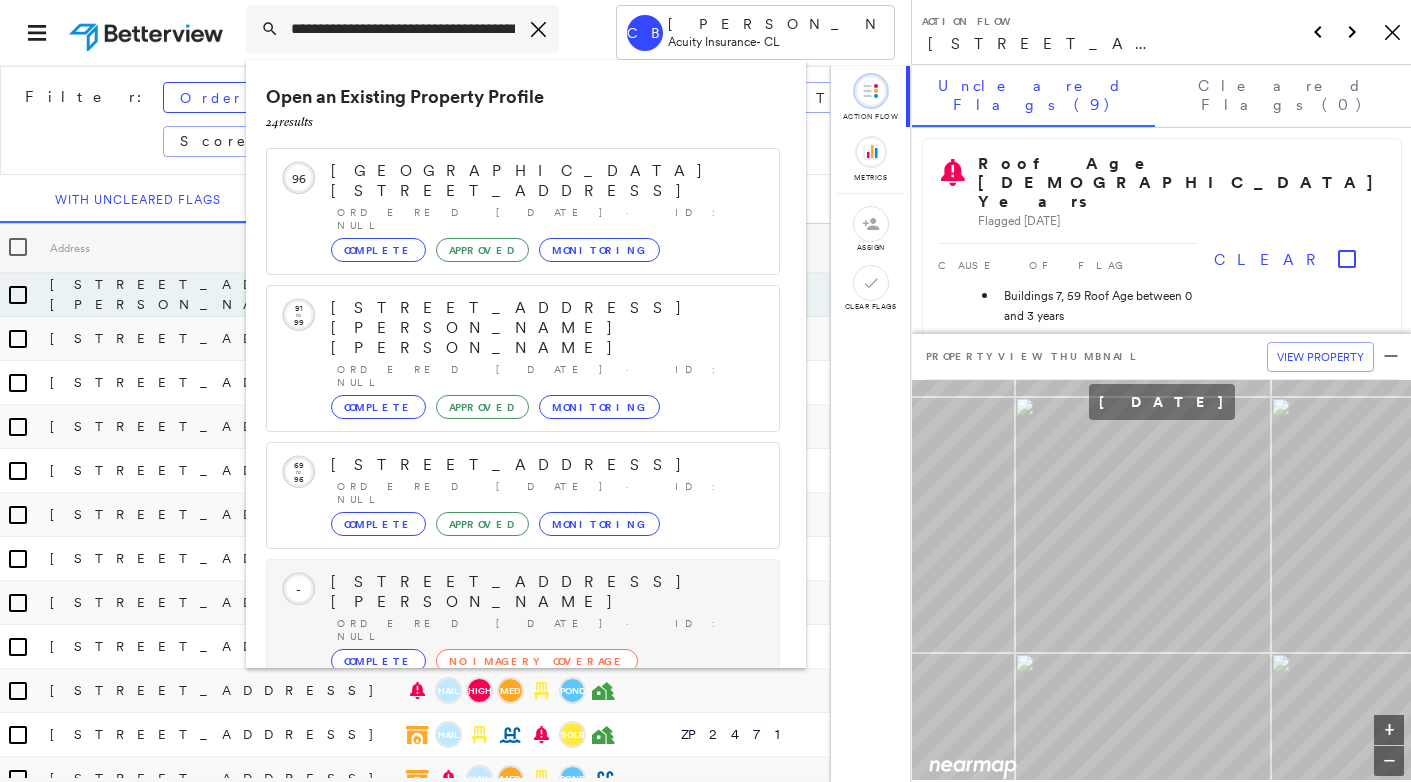 click on "[STREET_ADDRESS][PERSON_NAME]" at bounding box center [545, 592] 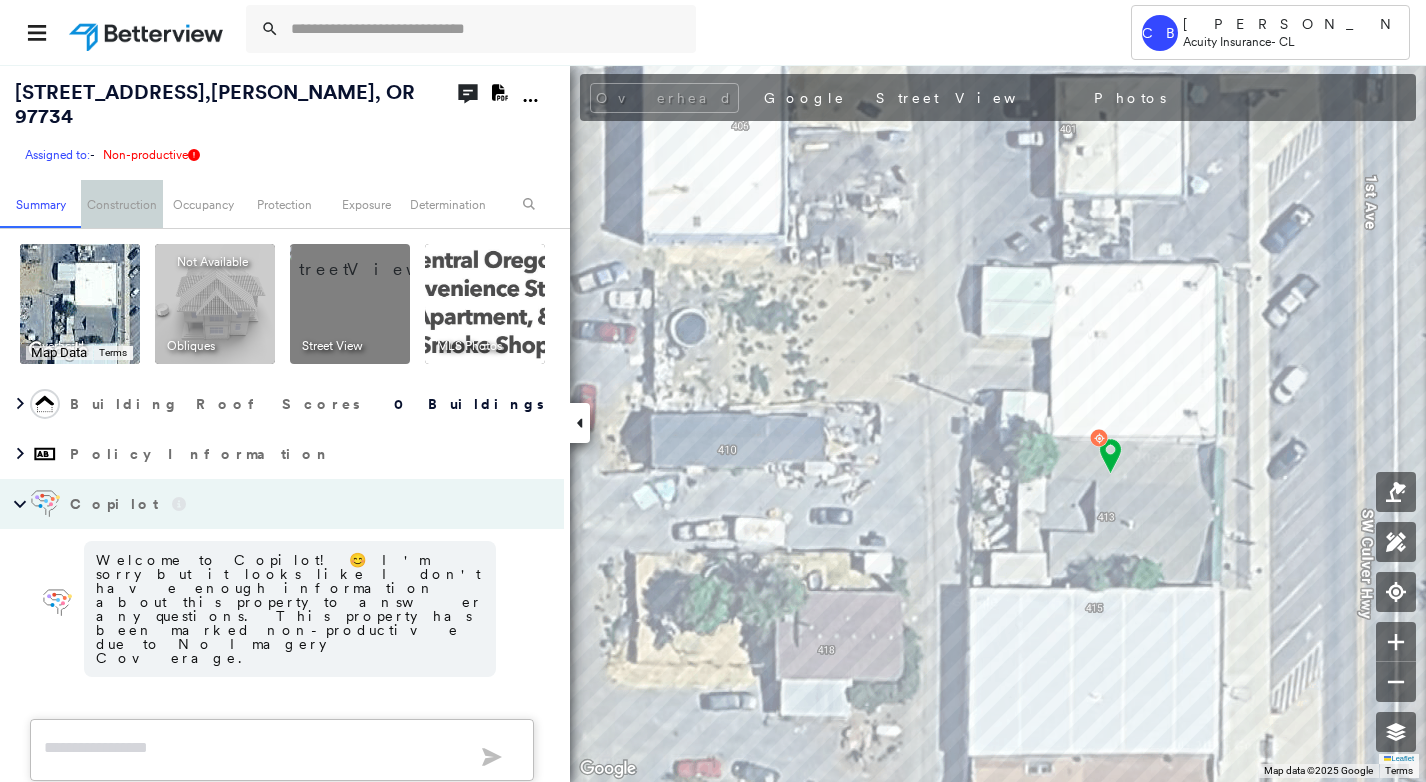 click on "Construction" at bounding box center (121, 204) 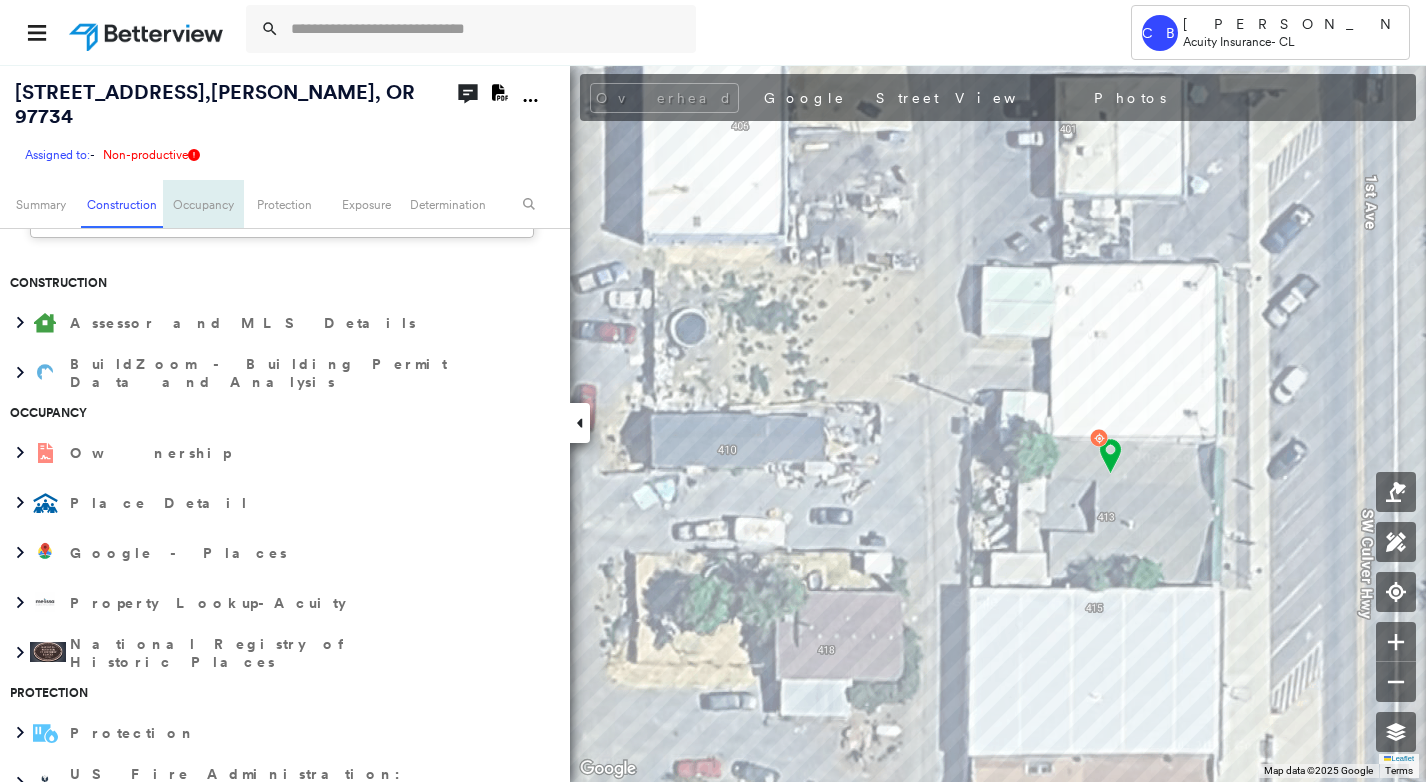scroll, scrollTop: 575, scrollLeft: 0, axis: vertical 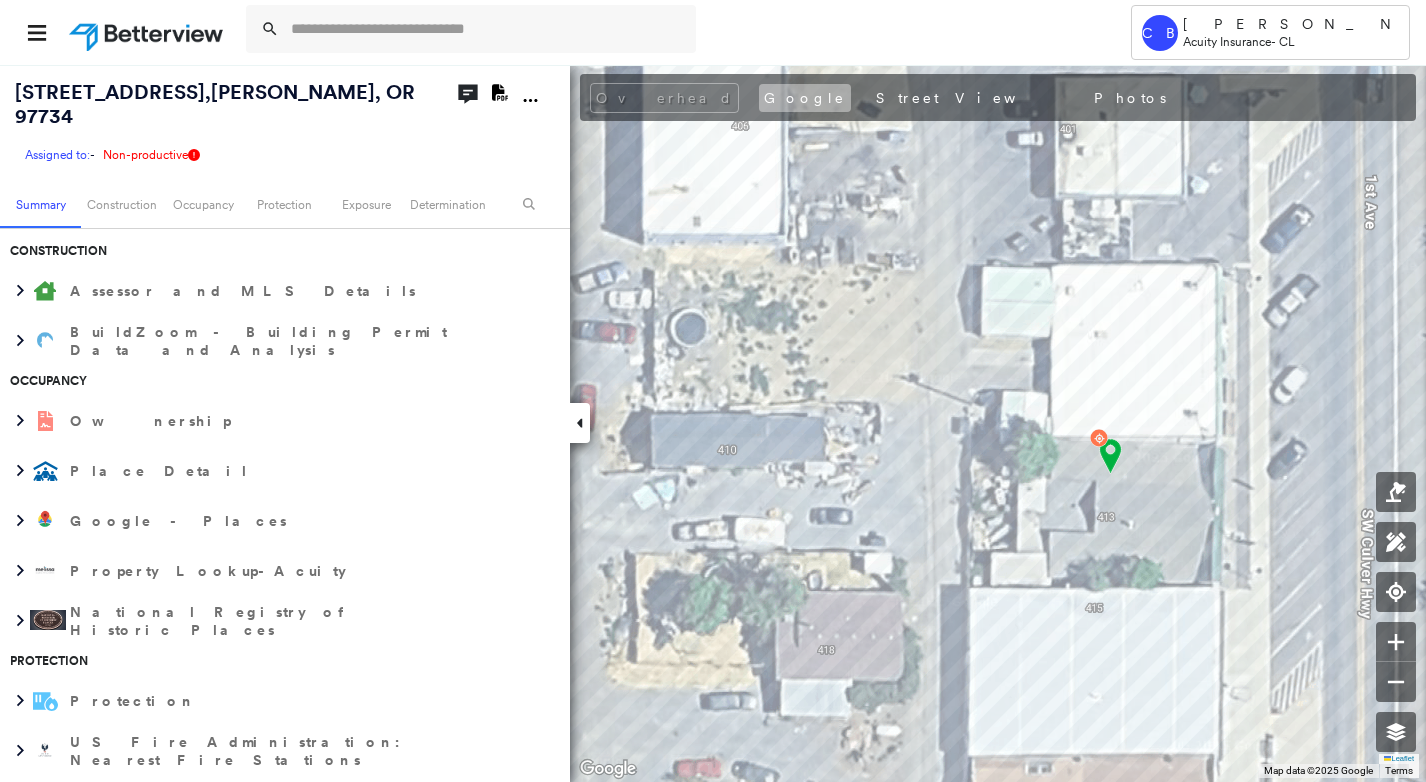 click on "Google" at bounding box center [805, 98] 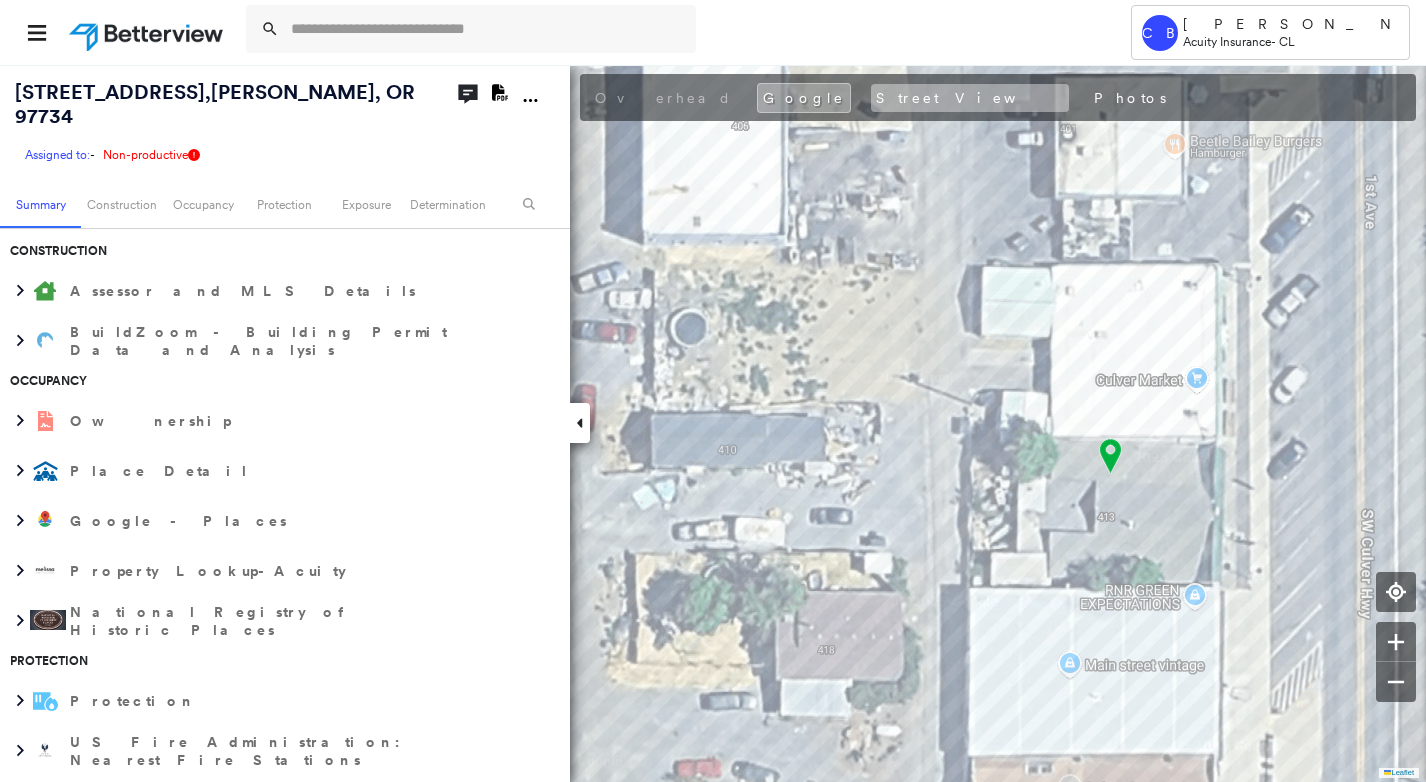 click on "Street View" at bounding box center [970, 98] 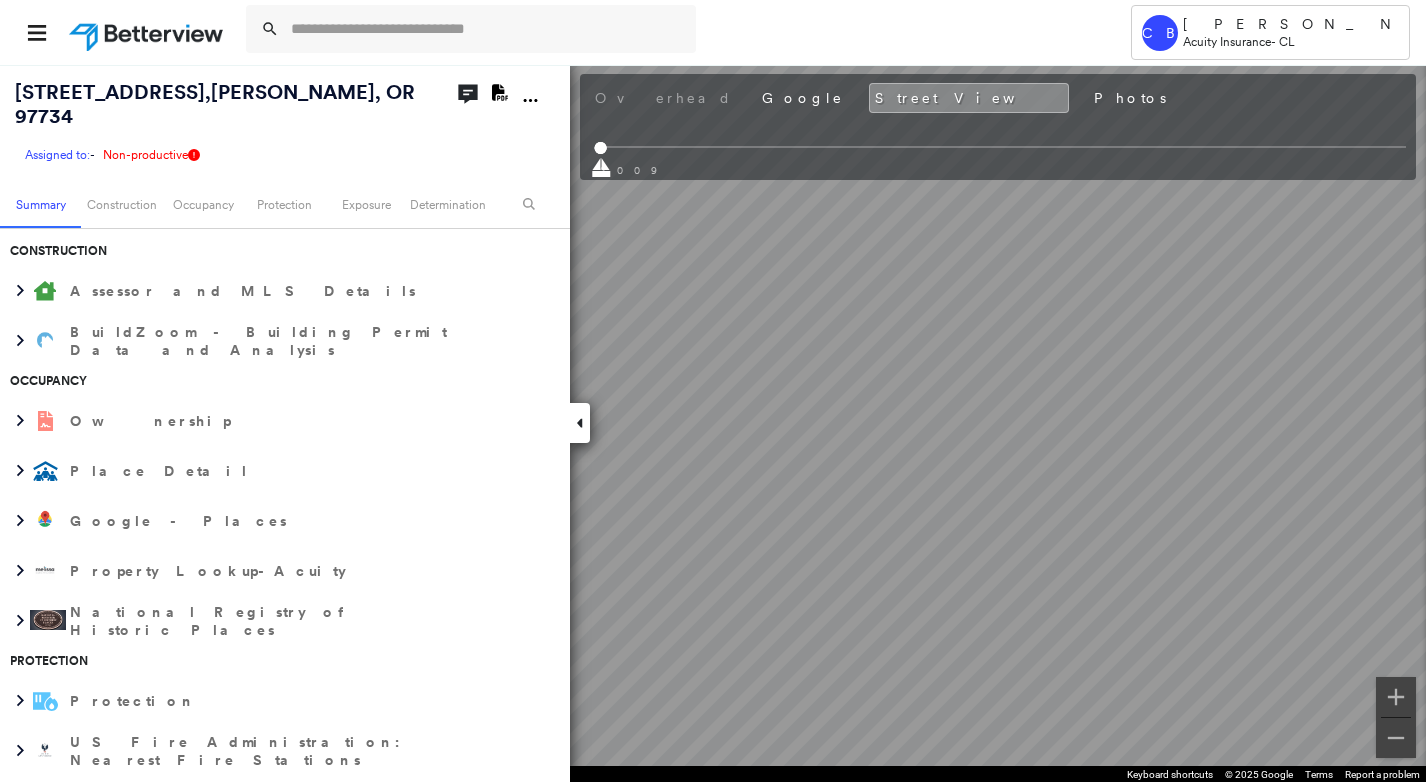 click on "Tower CB [PERSON_NAME] Acuity Insurance  -   CL [STREET_ADDRESS][PERSON_NAME] Assigned to:  - Assigned to:  - Assigned to:  - Non-productive  Open Comments Download PDF Report Summary Construction Occupancy Protection Exposure Determination Overhead Keyboard shortcuts Map Data Map data ©2025 Google Map data ©2025 Google 20 m  Click to toggle between metric and imperial units Terms Report a map error To navigate the map with touch gestures double-tap and hold your finger on the map, then drag the map. To navigate, press the arrow keys. Keyboard shortcuts Map Data Map data ©2025 Imagery ©2025 Airbus, CNES / Airbus, Maxar Technologies Map data ©2025 Imagery ©2025 Airbus, CNES / Airbus, Maxar Technologies 20 m  Click to toggle between metric and imperial units Terms Report a map error To navigate the map with touch gestures double-tap and hold your finger on the map, then drag the map. To navigate, press the arrow keys. Obliques Not Available ; Street View MLS Photos Building Roof Scores 0 Buildings" at bounding box center (713, 391) 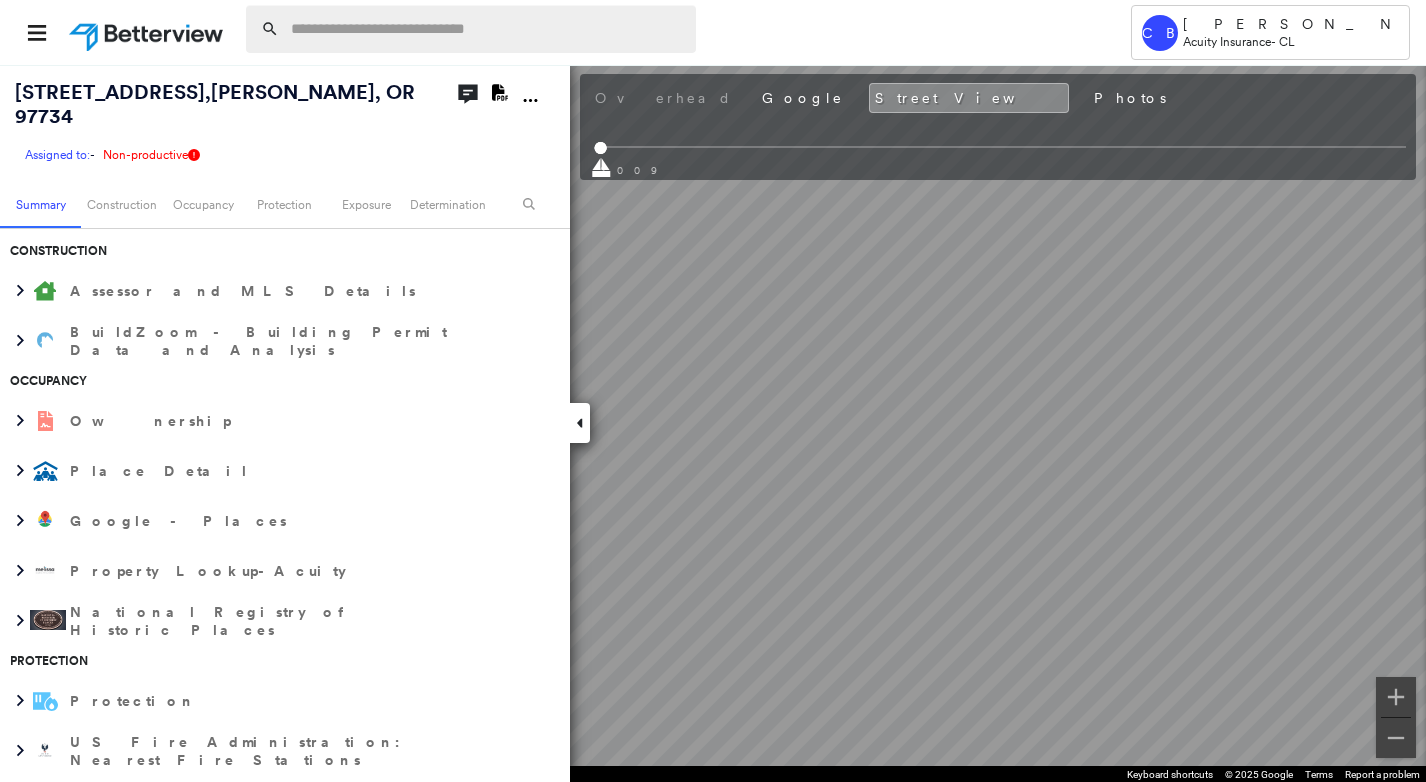 click at bounding box center (487, 29) 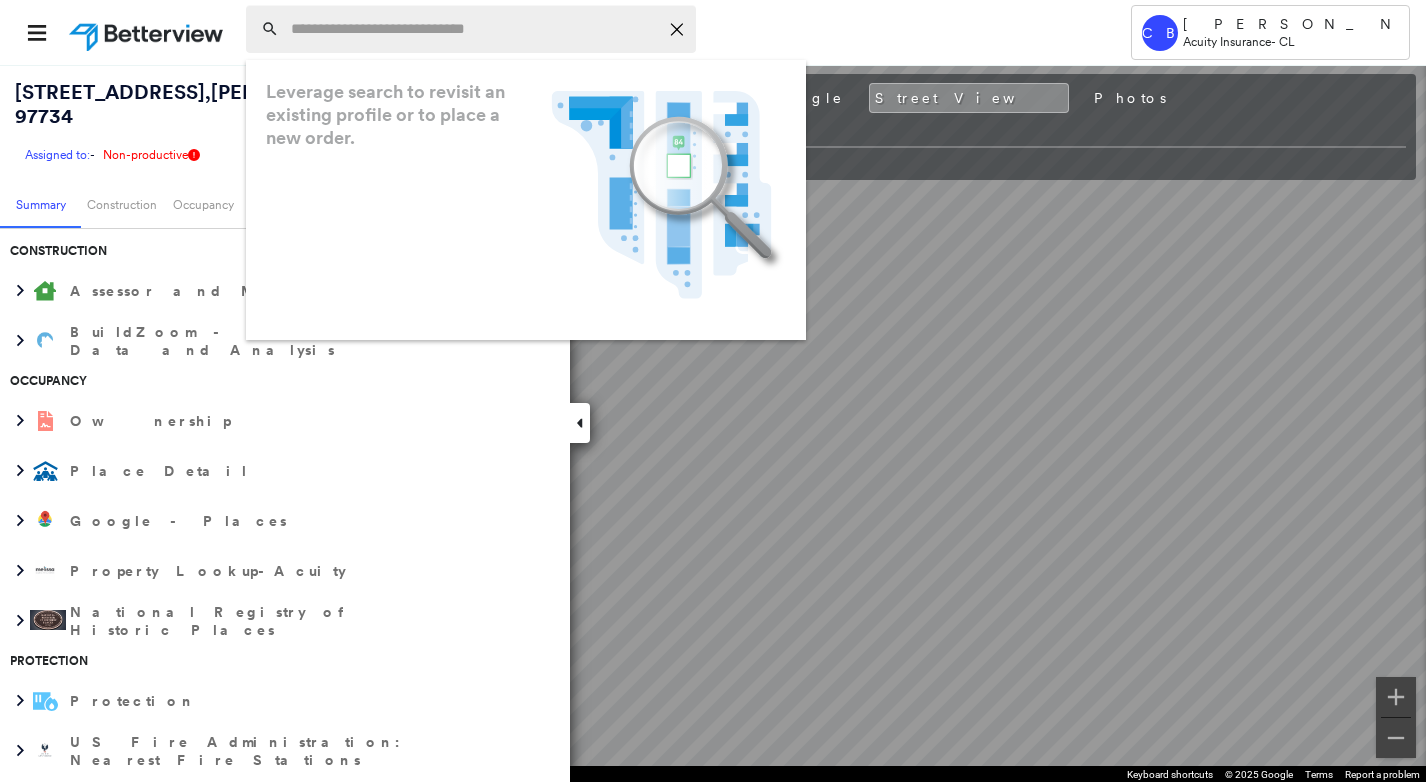 paste on "**********" 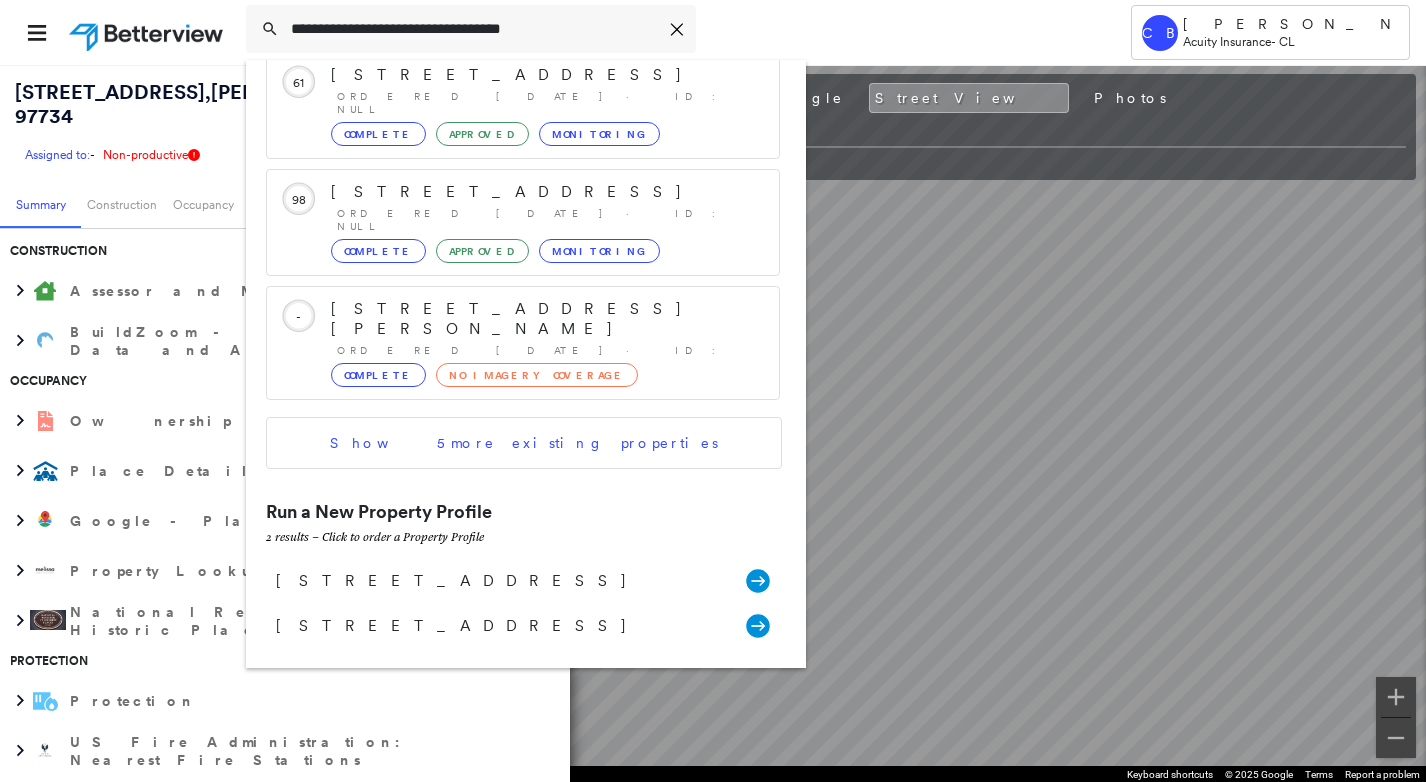 scroll, scrollTop: 431, scrollLeft: 0, axis: vertical 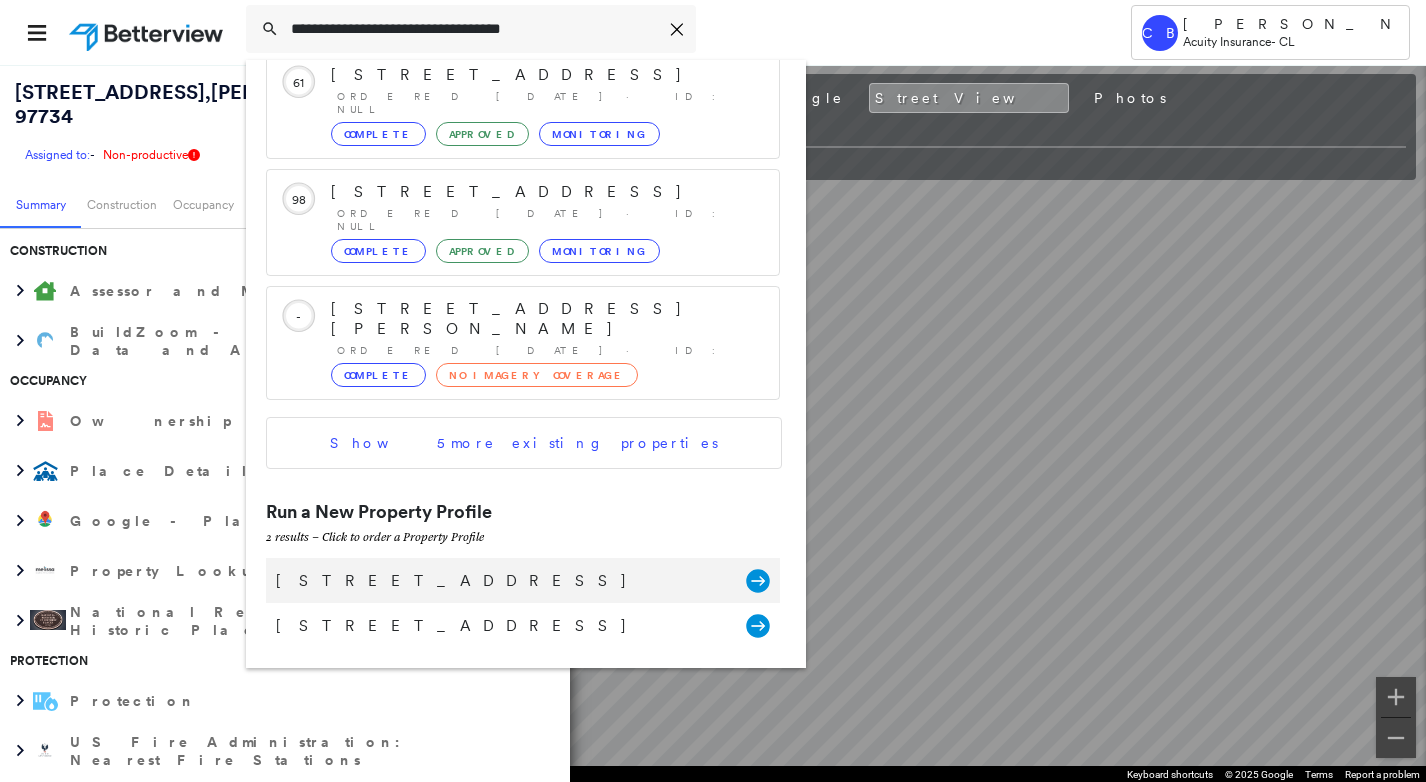 type on "**********" 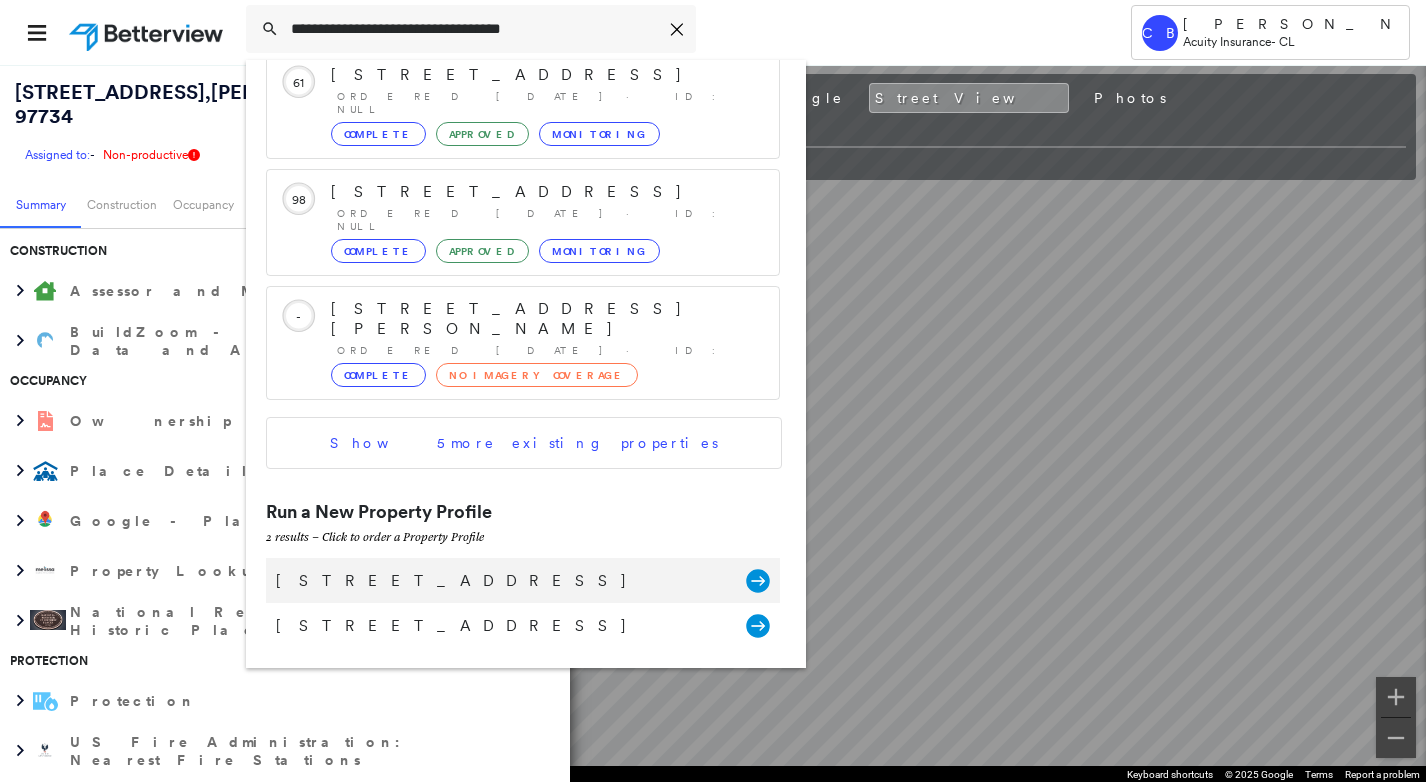 click on "[STREET_ADDRESS]" at bounding box center (501, 581) 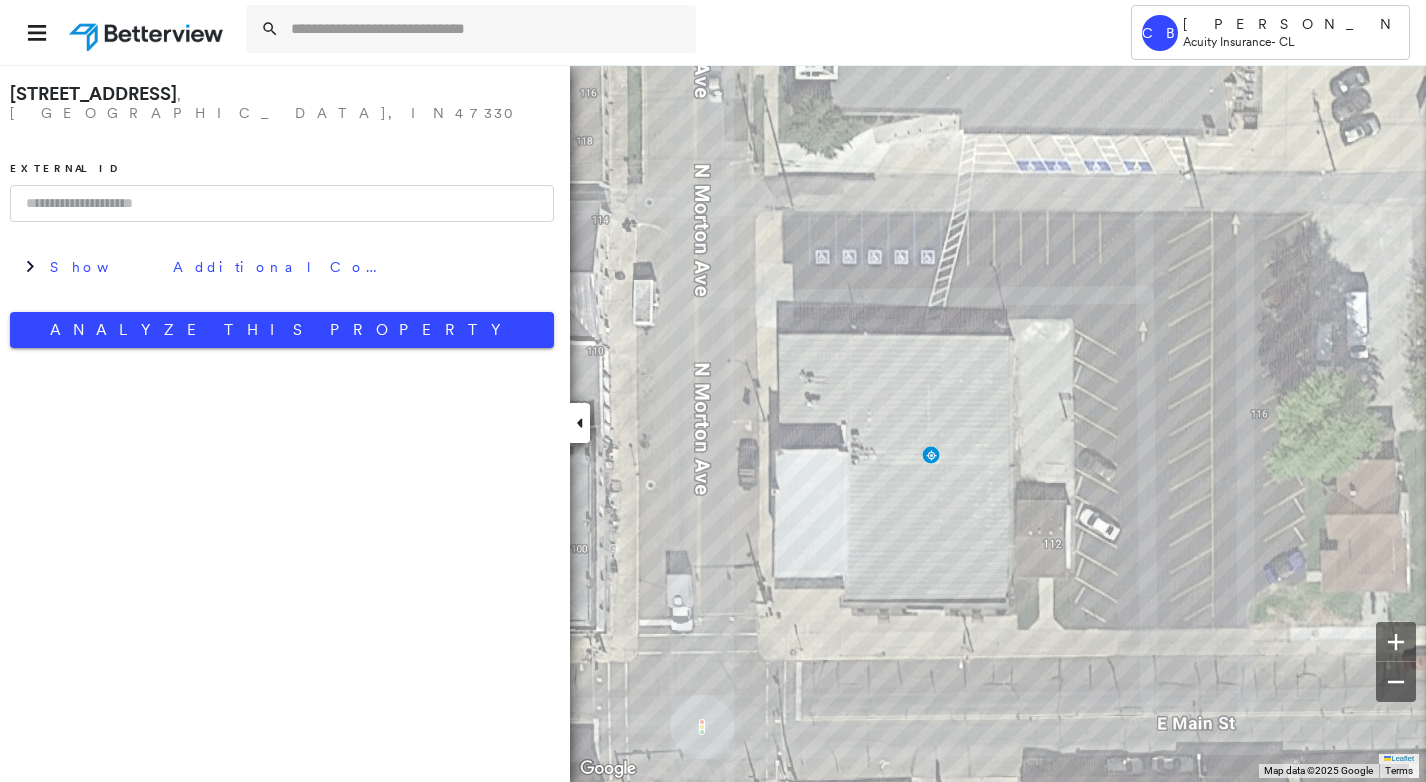 click at bounding box center (282, 203) 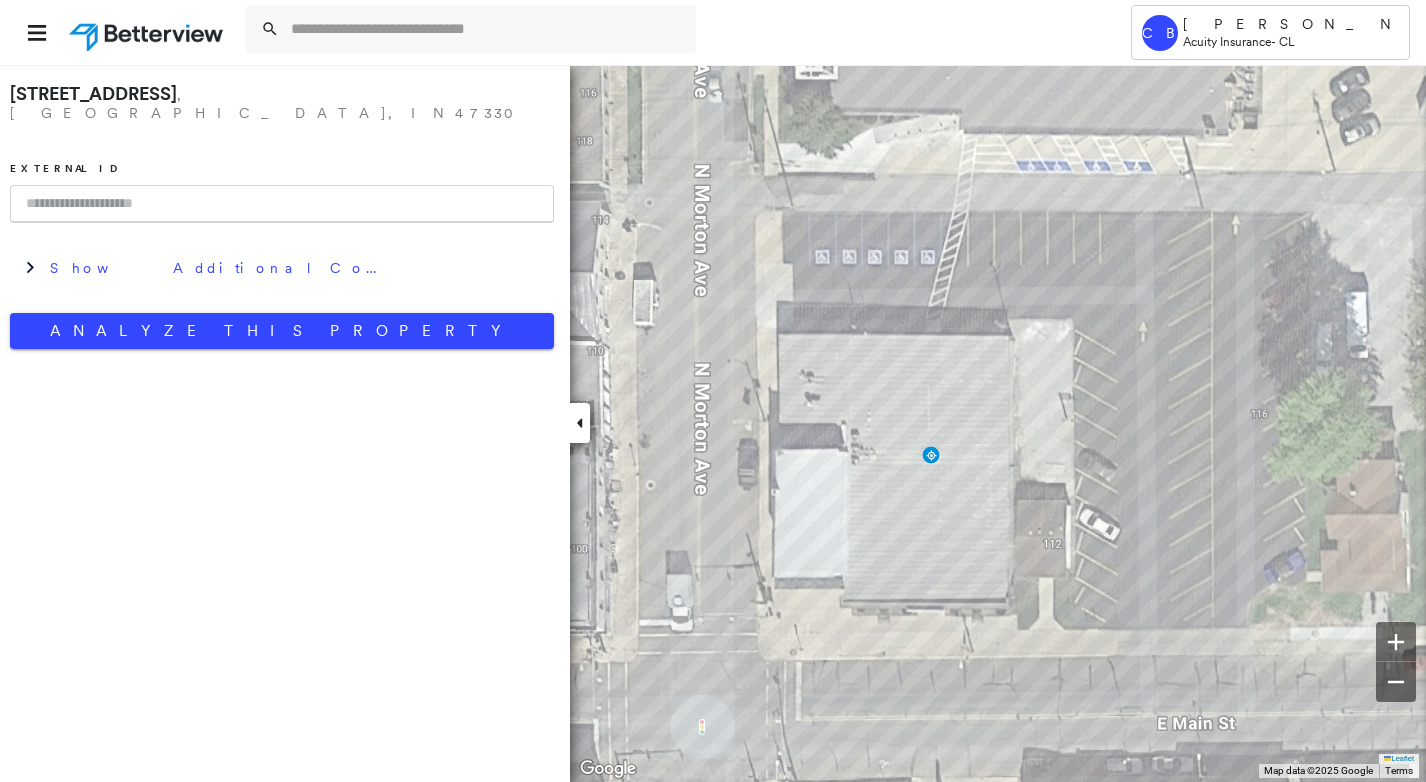 paste on "******" 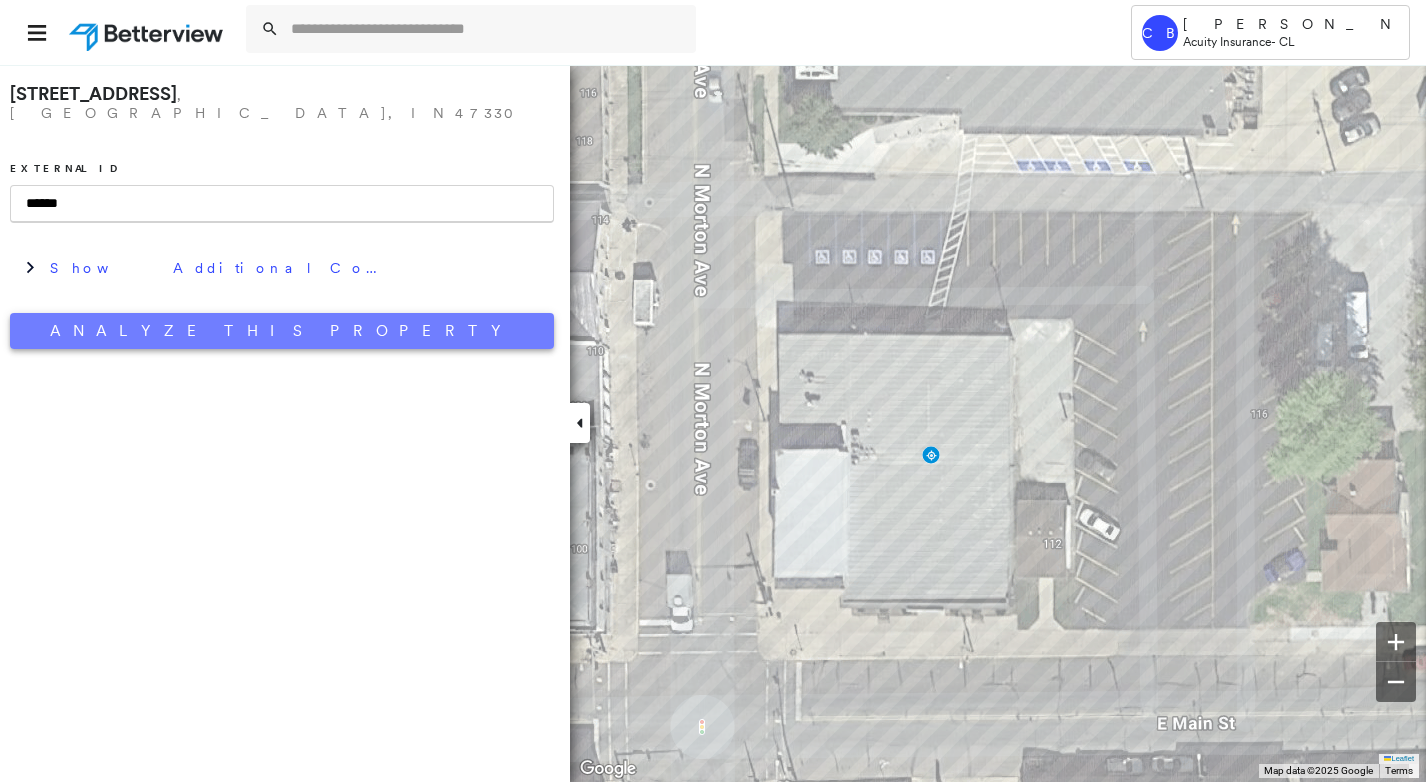 type on "******" 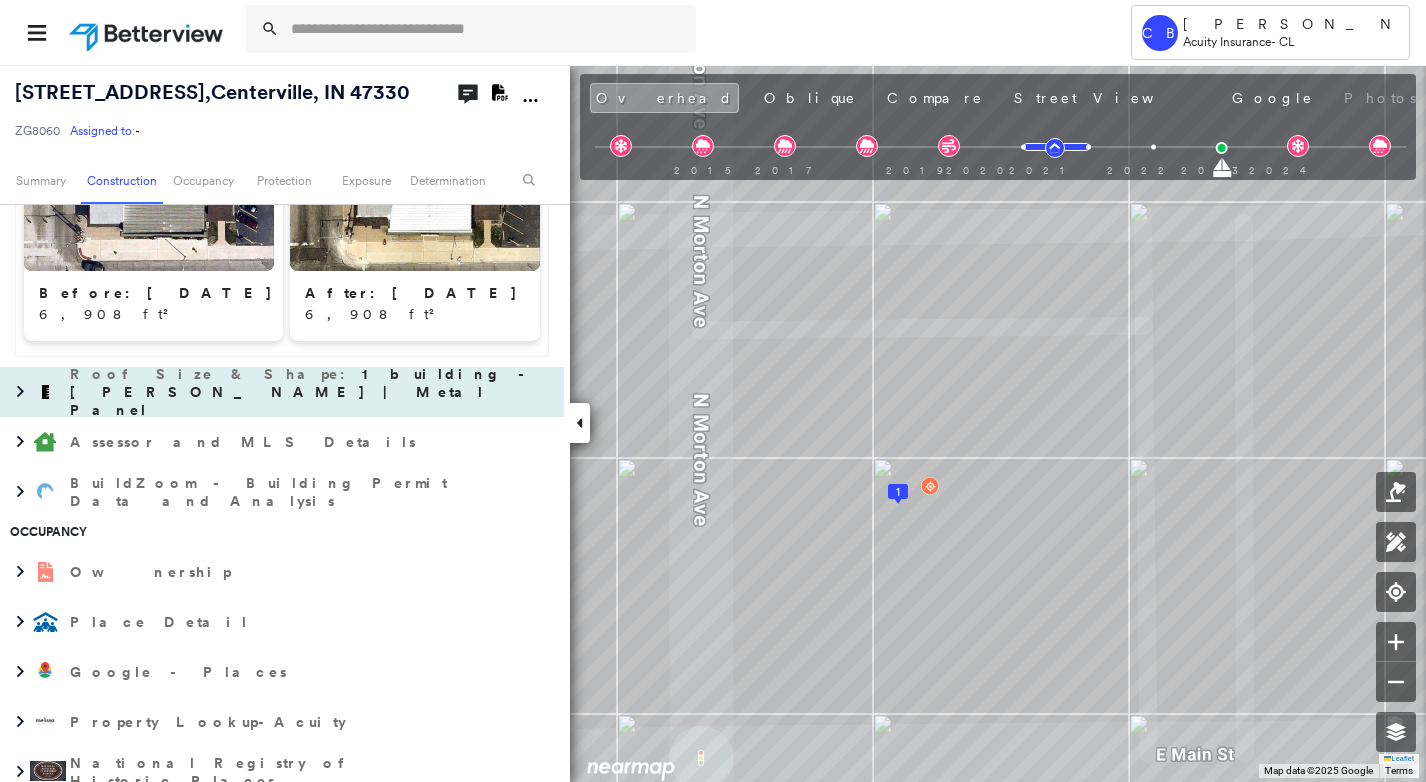 scroll, scrollTop: 846, scrollLeft: 0, axis: vertical 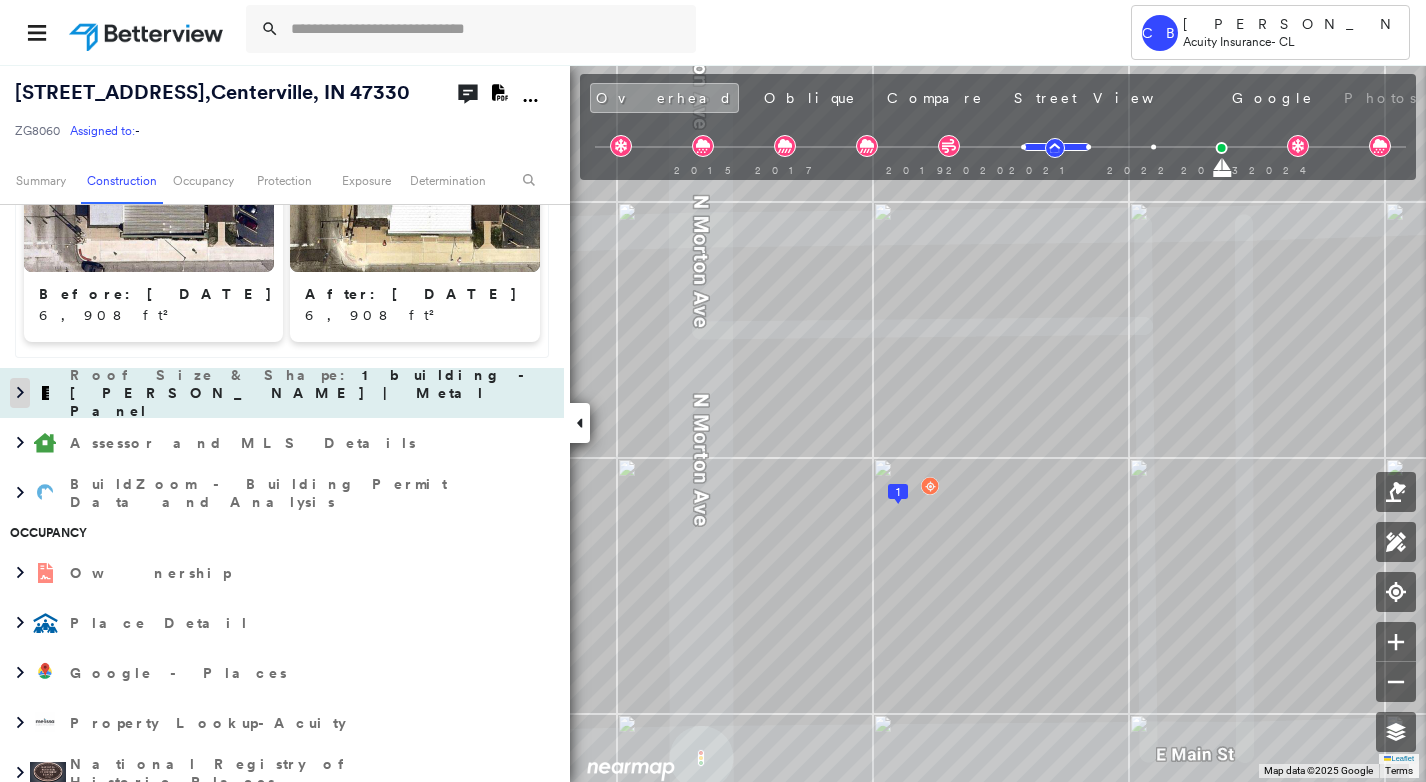 click 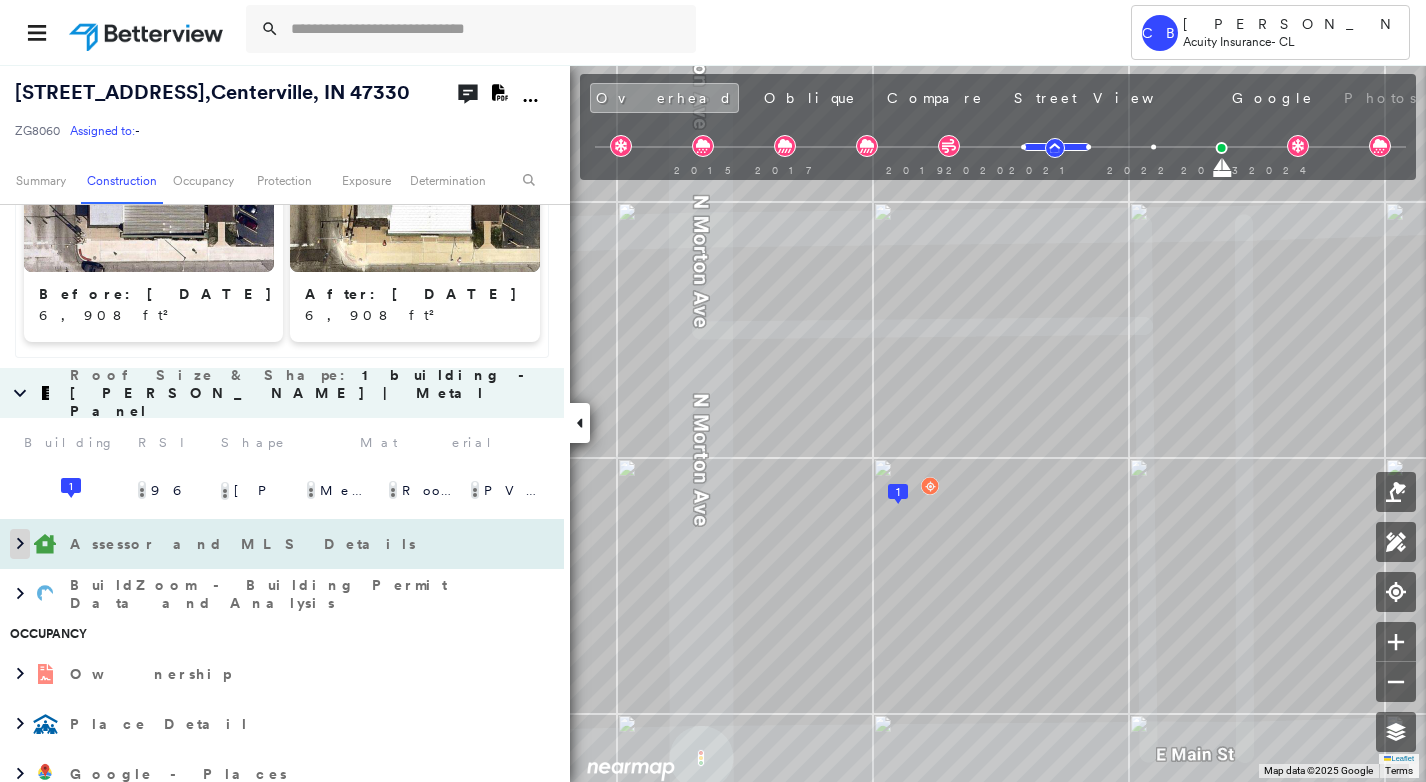 click 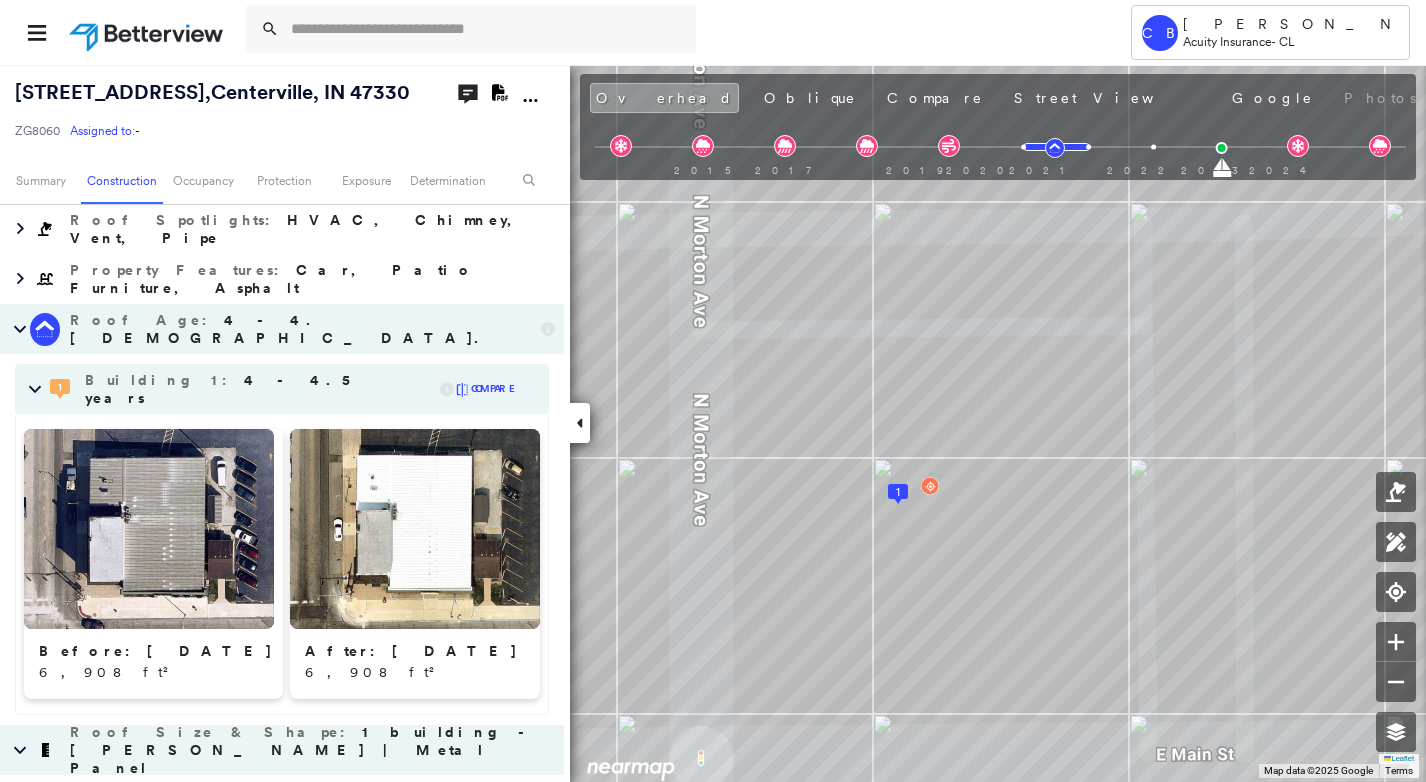 scroll, scrollTop: 446, scrollLeft: 0, axis: vertical 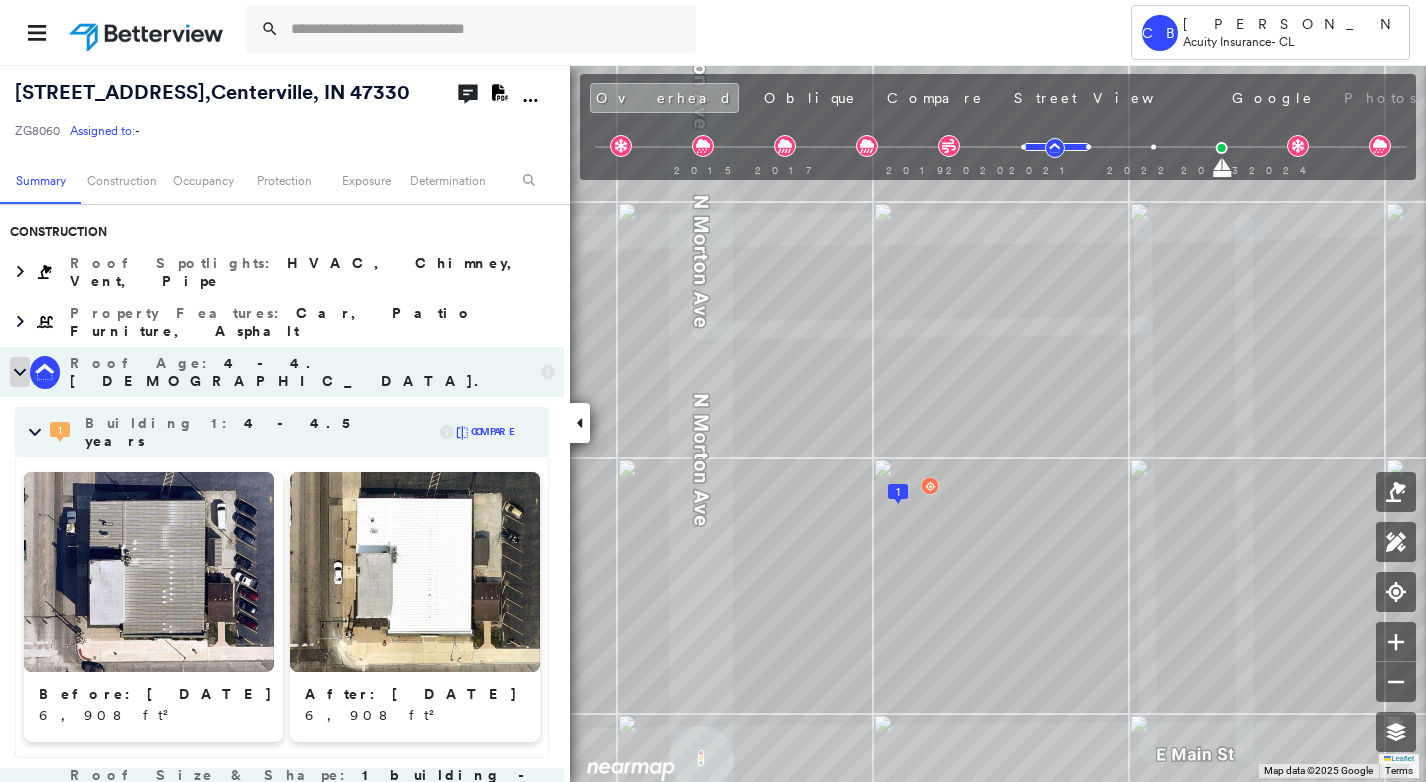 click 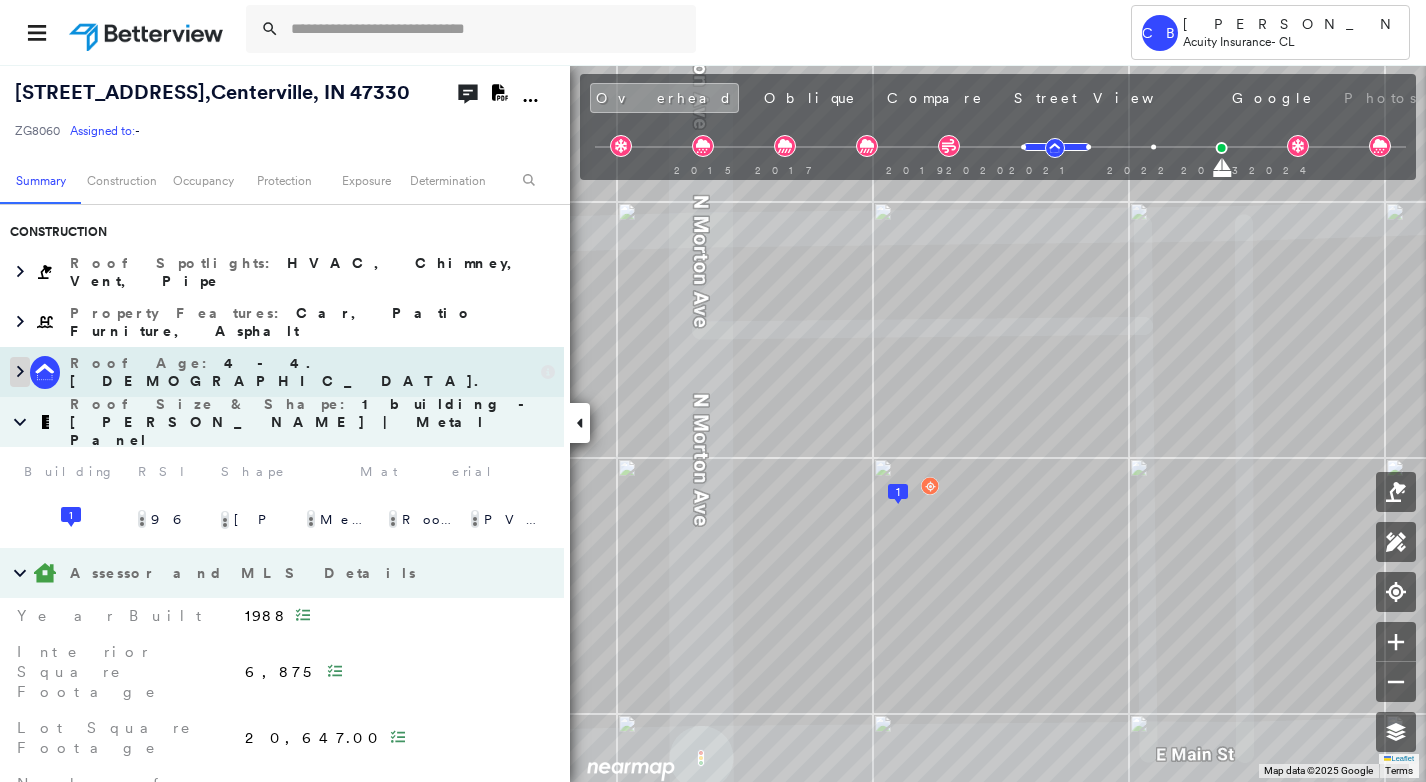 click 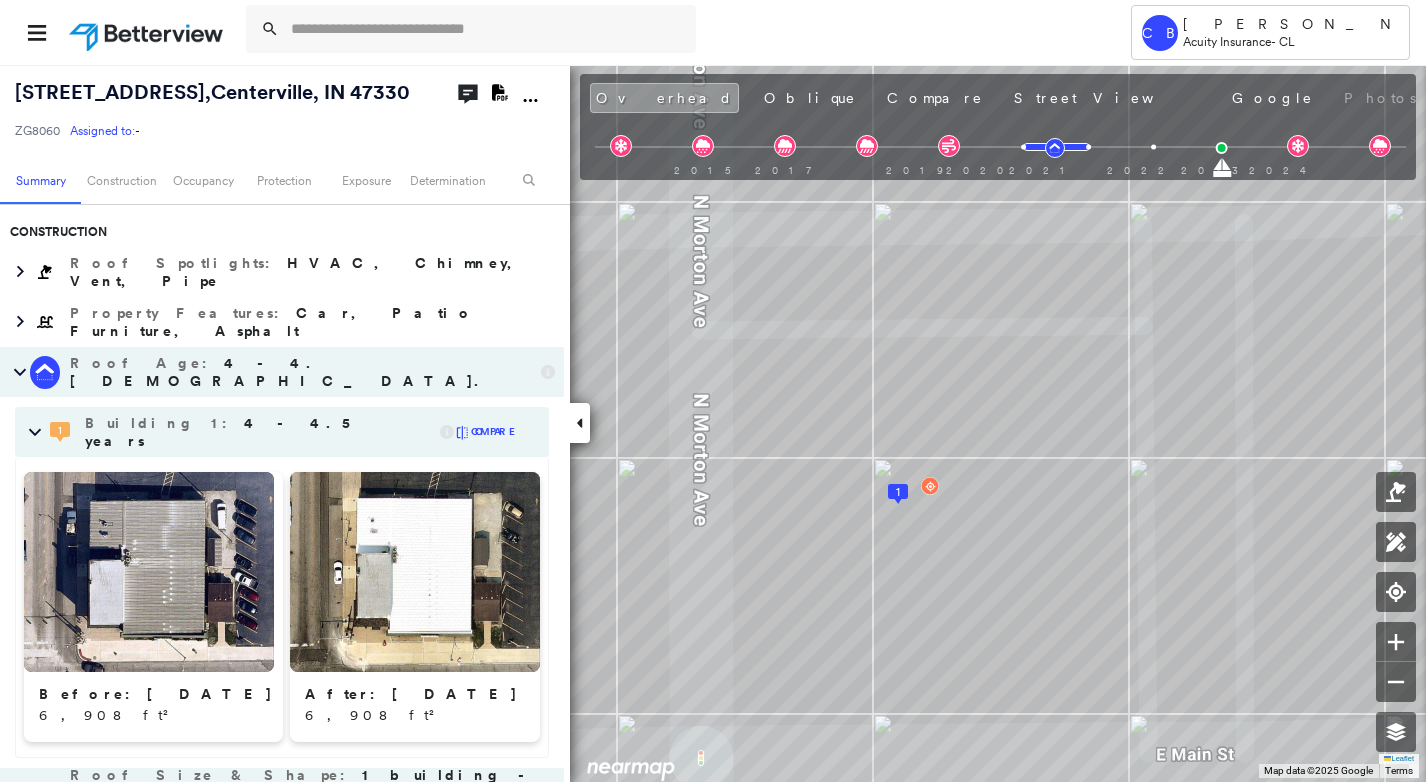 scroll, scrollTop: 546, scrollLeft: 0, axis: vertical 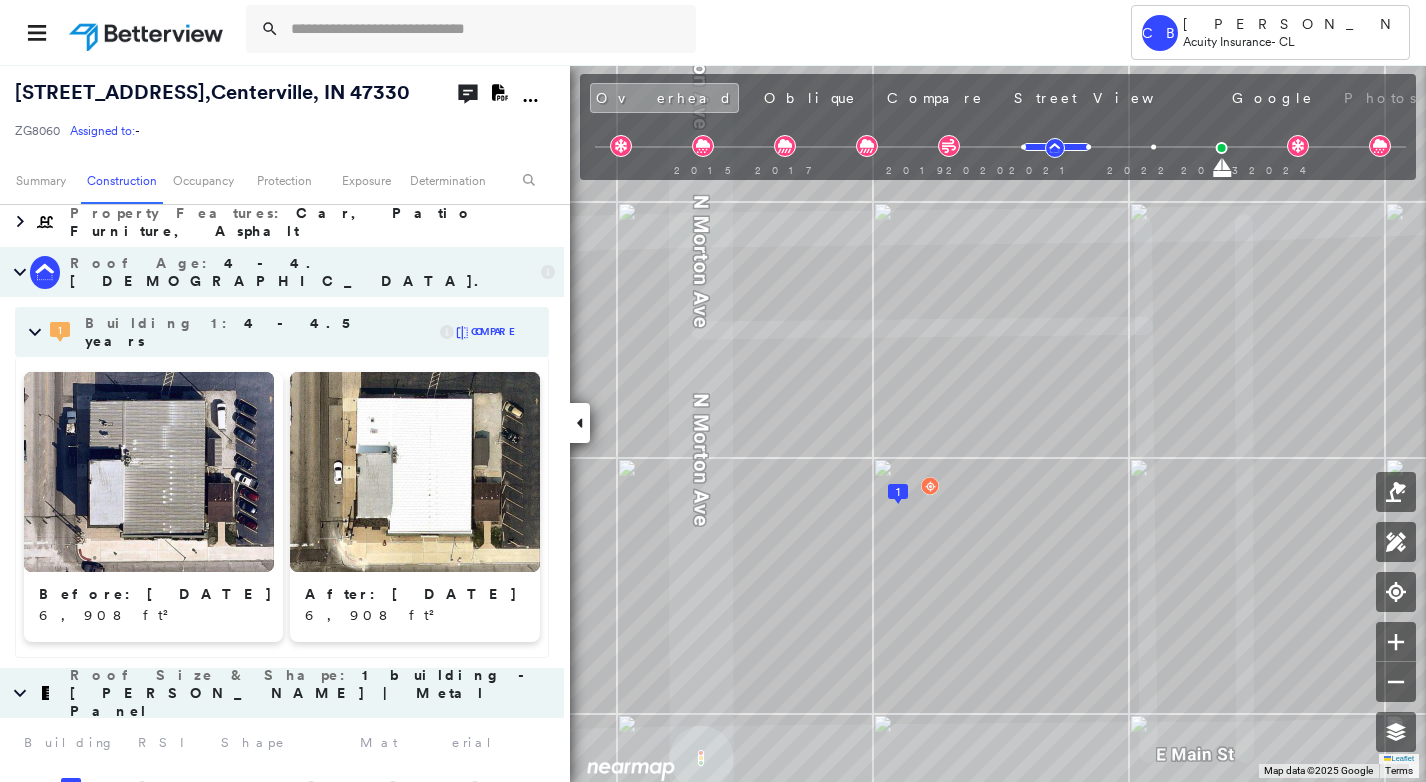 click at bounding box center [149, 472] 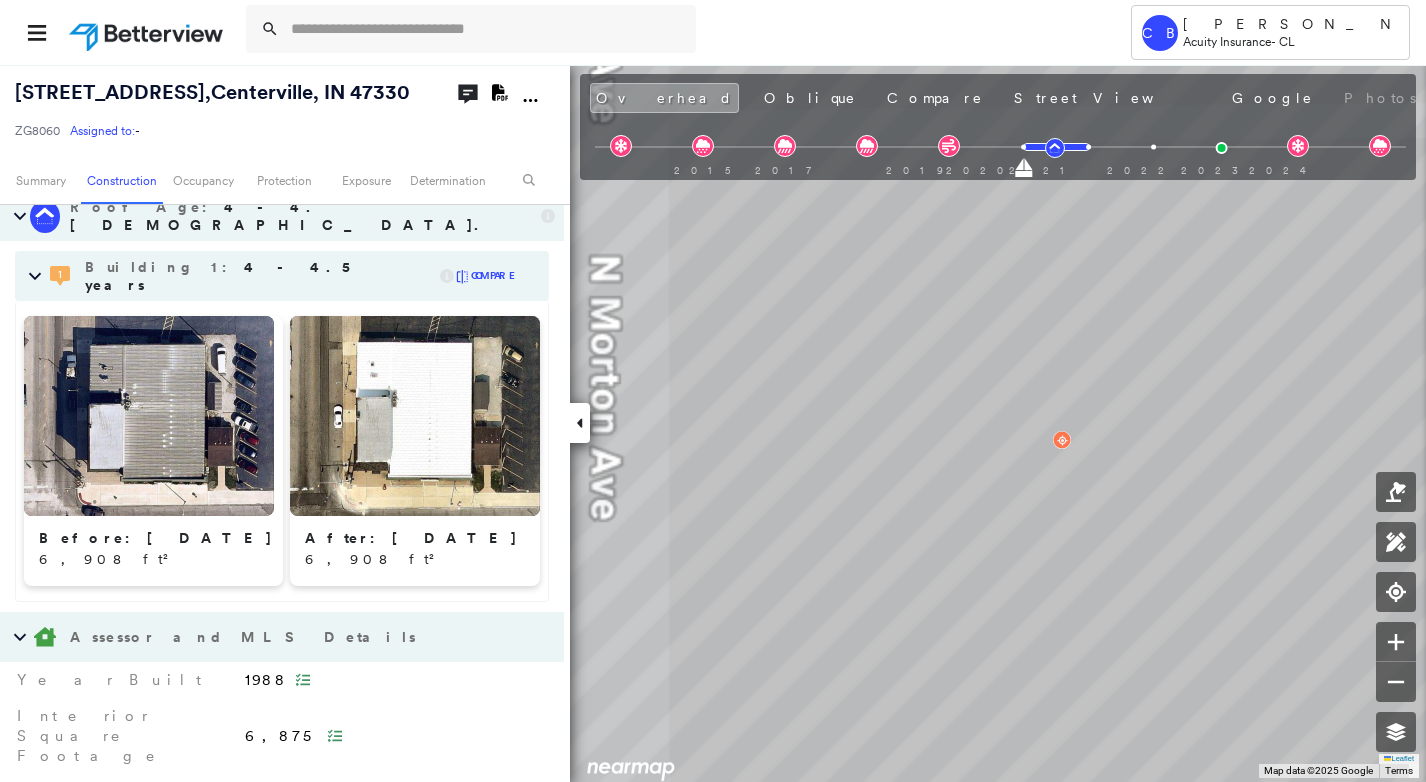 scroll, scrollTop: 596, scrollLeft: 0, axis: vertical 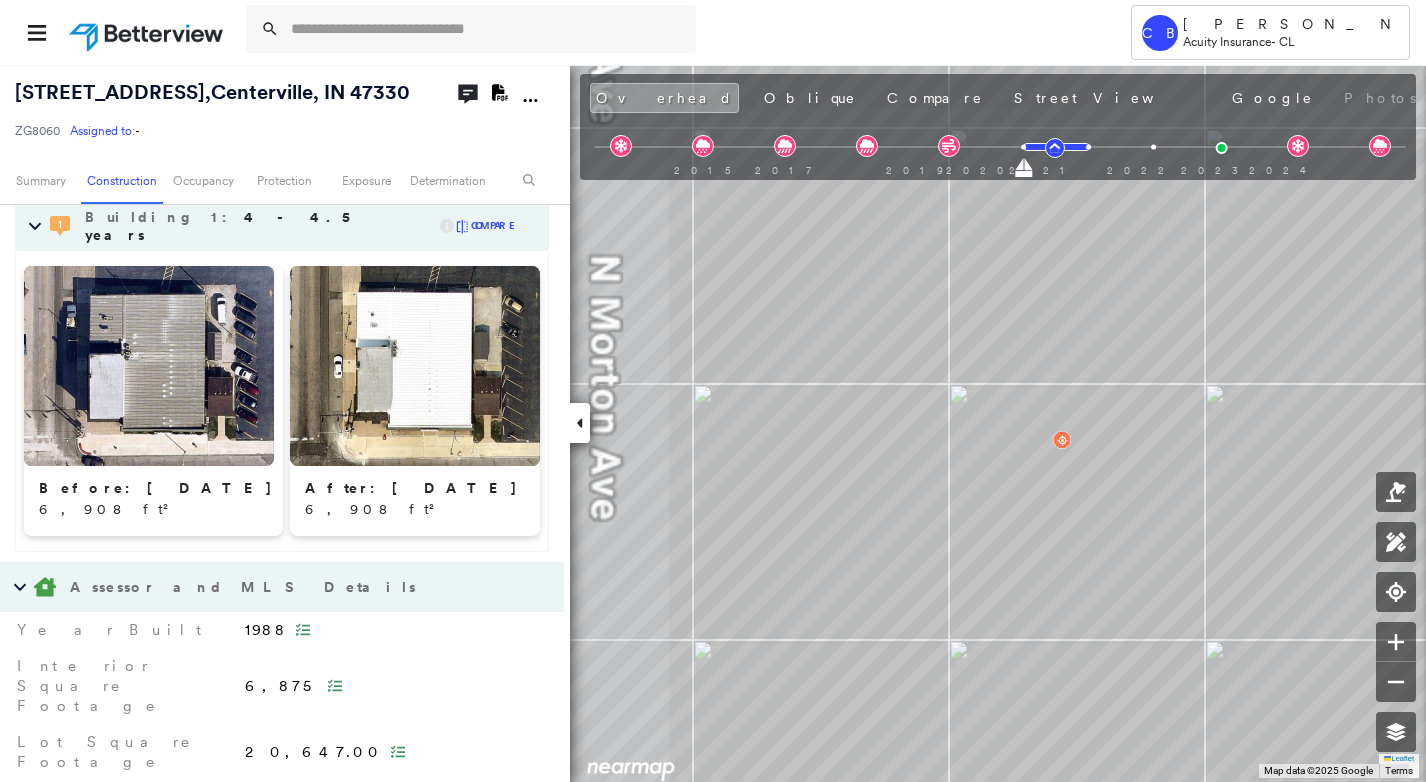 click at bounding box center [415, 366] 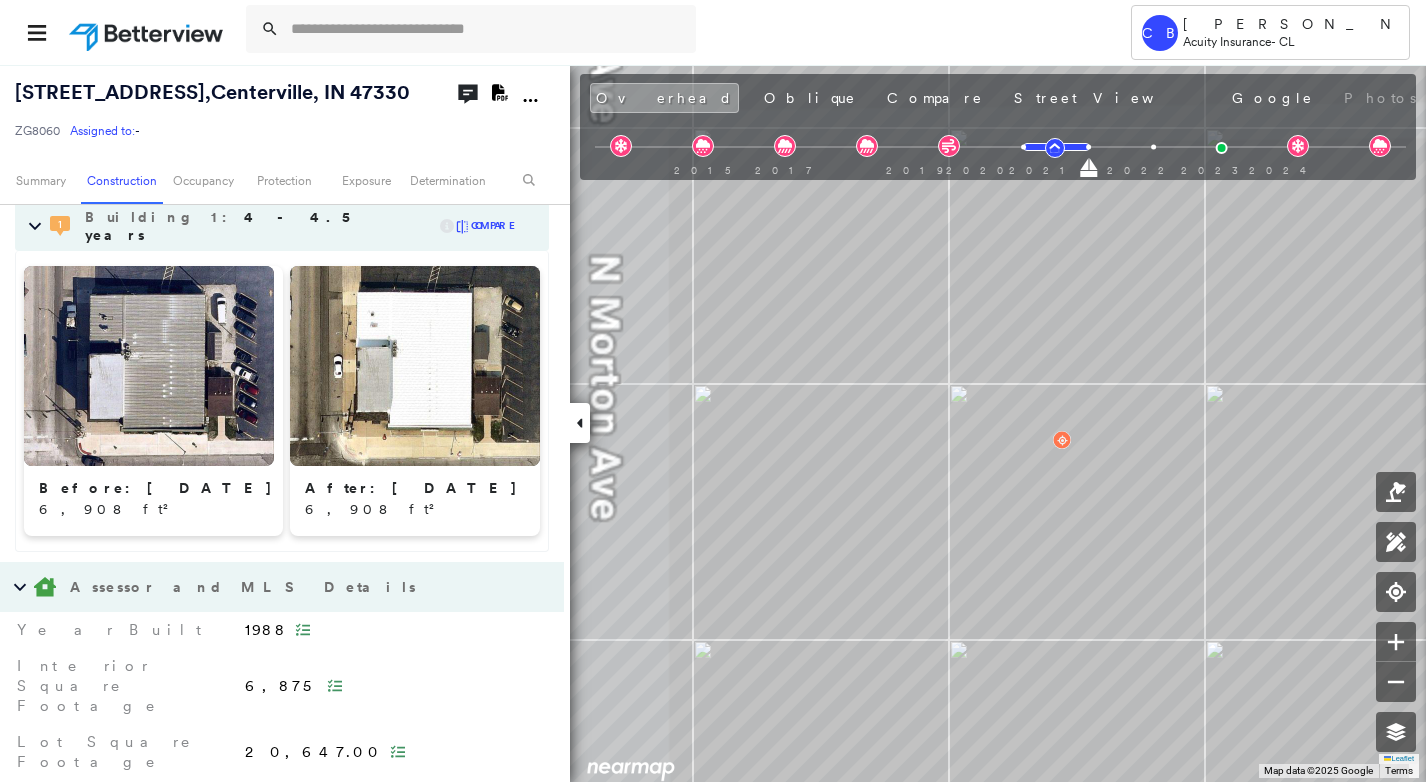 click at bounding box center (149, 366) 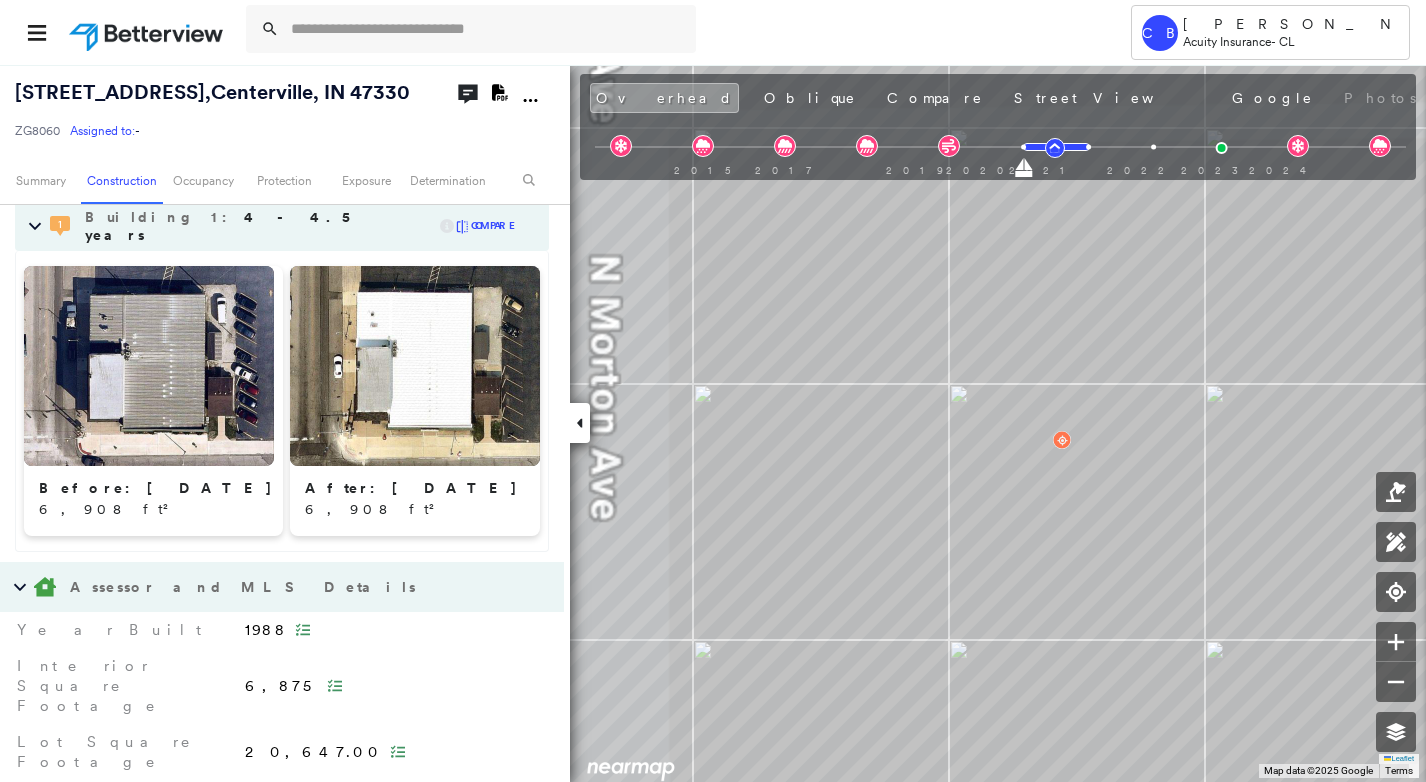 click at bounding box center (415, 366) 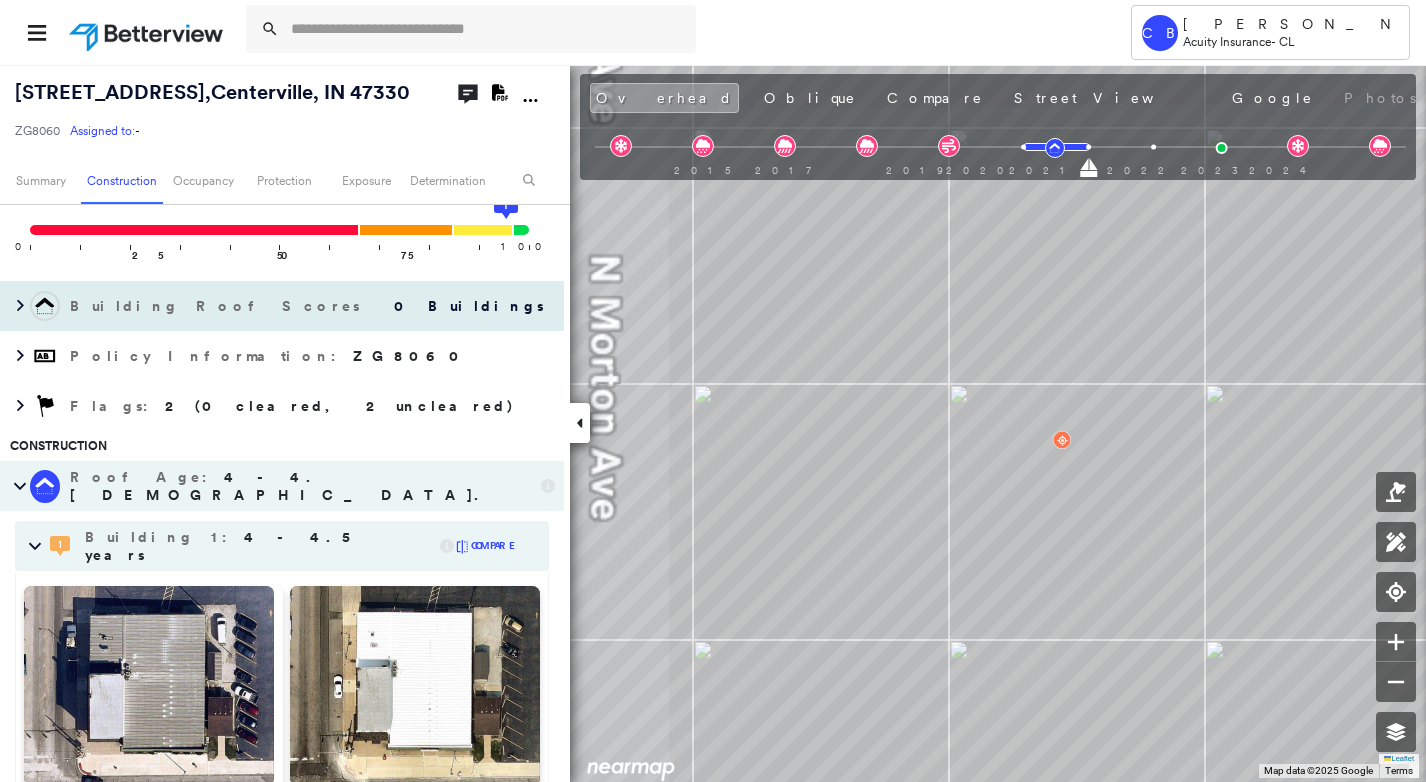 scroll, scrollTop: 0, scrollLeft: 0, axis: both 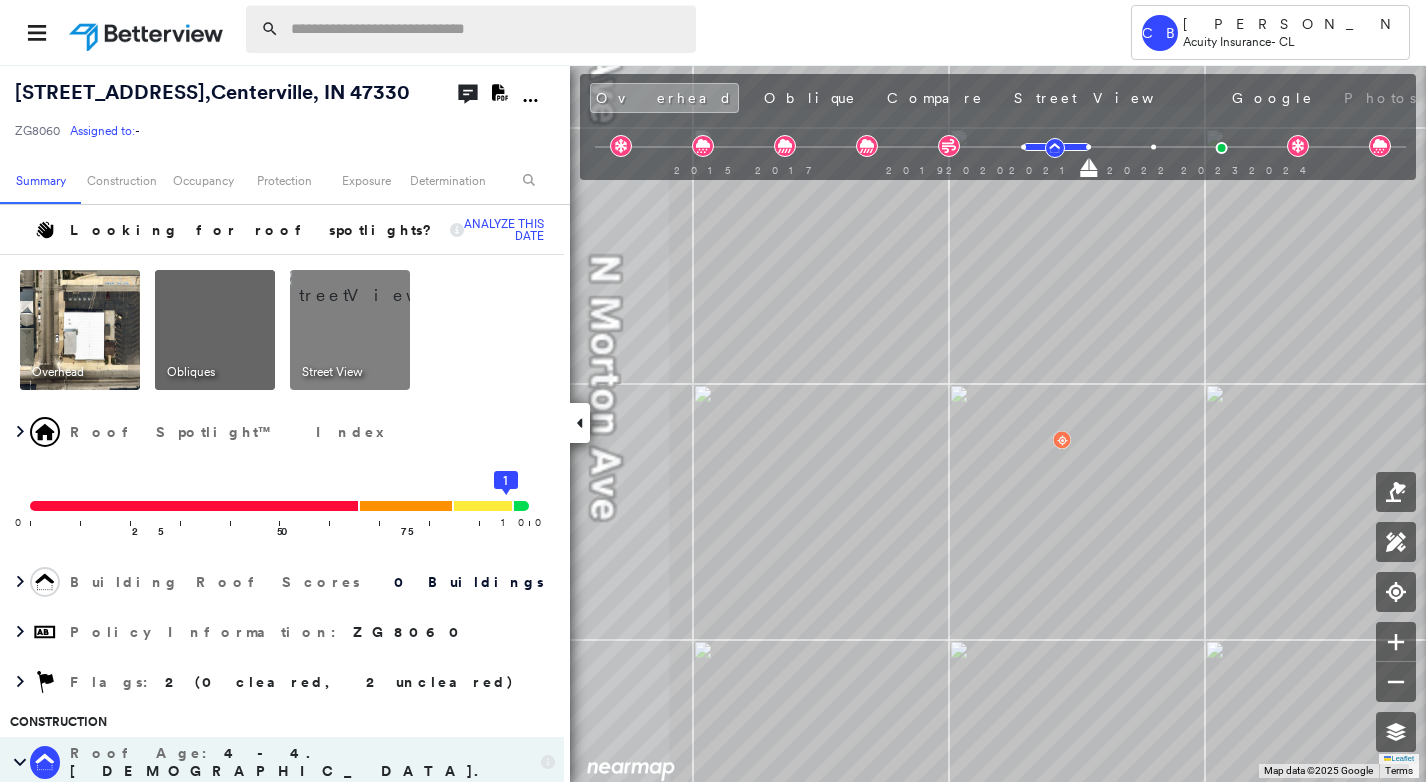 click at bounding box center (487, 29) 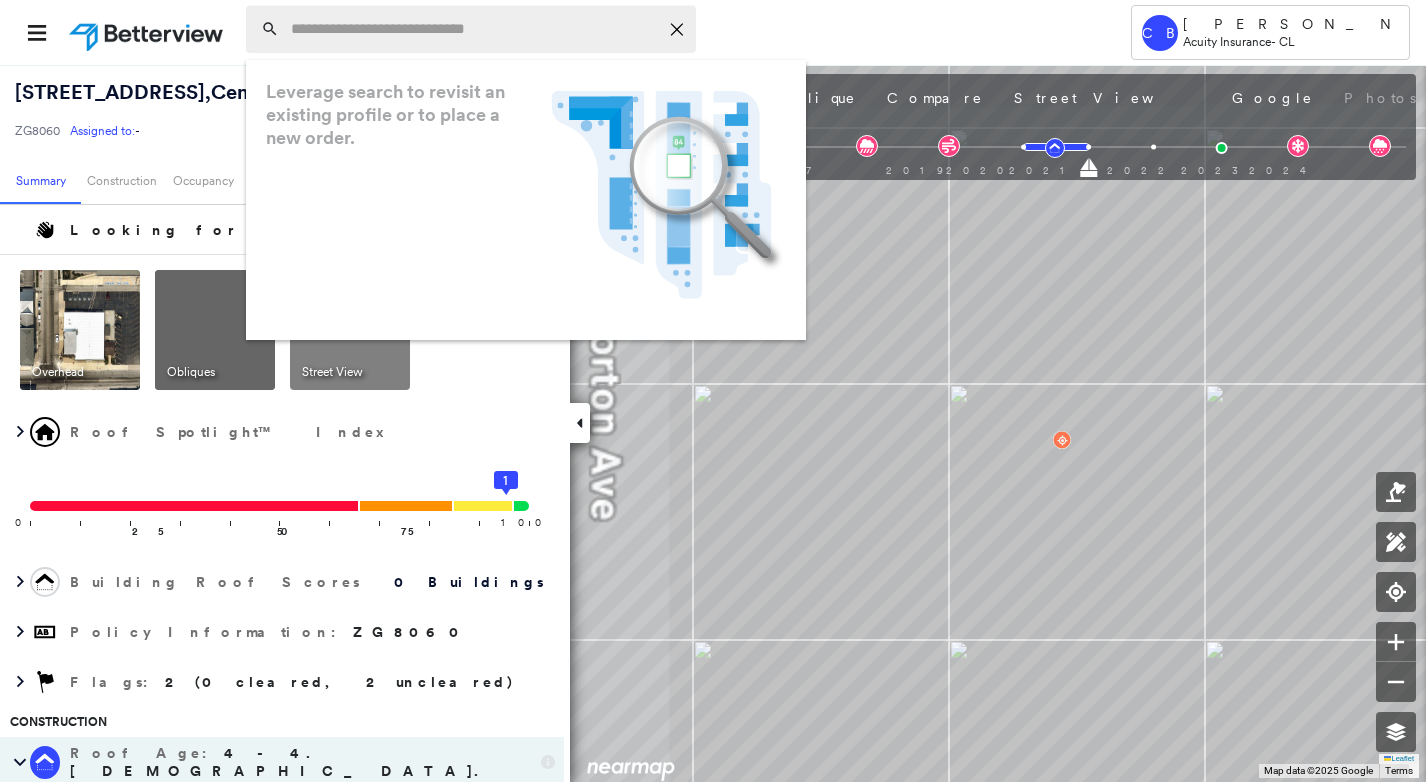 click at bounding box center [474, 29] 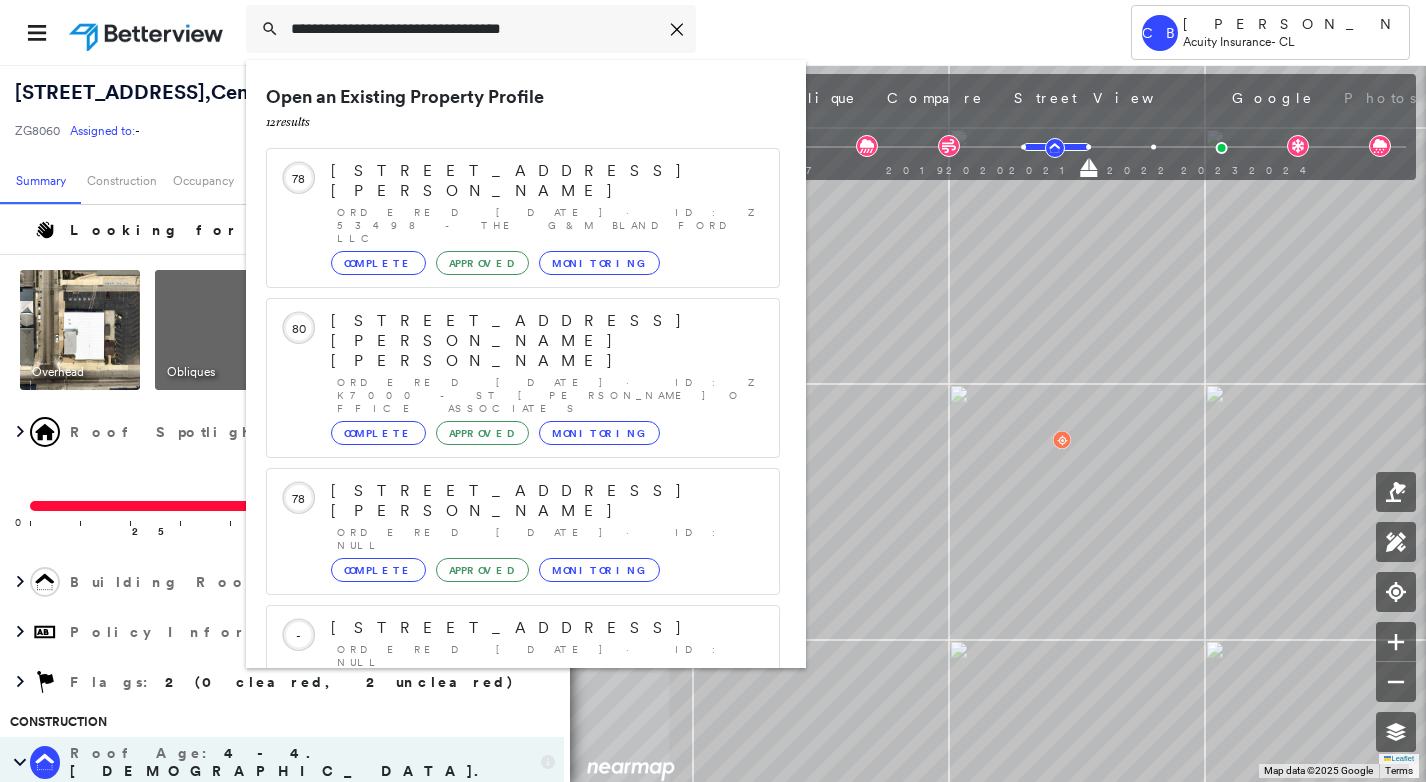 scroll, scrollTop: 447, scrollLeft: 0, axis: vertical 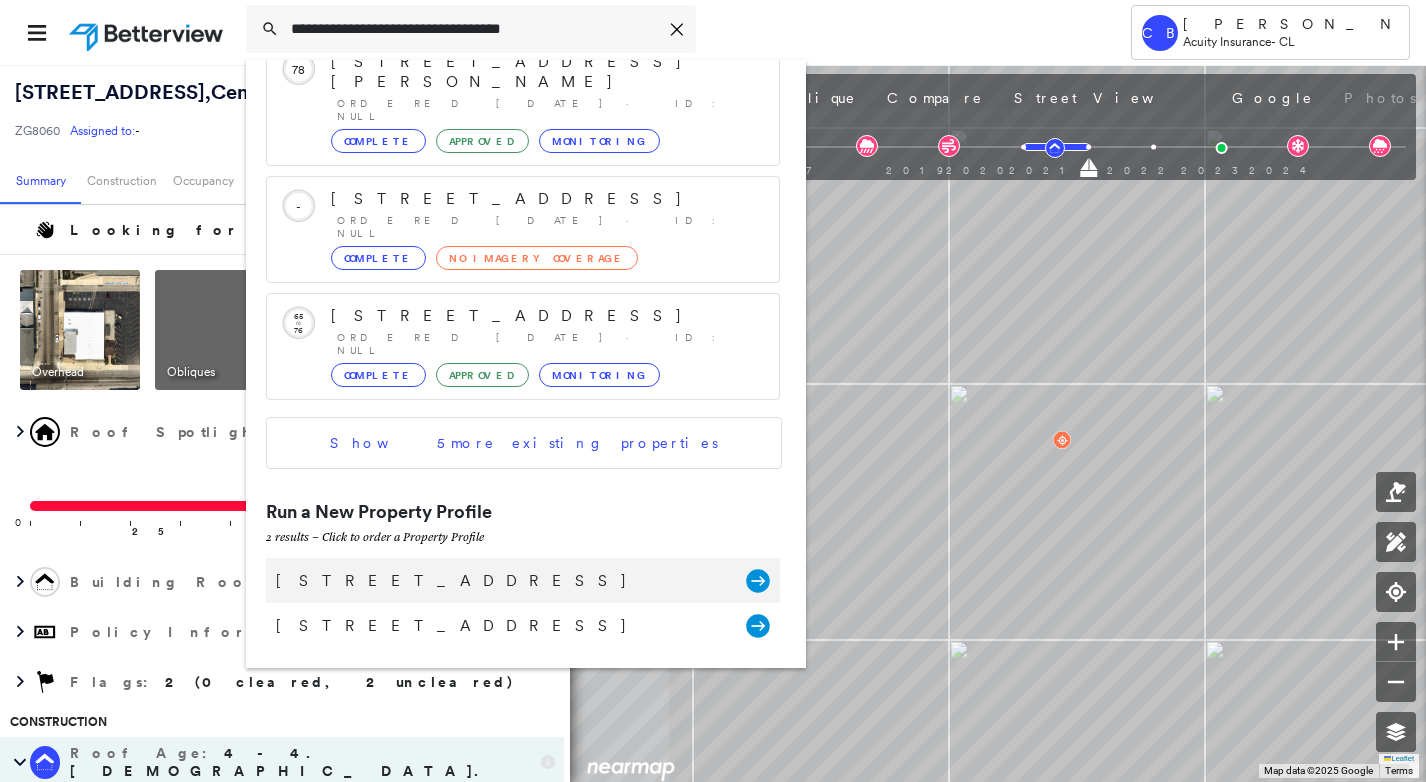 type on "**********" 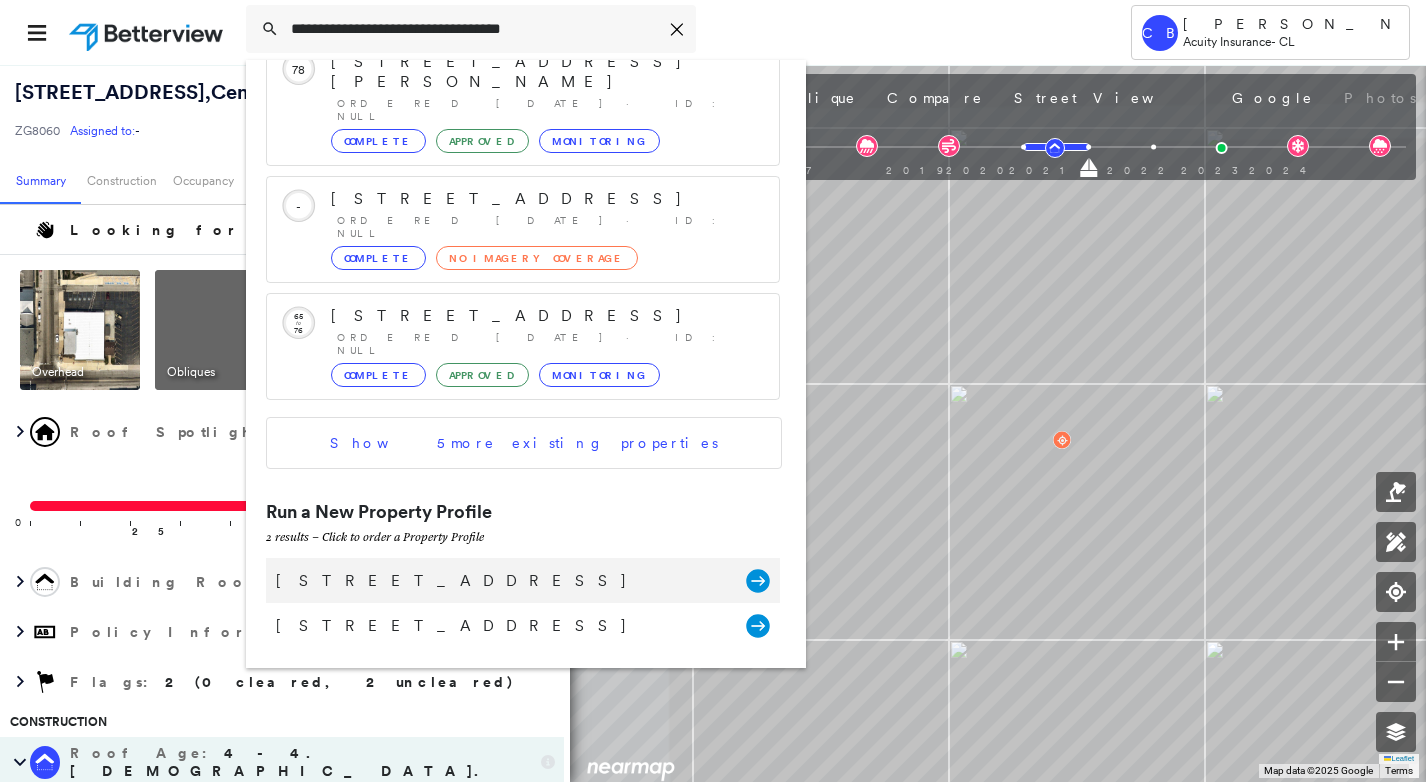 click on "[STREET_ADDRESS]" at bounding box center [501, 581] 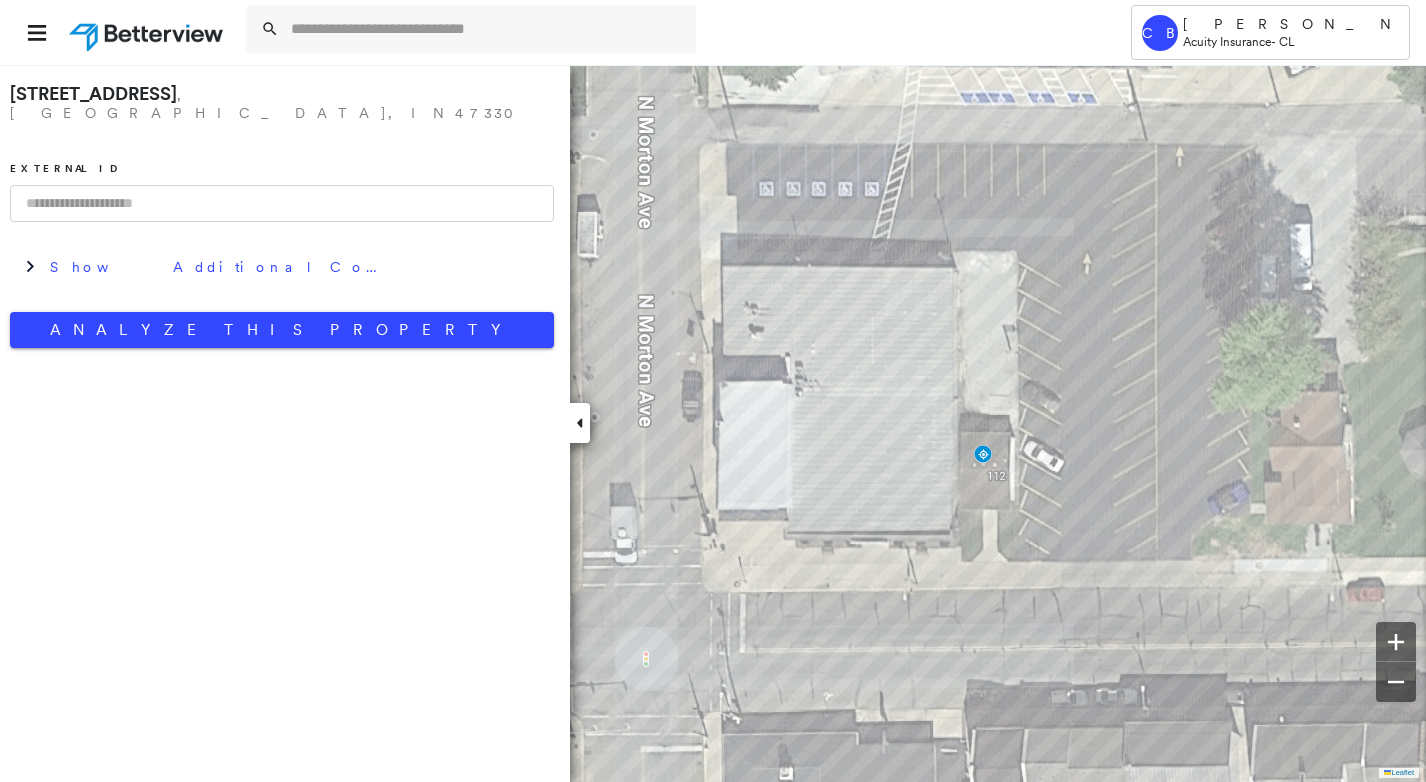 click at bounding box center (282, 203) 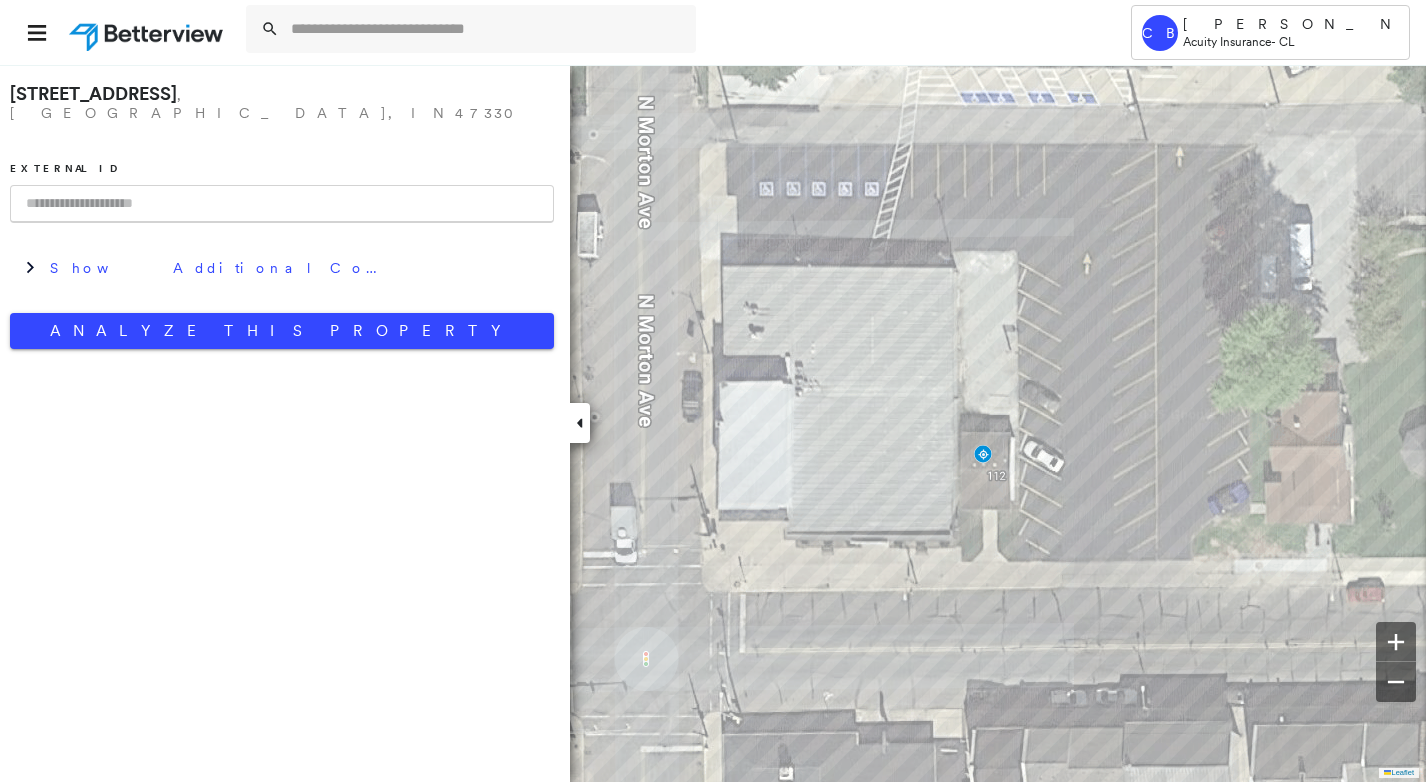 paste on "******" 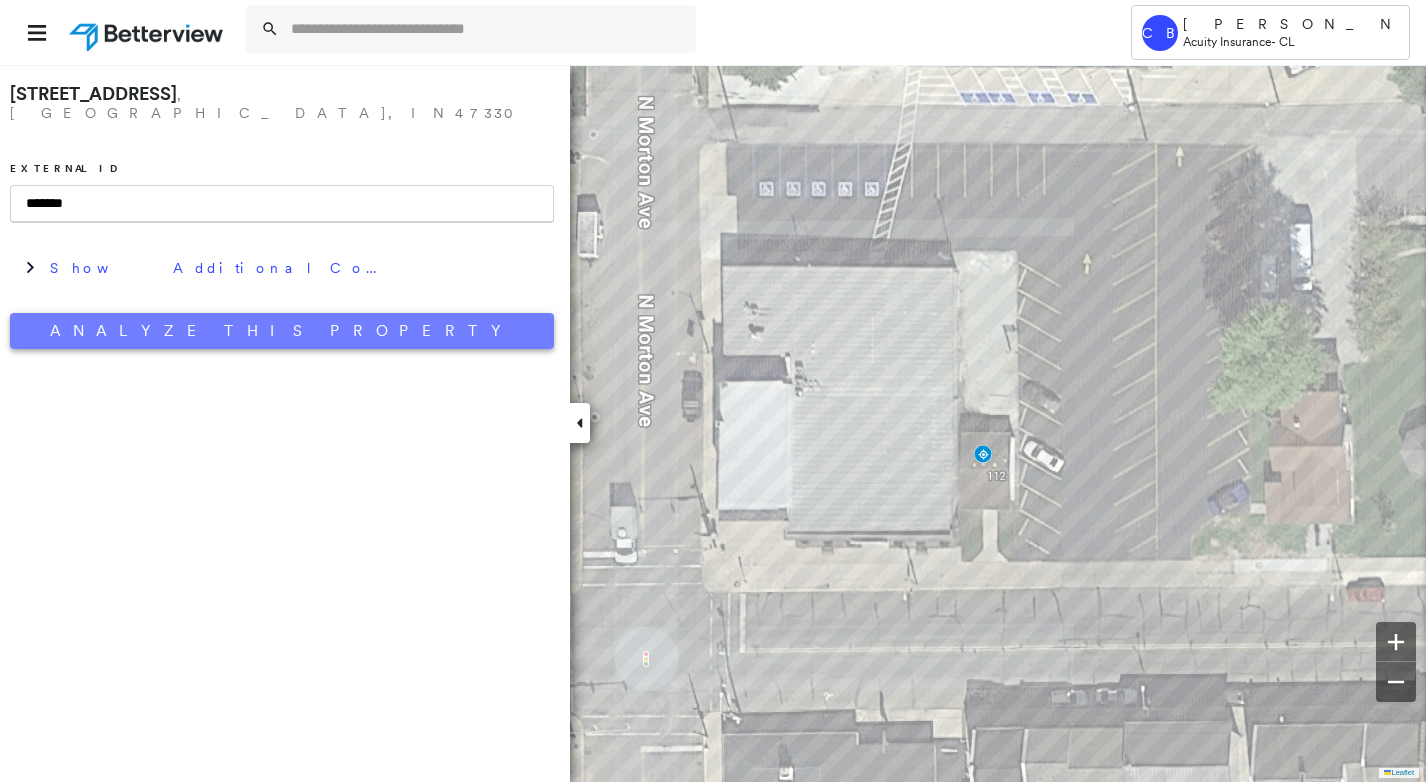 type on "******" 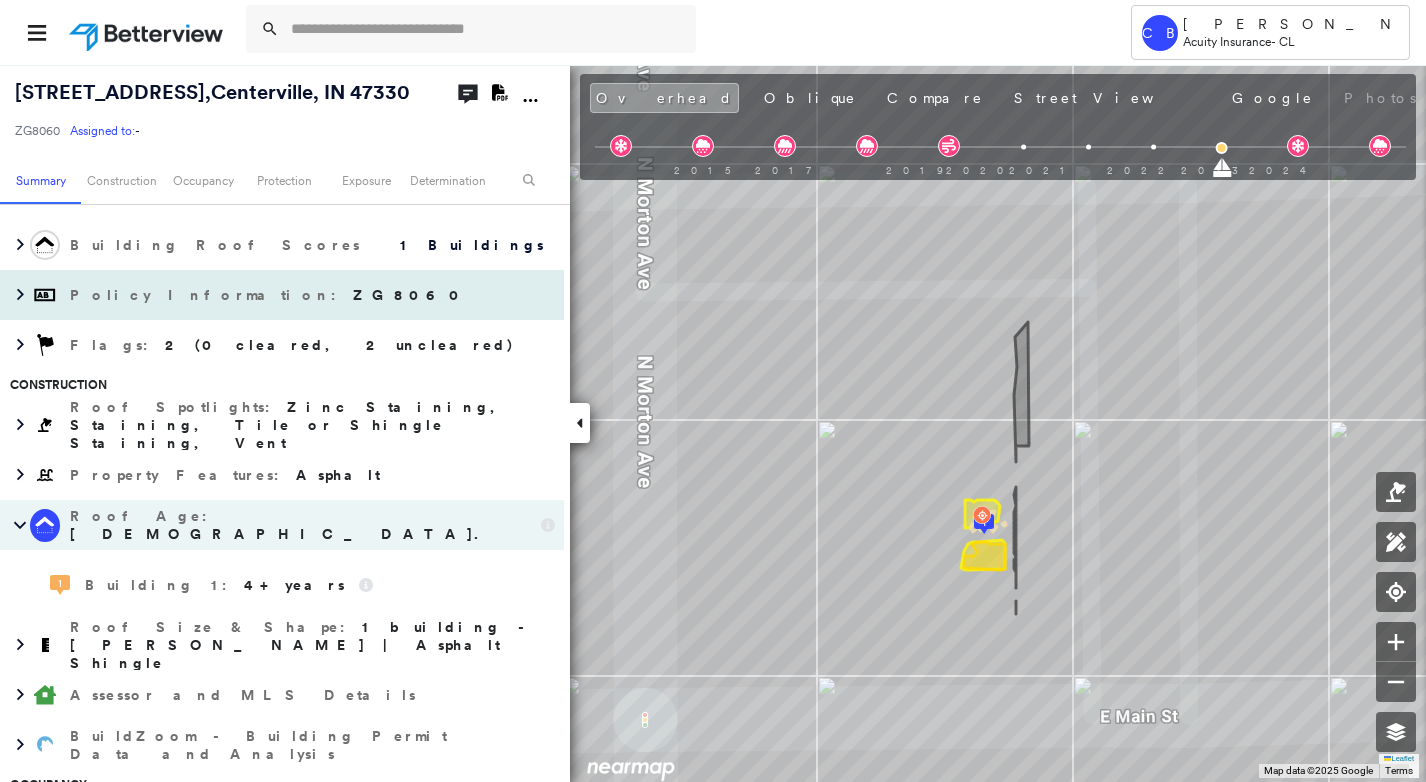 scroll, scrollTop: 300, scrollLeft: 0, axis: vertical 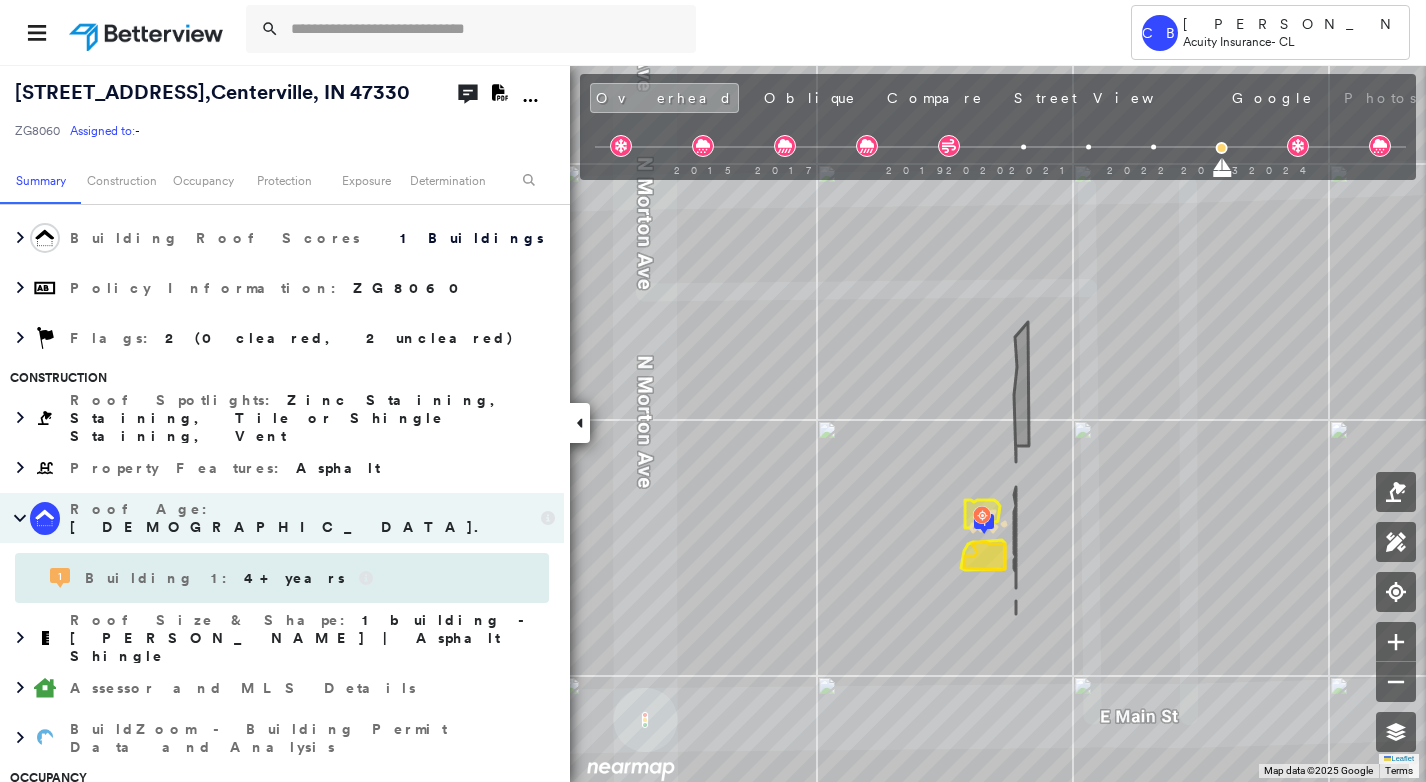 click on "Building 1 :  4+ years" at bounding box center [217, 578] 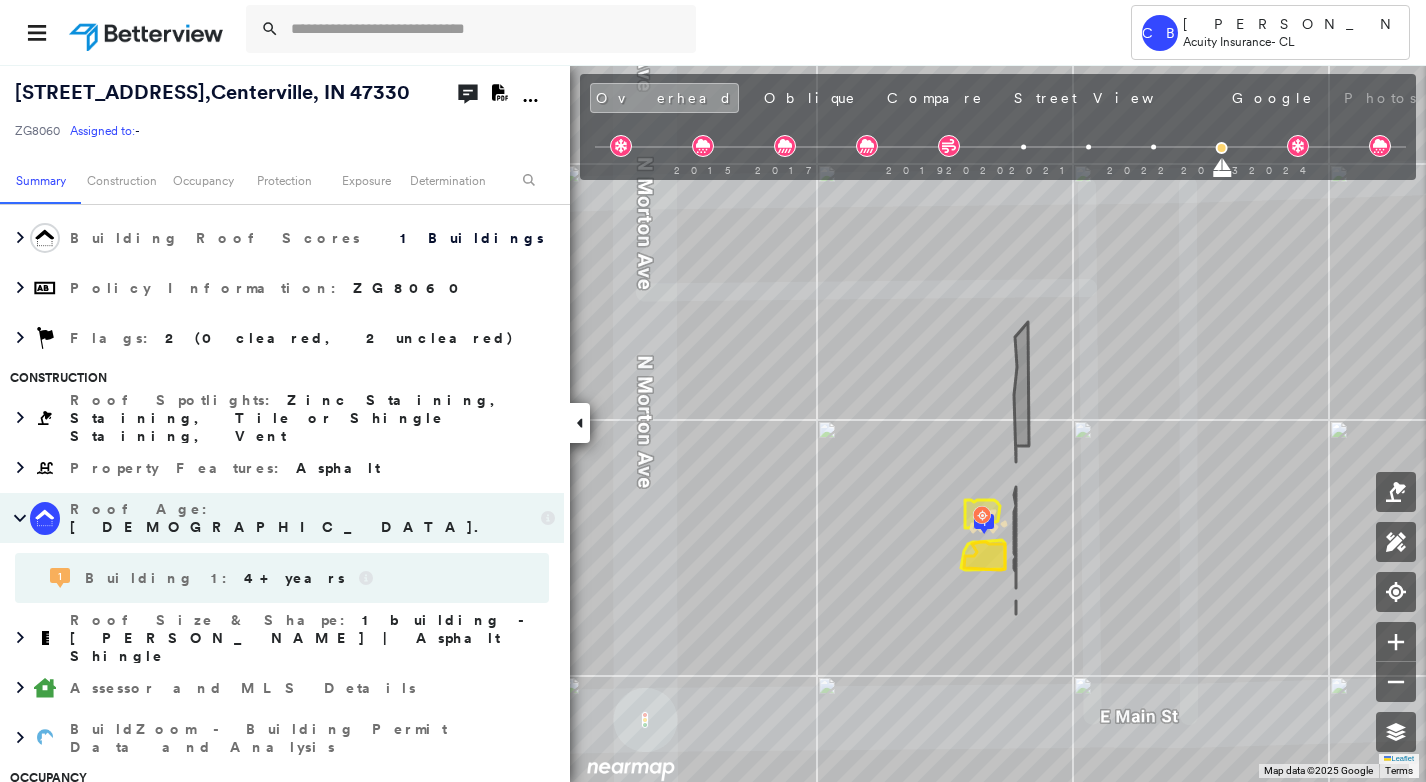 click 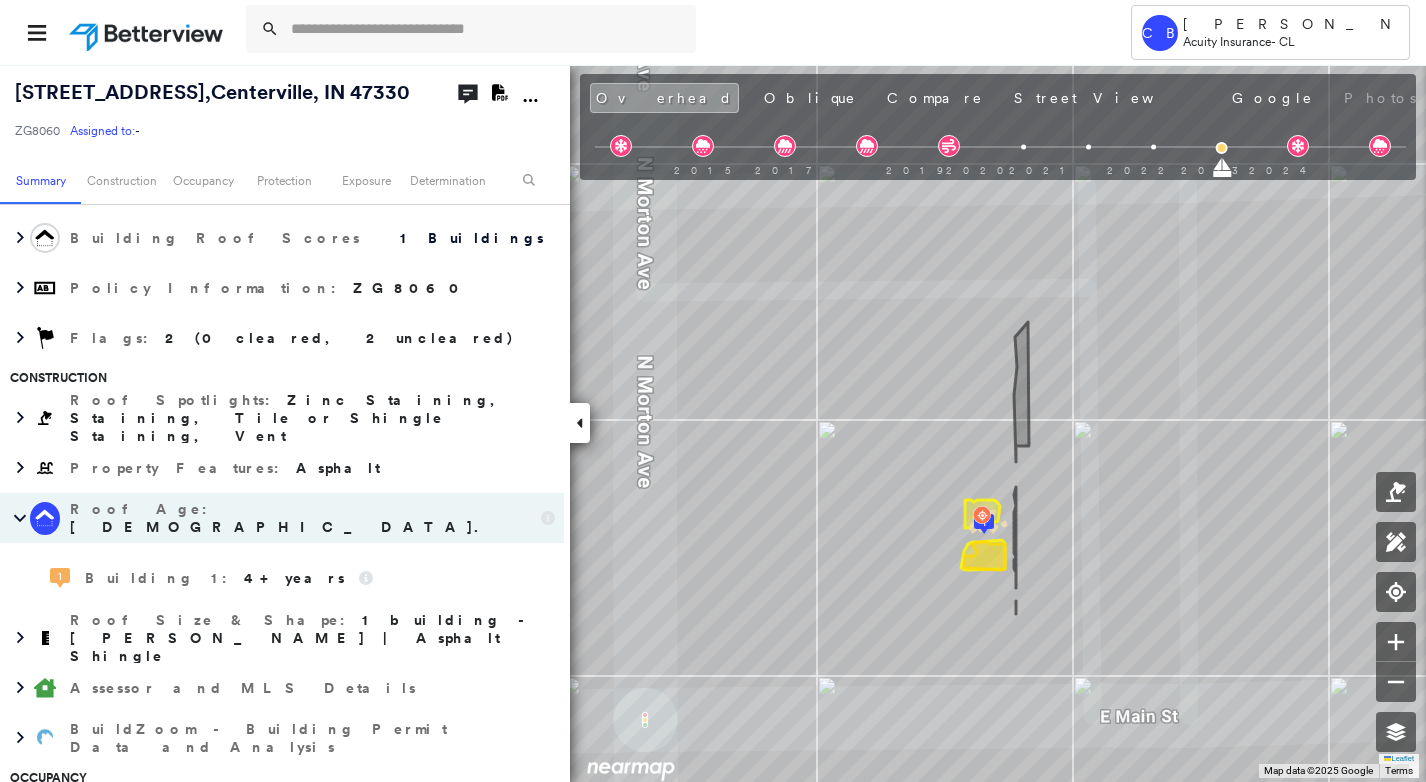 click on "Roof Age :  [DEMOGRAPHIC_DATA]+ years old." at bounding box center (300, 518) 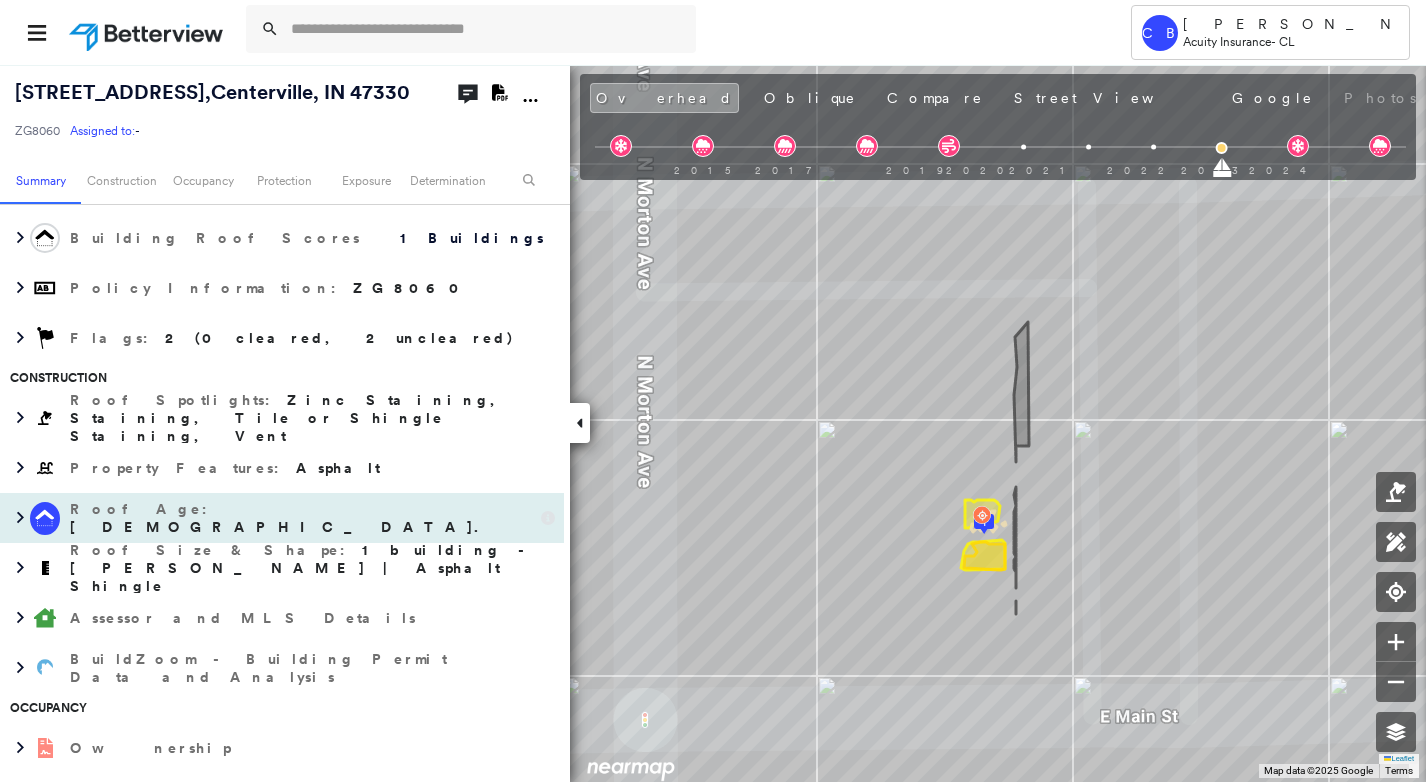 click on "Roof Age :  [DEMOGRAPHIC_DATA]+ years old." at bounding box center [300, 518] 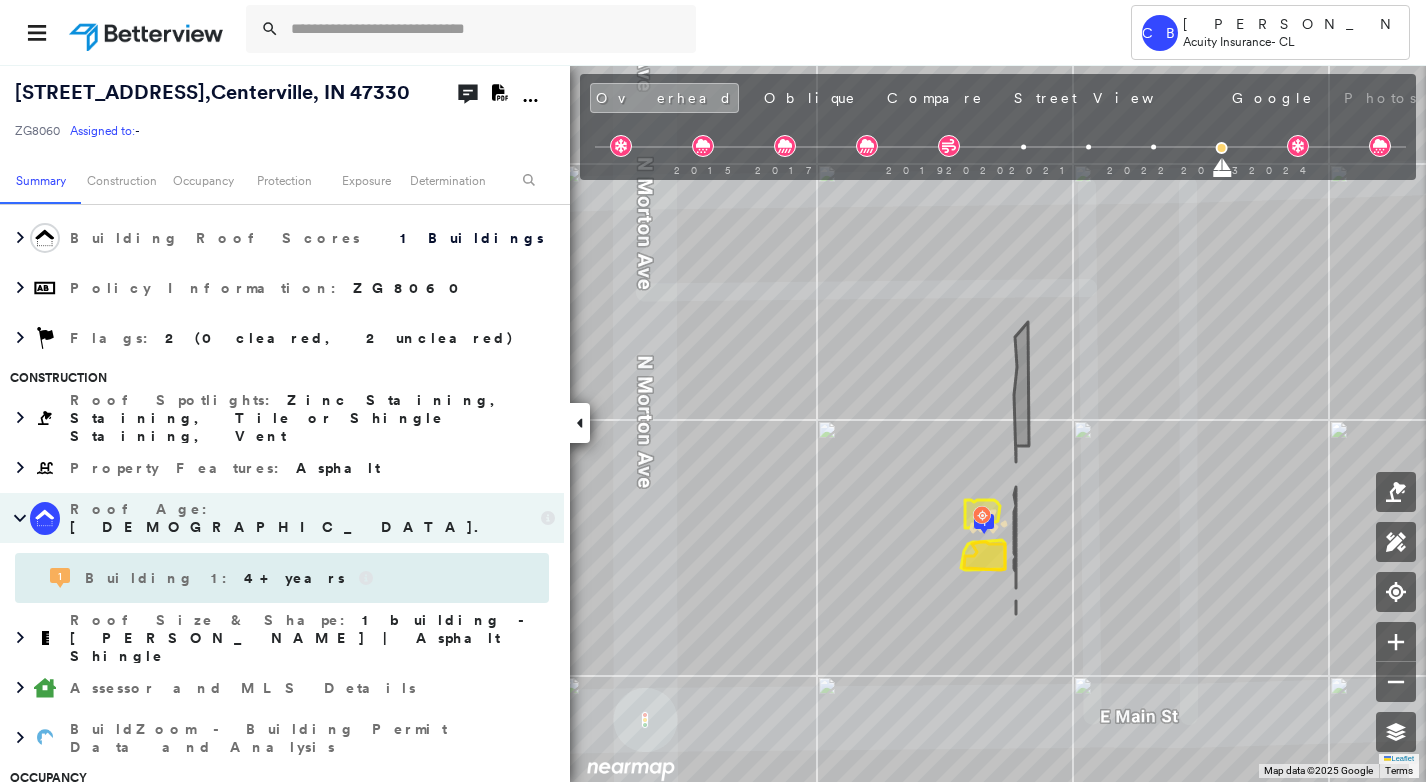 click on "Building 1 :  4+ years" at bounding box center (229, 578) 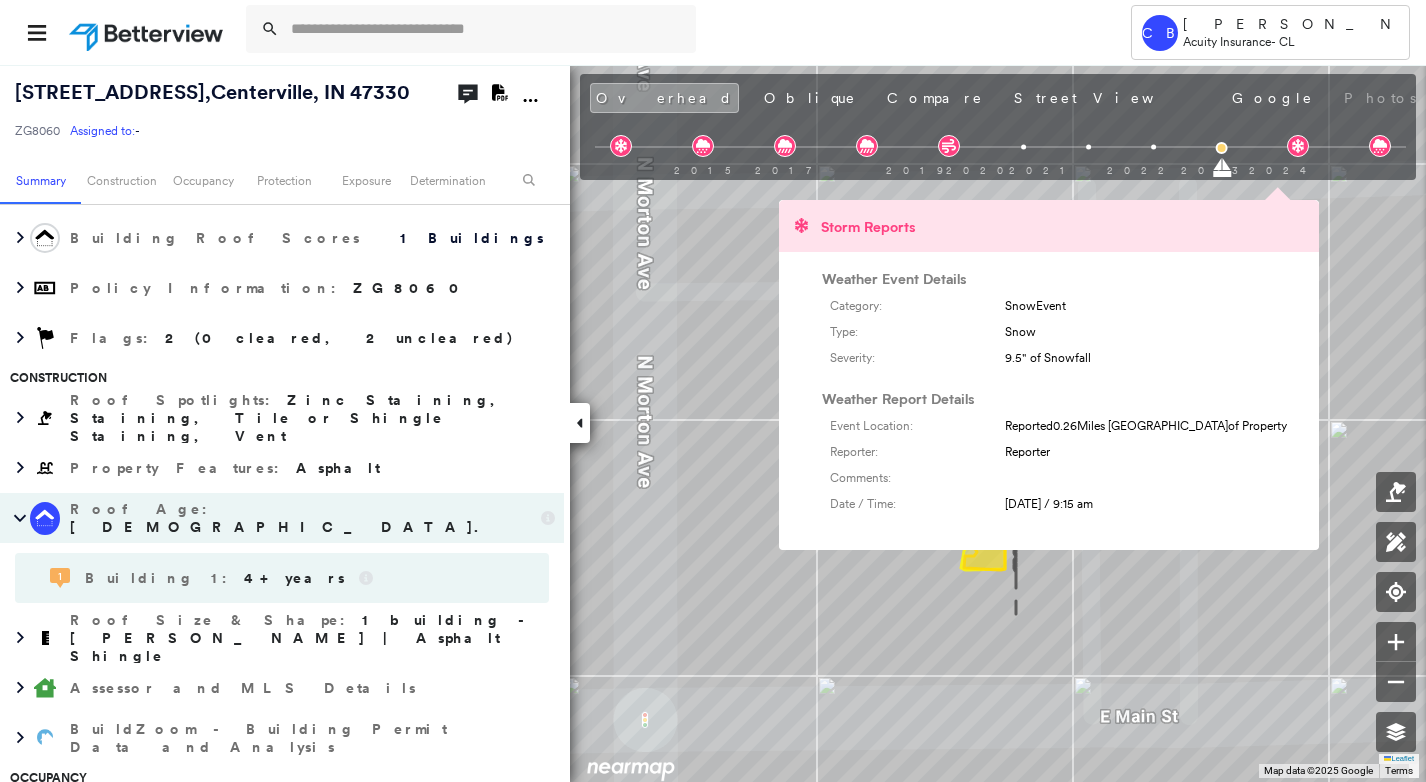 click 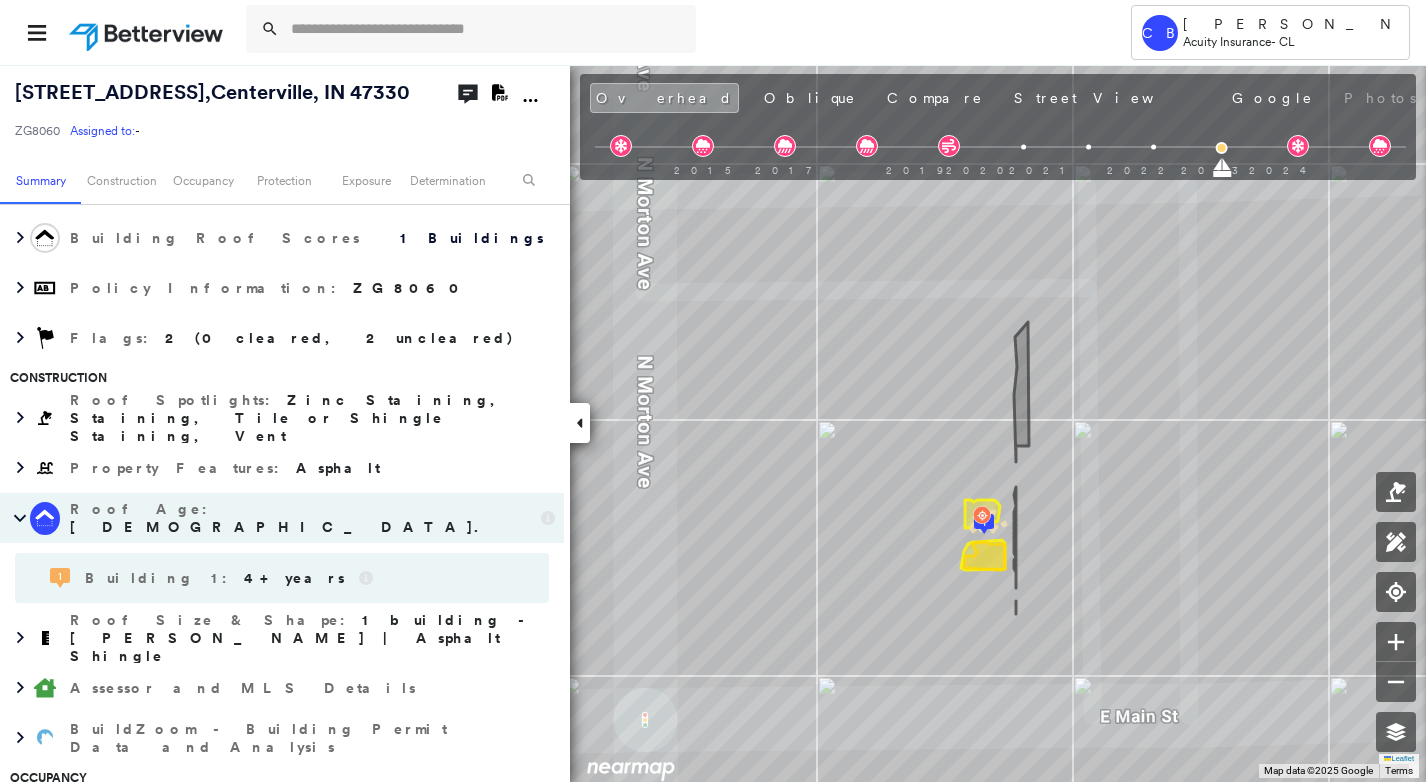 click on "[DATE]" at bounding box center (1498, 100) 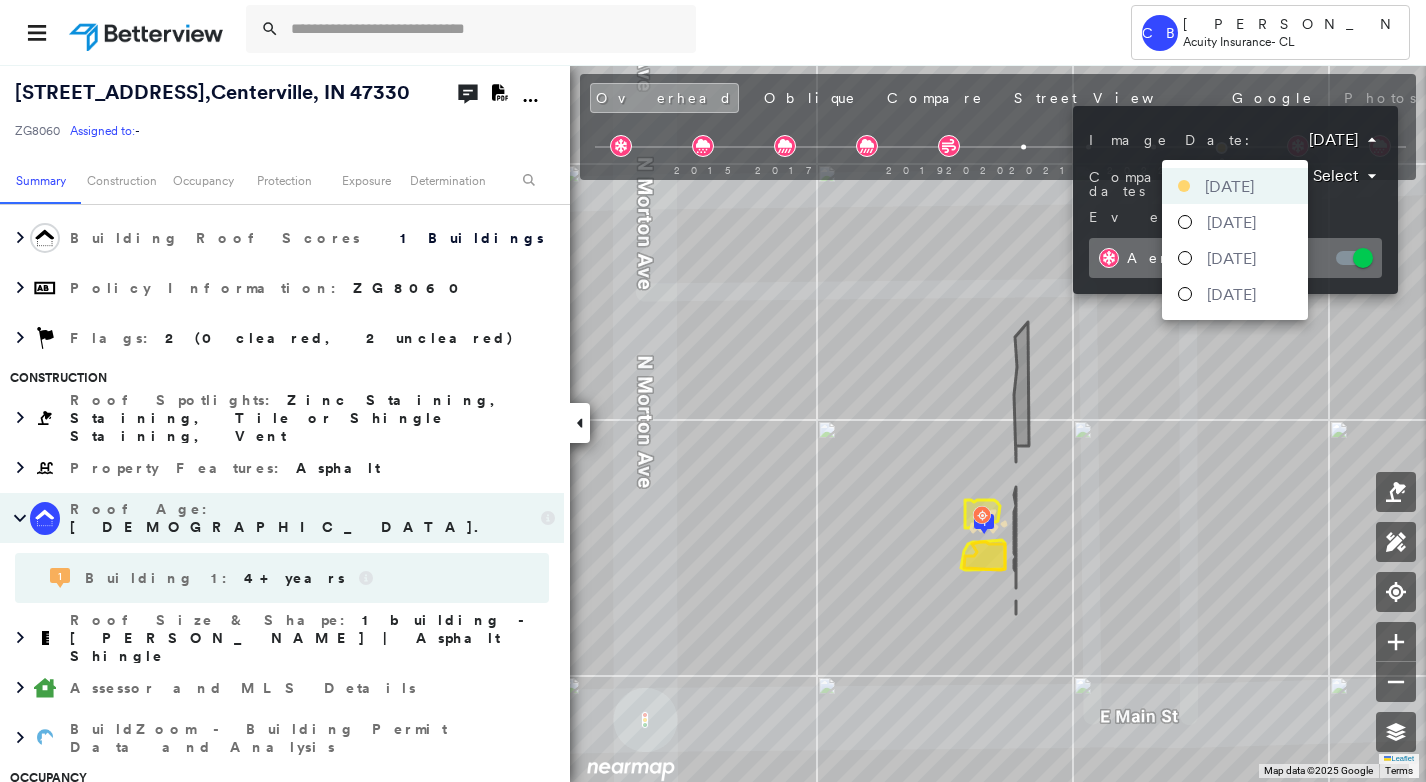 click on "Tower CB [PERSON_NAME] Acuity Insurance  -   CL [STREET_ADDRESS] ZG8060  Assigned to:  - Assigned to:  - ZG8060  Assigned to:  - Open Comments Download PDF Report Summary Construction Occupancy Protection Exposure Determination Overhead Obliques Street View Roof Spotlight™ Index :  54 out of 100 0 100 25 50 75 1 Building Roof Scores 1 Buildings Policy Information :  ZG8060  Flags :  2 (0 cleared, 2 uncleared) Construction Roof Spotlights :  Zinc Staining, Staining, Tile or Shingle Staining, Vent Property Features :  Asphalt Roof Age :  [DEMOGRAPHIC_DATA]+ years old. 1 Building 1 :  4+ years Roof Size & Shape :  1 building  - [PERSON_NAME] | Asphalt Shingle Assessor and MLS Details BuildZoom - Building Permit Data and Analysis Occupancy Ownership Place Detail Google - Places Property Lookup-Acuity National Registry of Historic Places Protection Protection US Fire Administration: Nearest Fire Stations Exposure Fire Path FEMA Risk Index Wind Regional Hazard: 2   out of  5 Hail Regional Hazard: 1   out of  5 3" at bounding box center [713, 391] 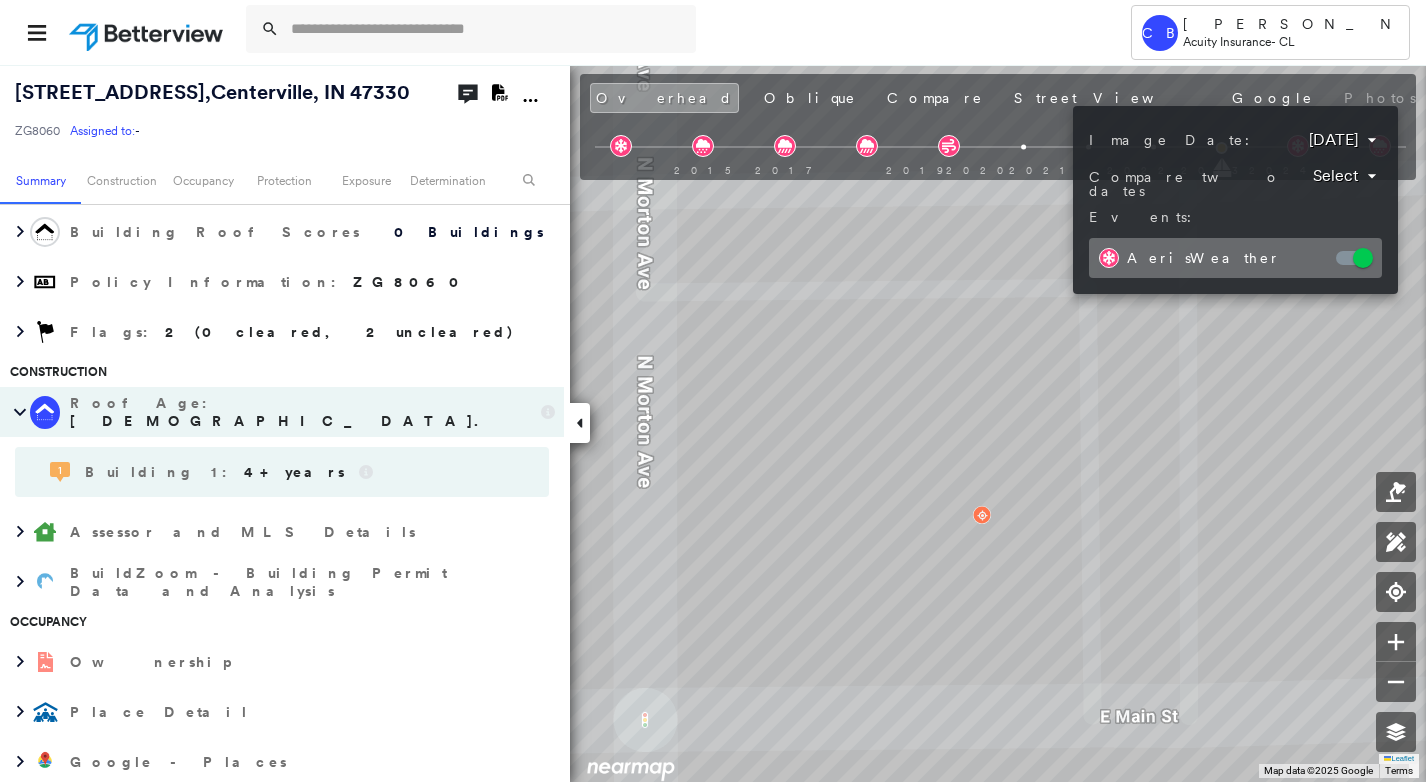 type on "**********" 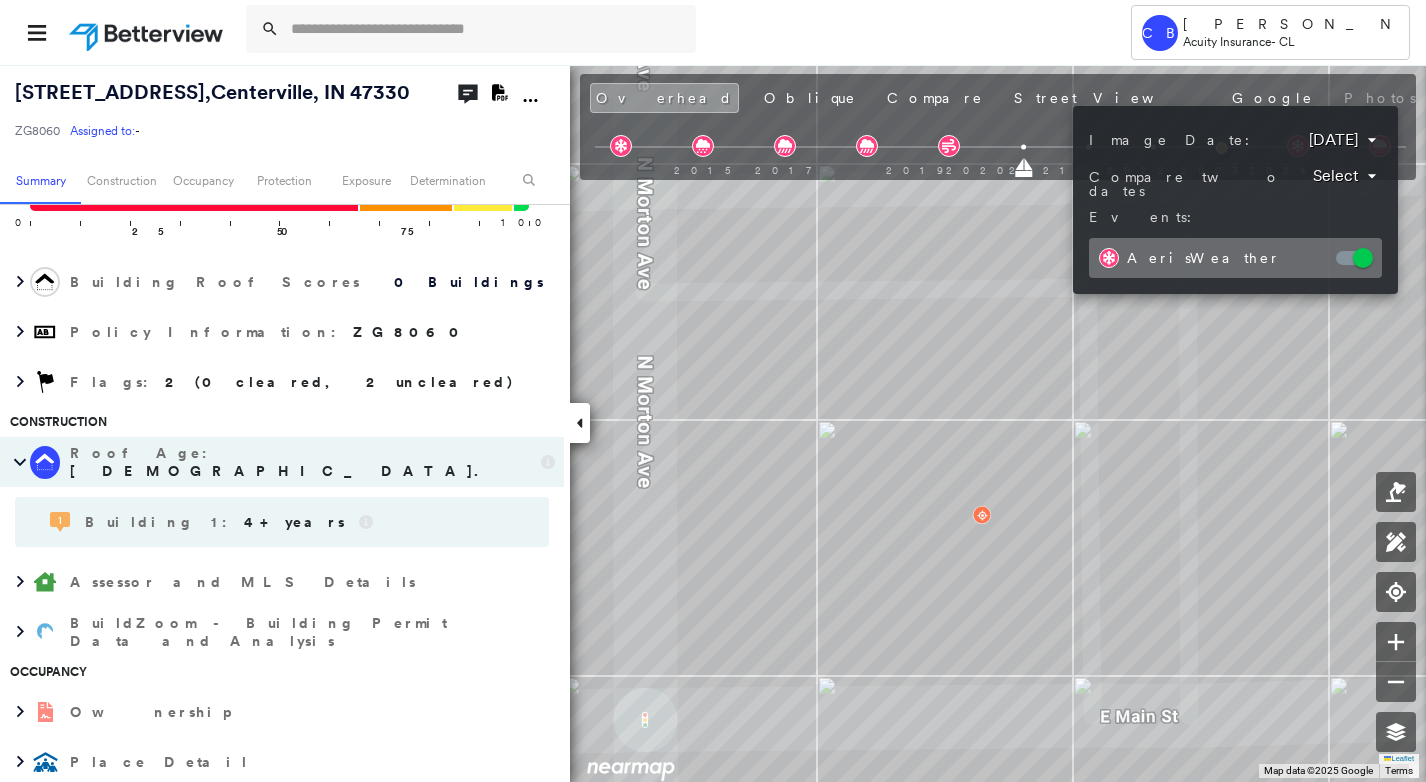 click at bounding box center [713, 391] 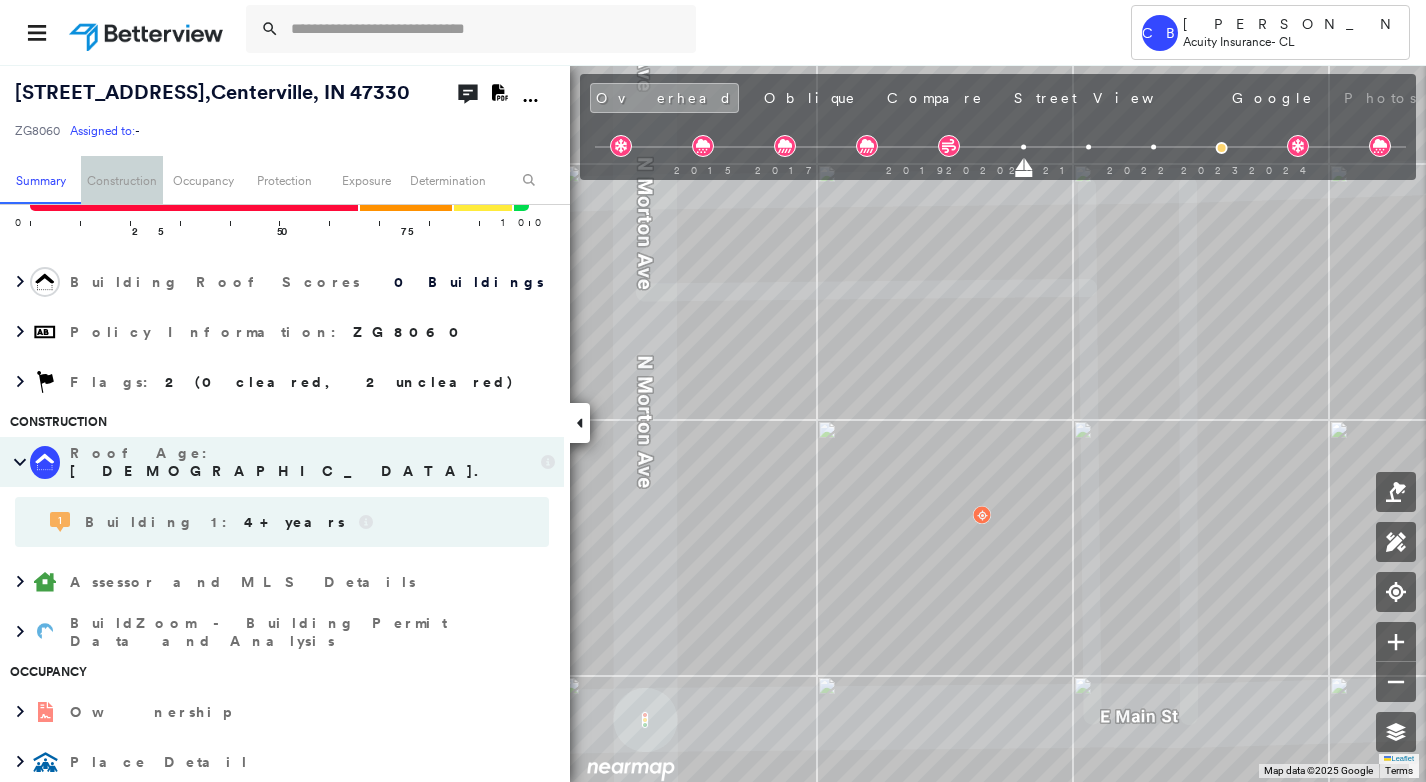 click on "Construction" at bounding box center (121, 180) 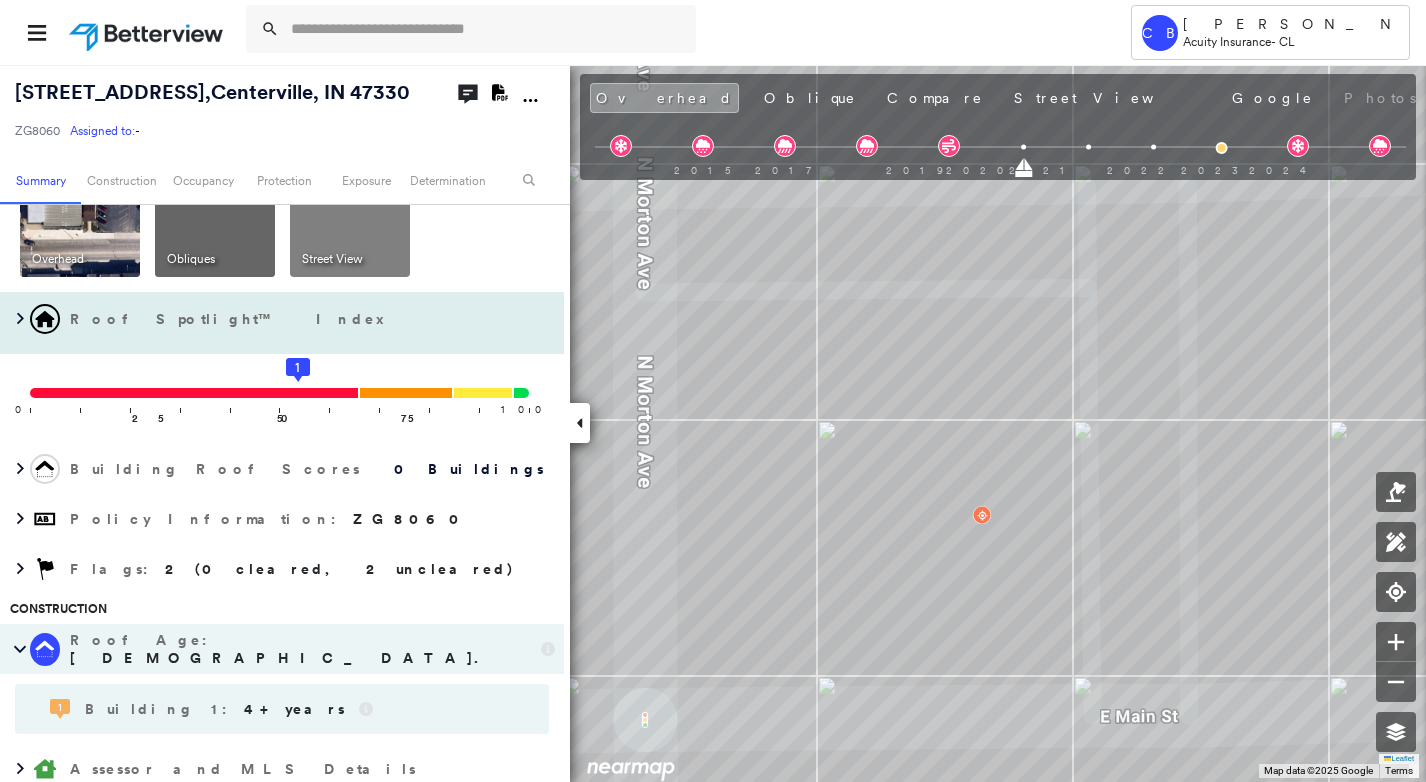 scroll, scrollTop: 0, scrollLeft: 0, axis: both 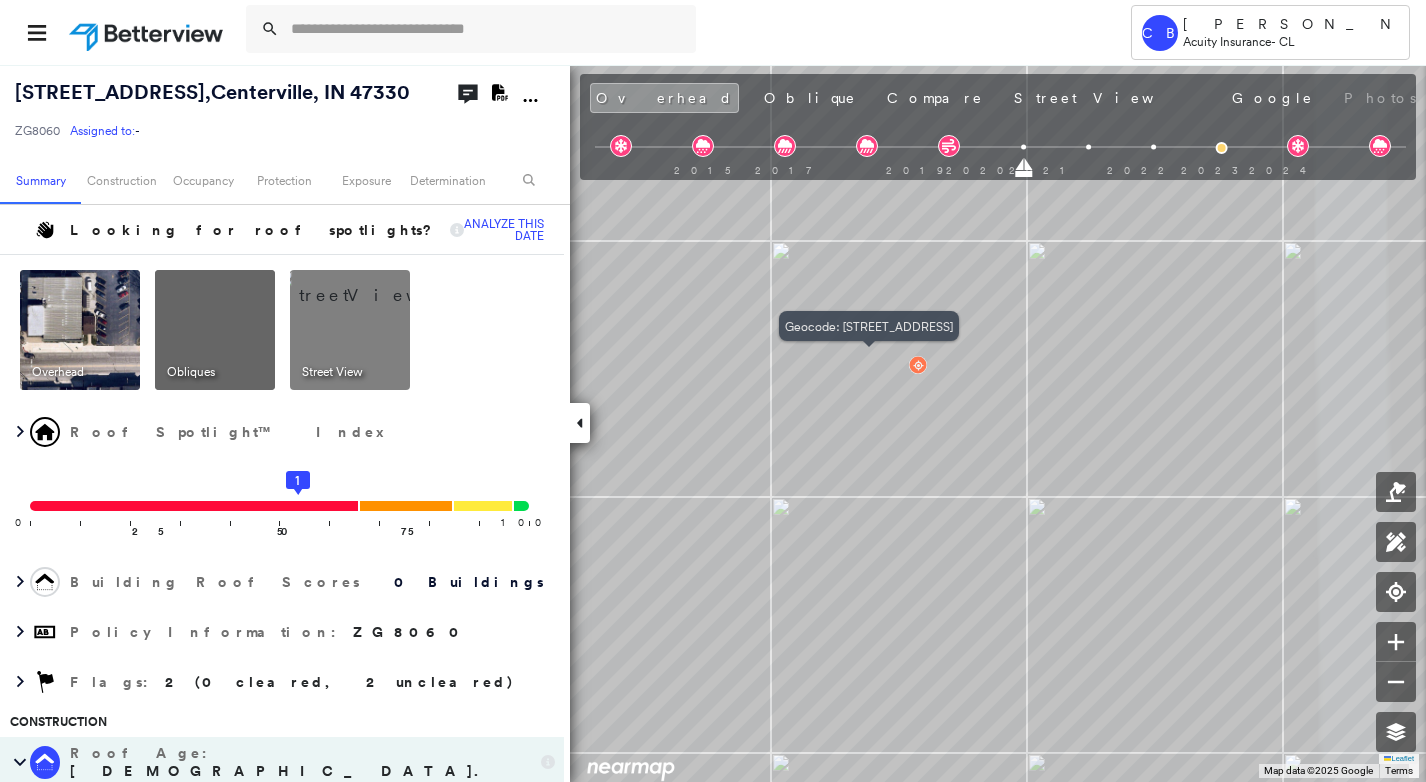 click 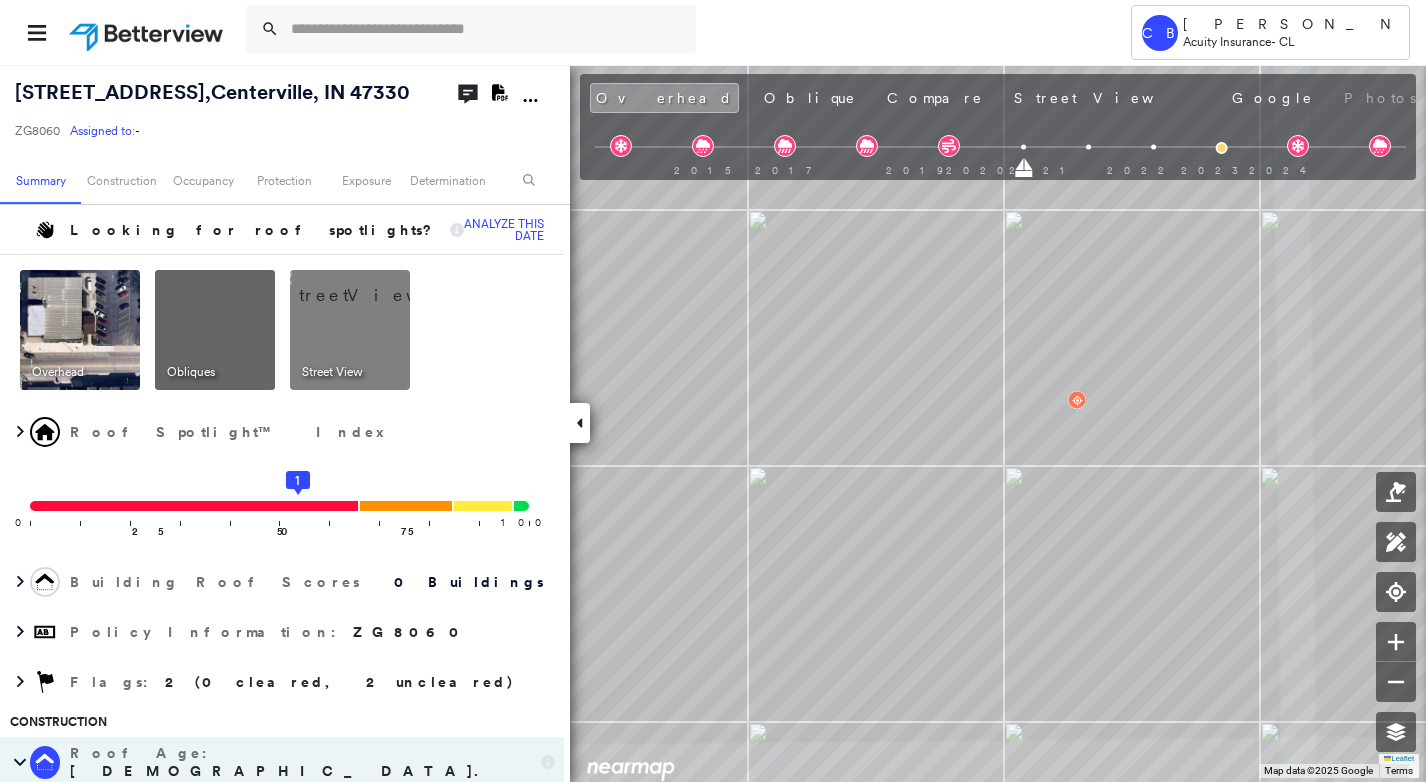 click at bounding box center (374, 285) 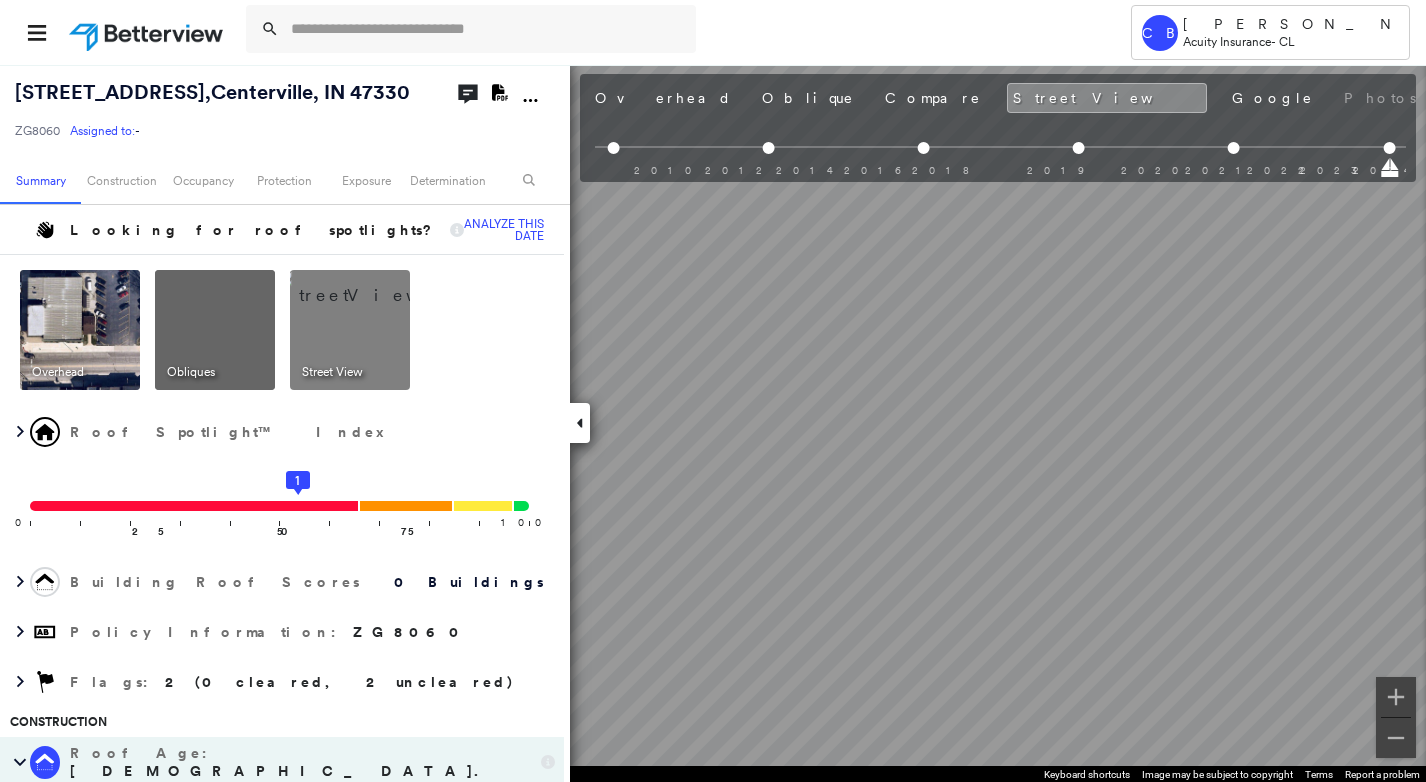 scroll, scrollTop: 0, scrollLeft: 177, axis: horizontal 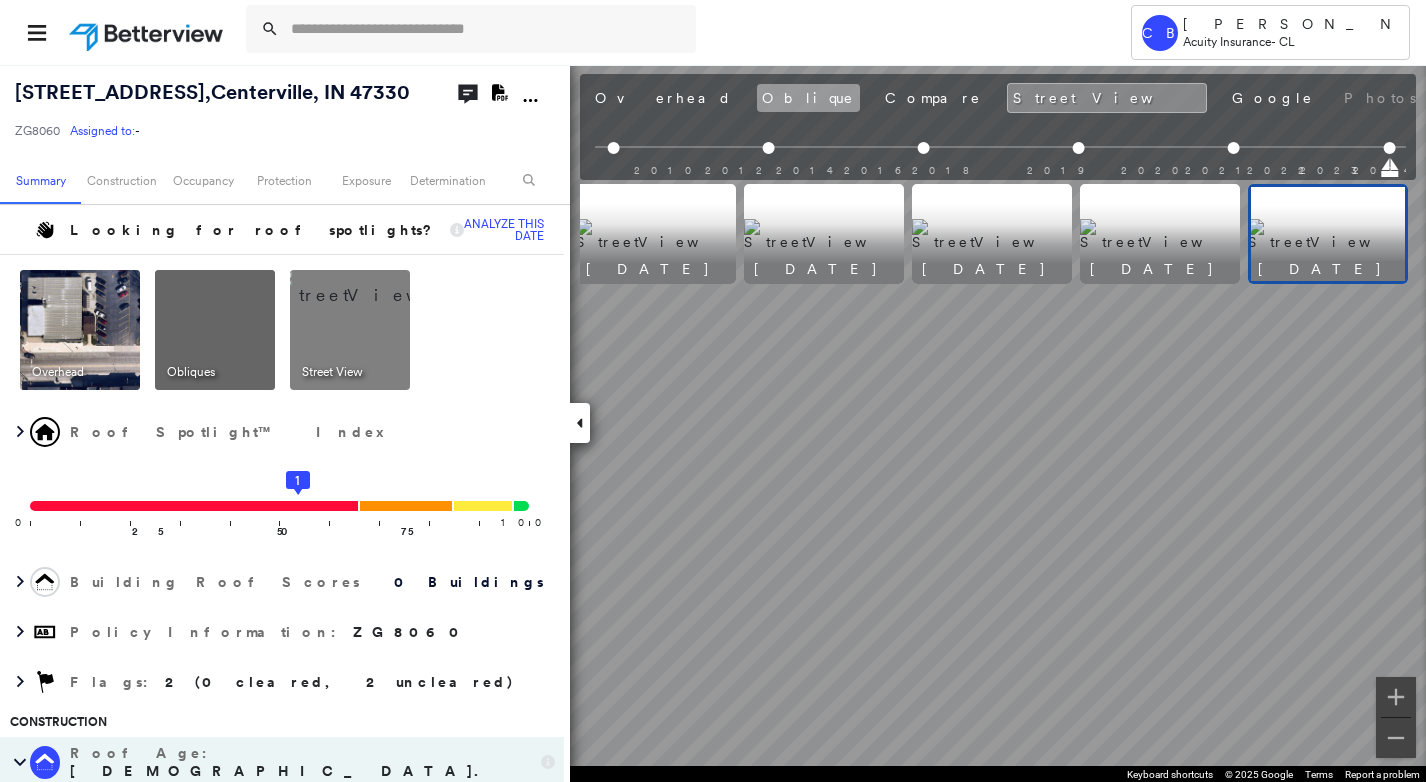 click on "Oblique" at bounding box center [808, 98] 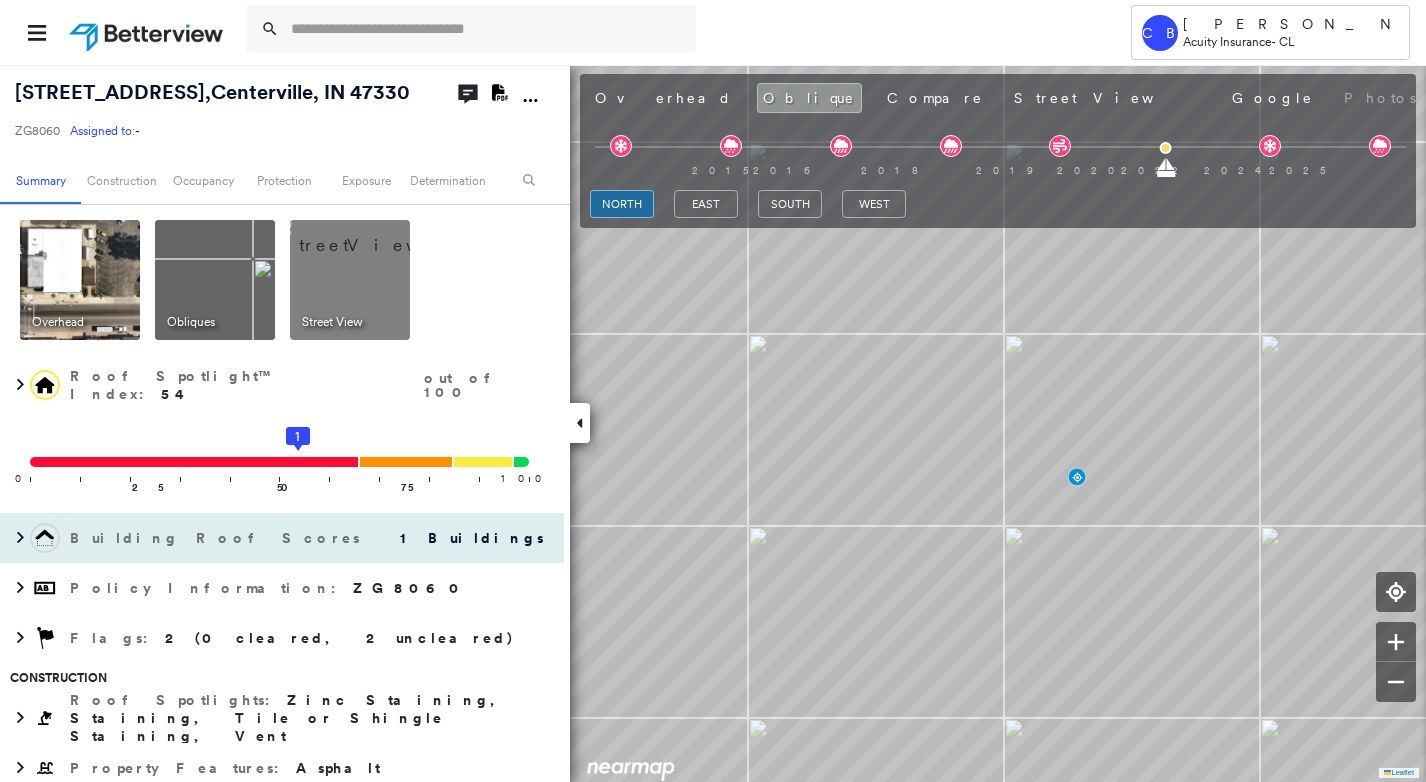 click on "Building Roof Scores" at bounding box center [217, 538] 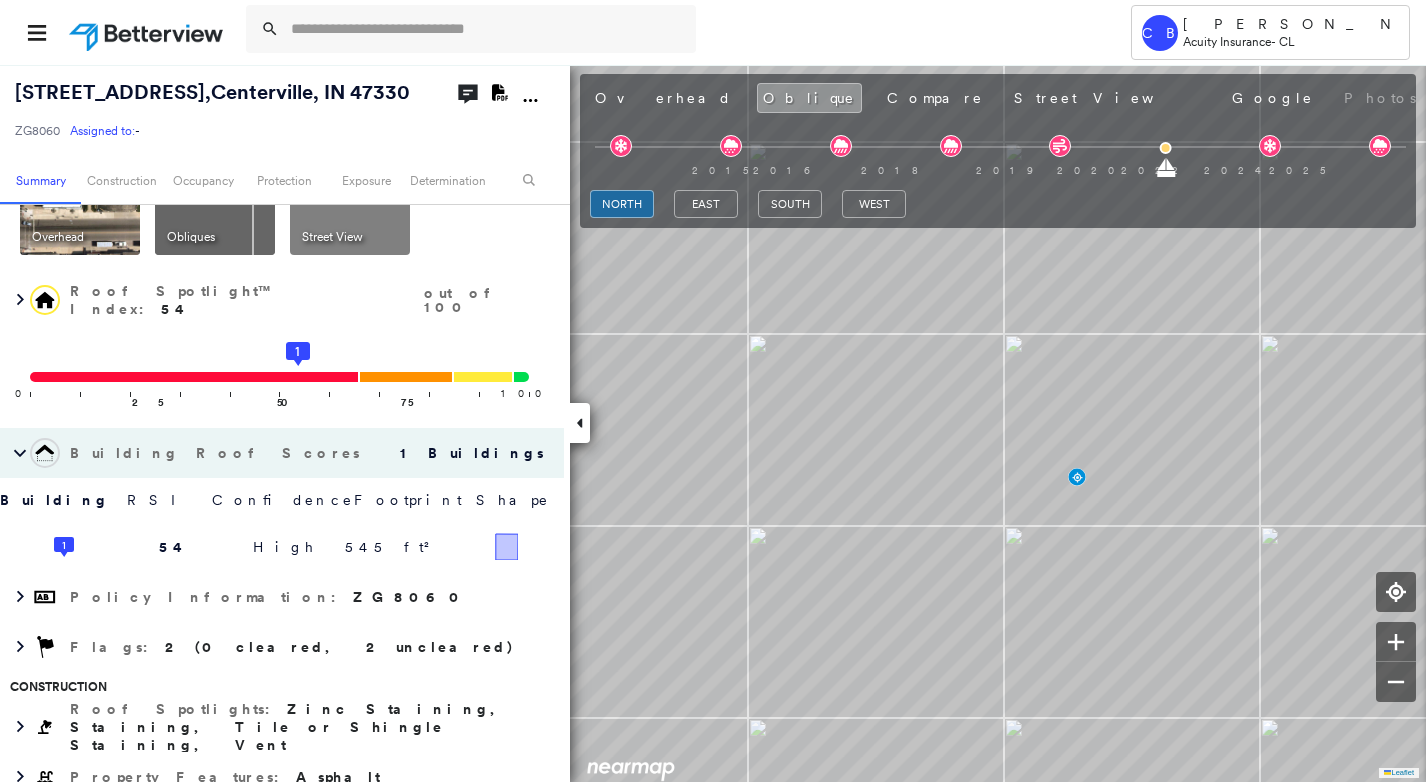 scroll, scrollTop: 0, scrollLeft: 0, axis: both 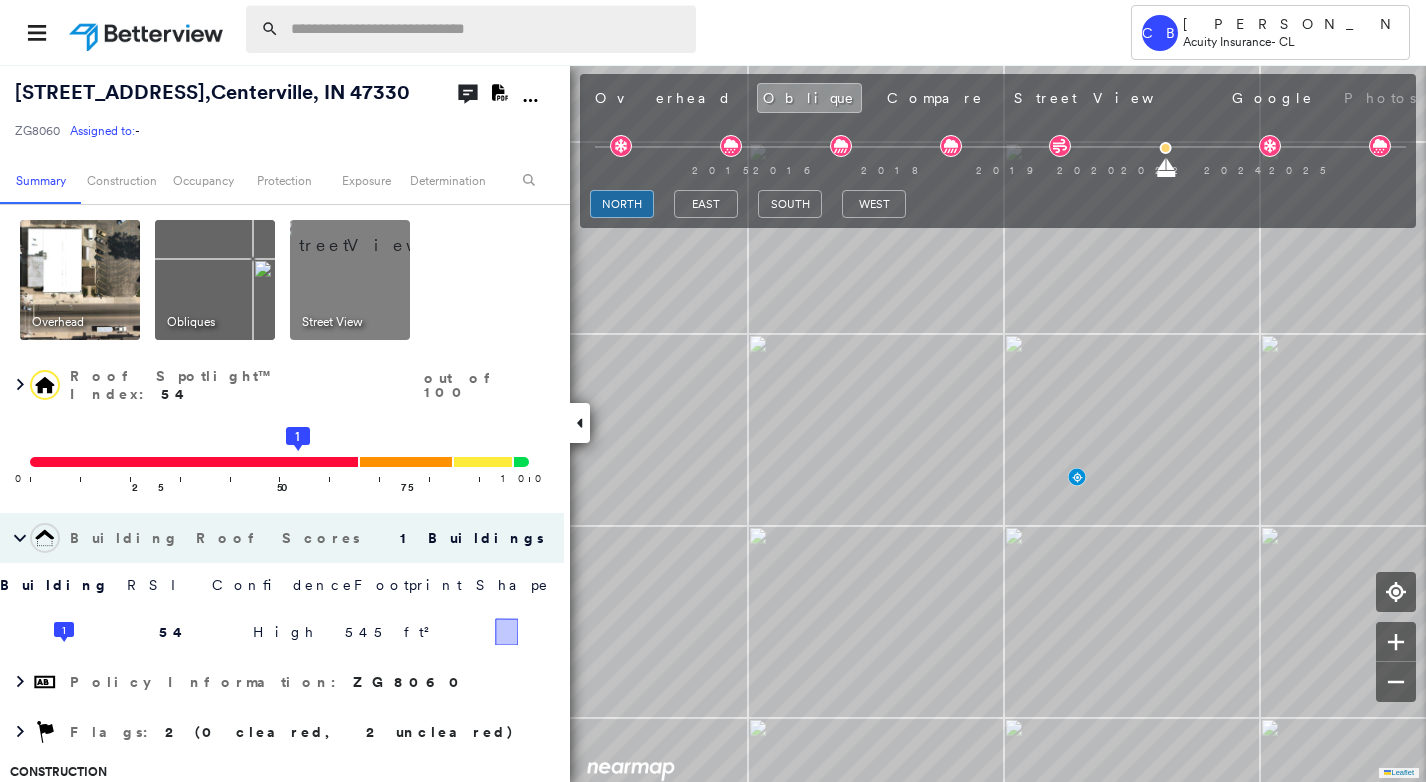 click at bounding box center [487, 29] 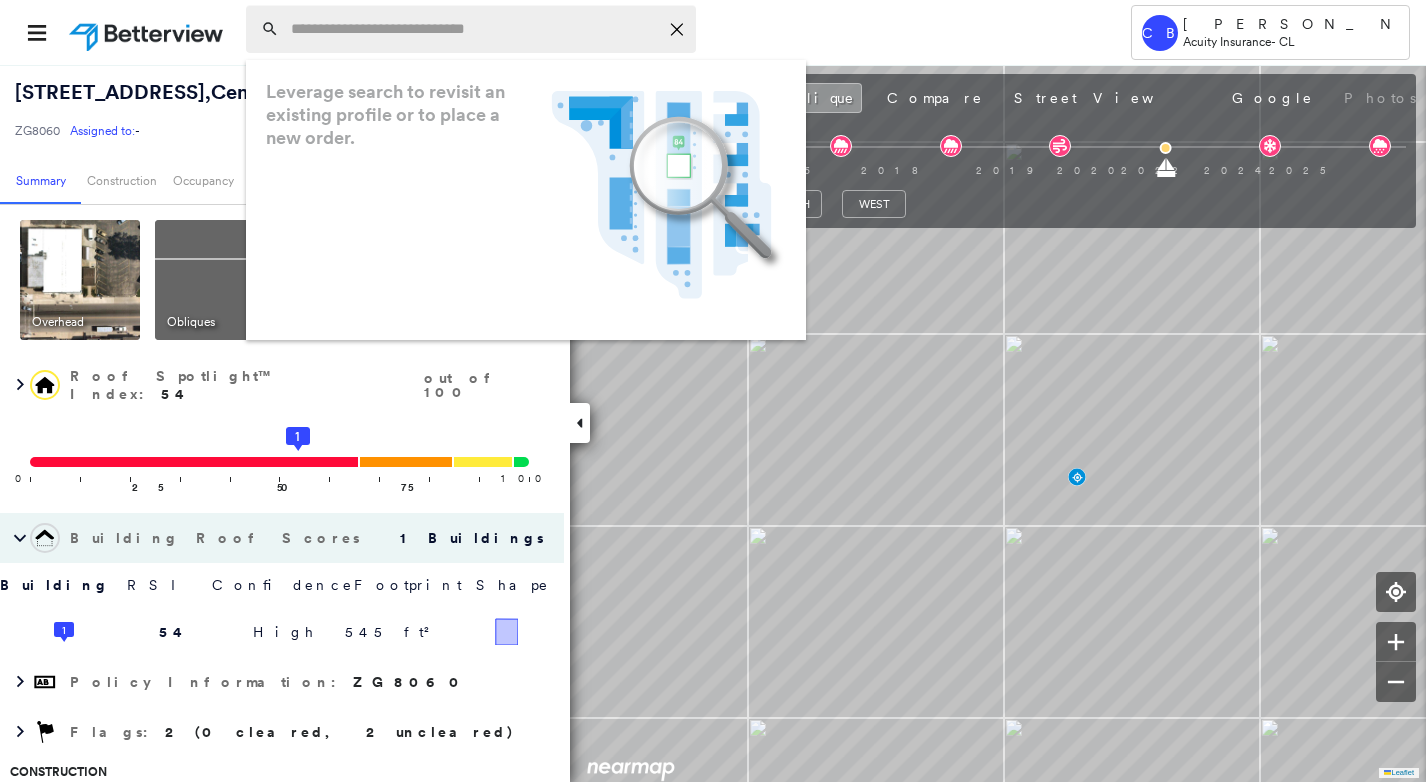 paste on "**********" 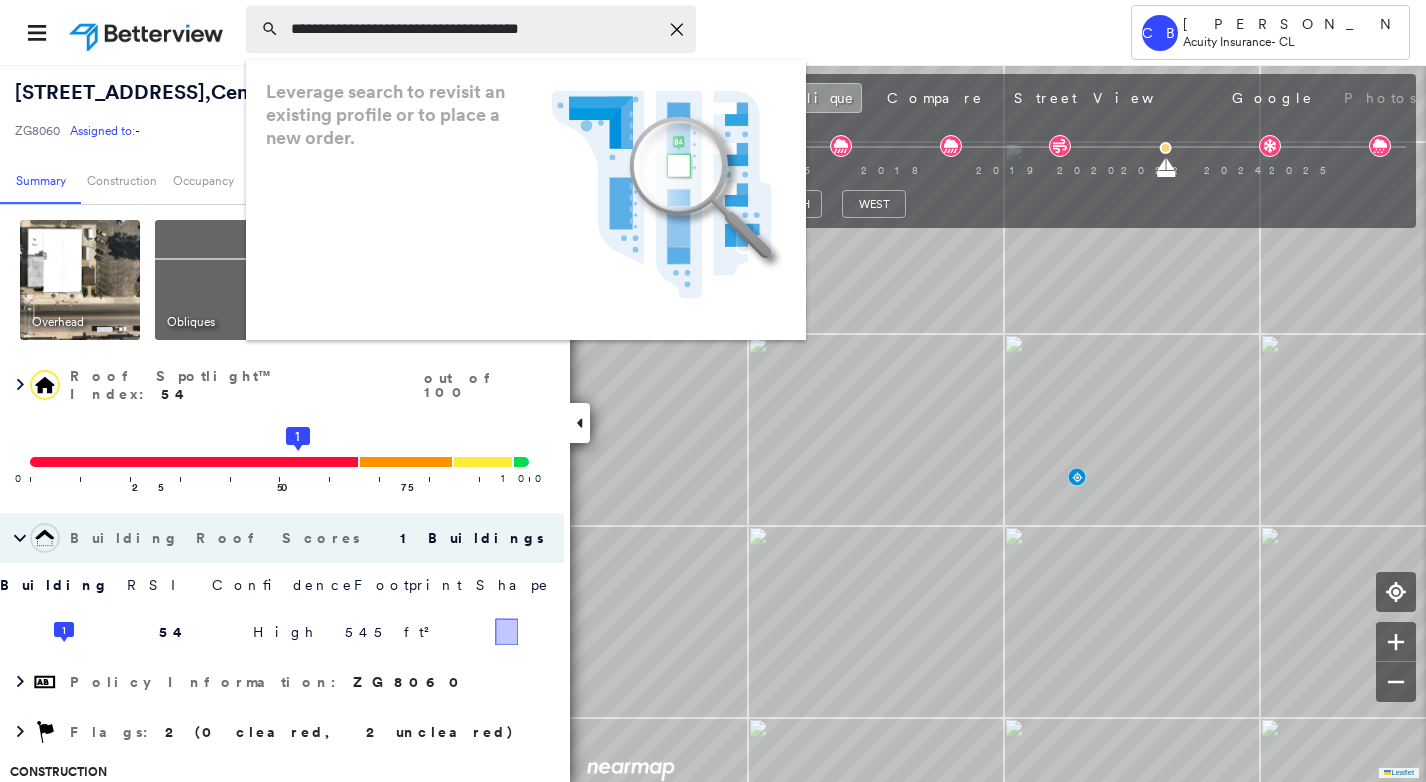 scroll, scrollTop: 0, scrollLeft: 22, axis: horizontal 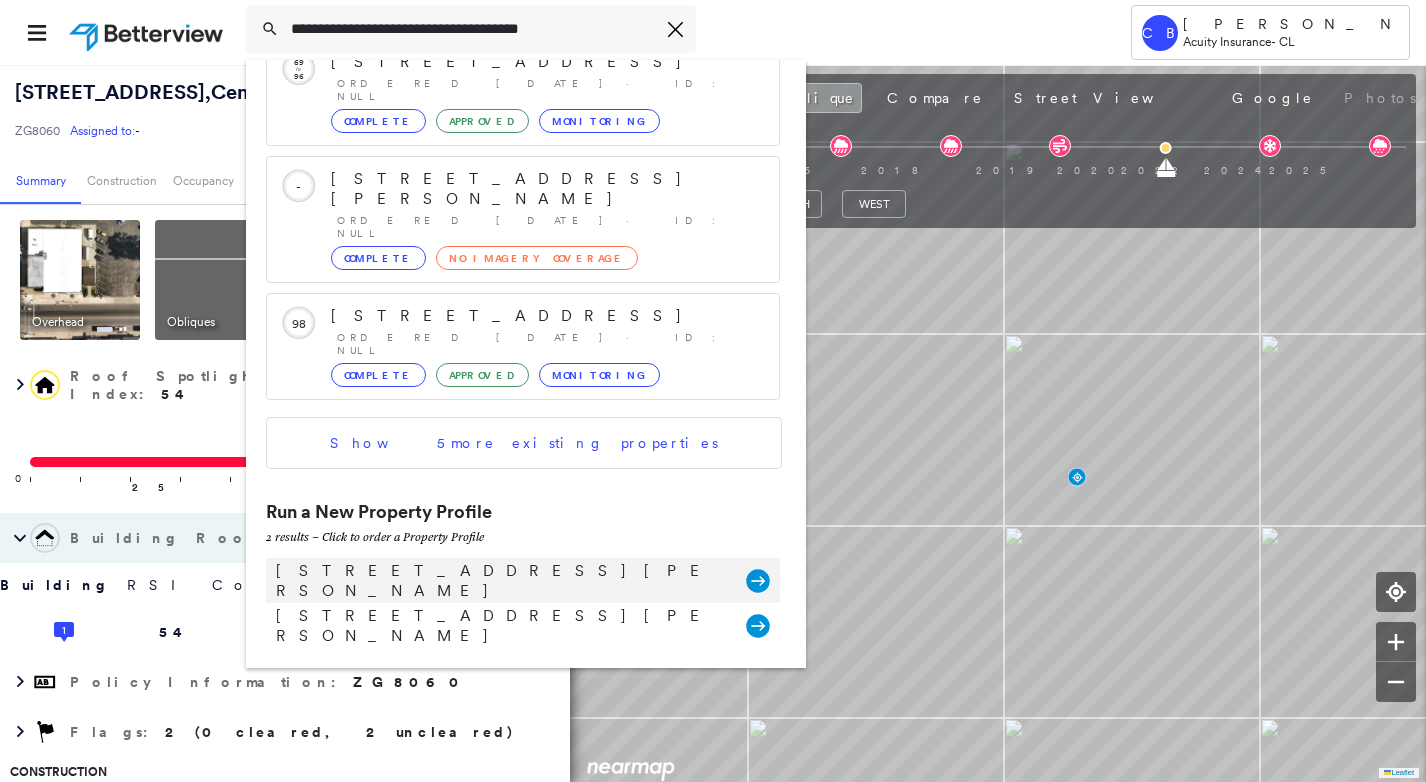 type on "**********" 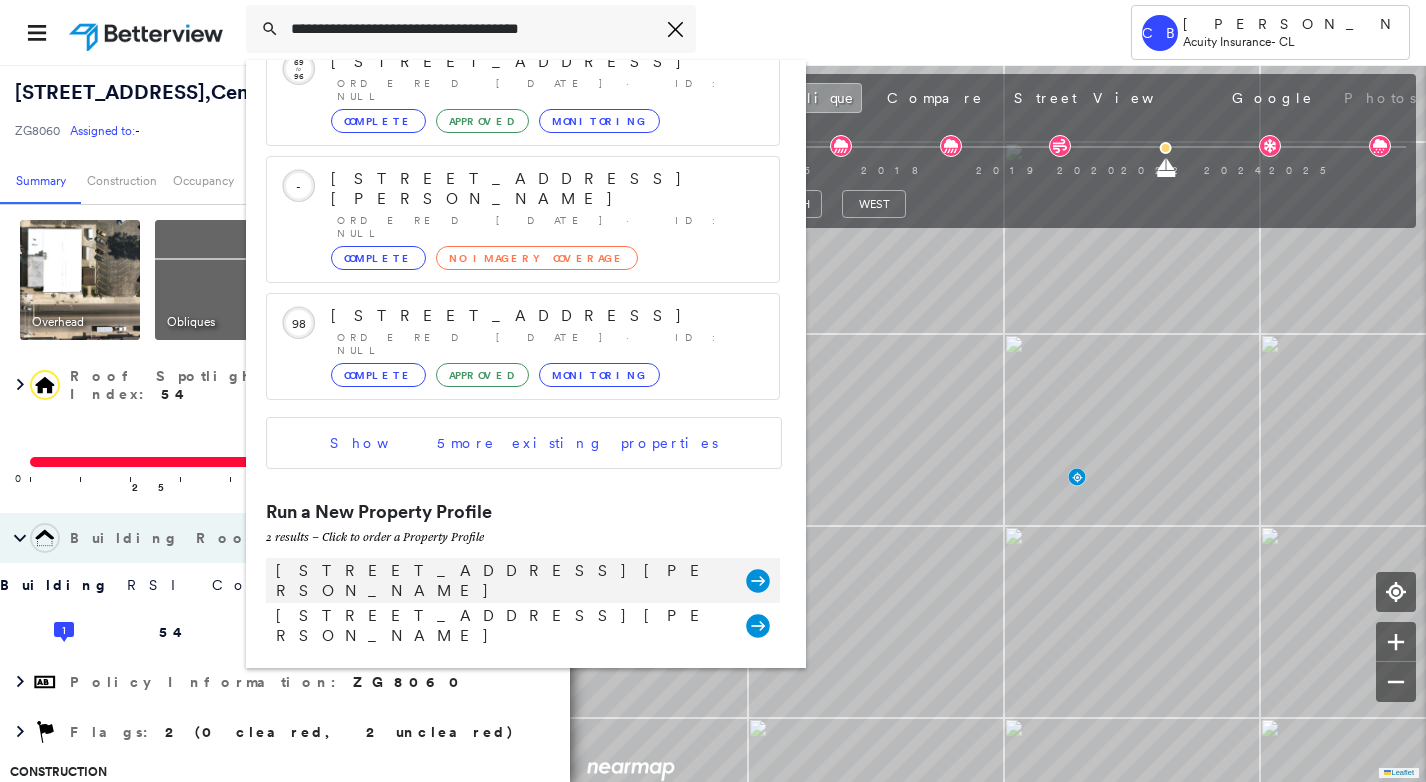 scroll, scrollTop: 0, scrollLeft: 0, axis: both 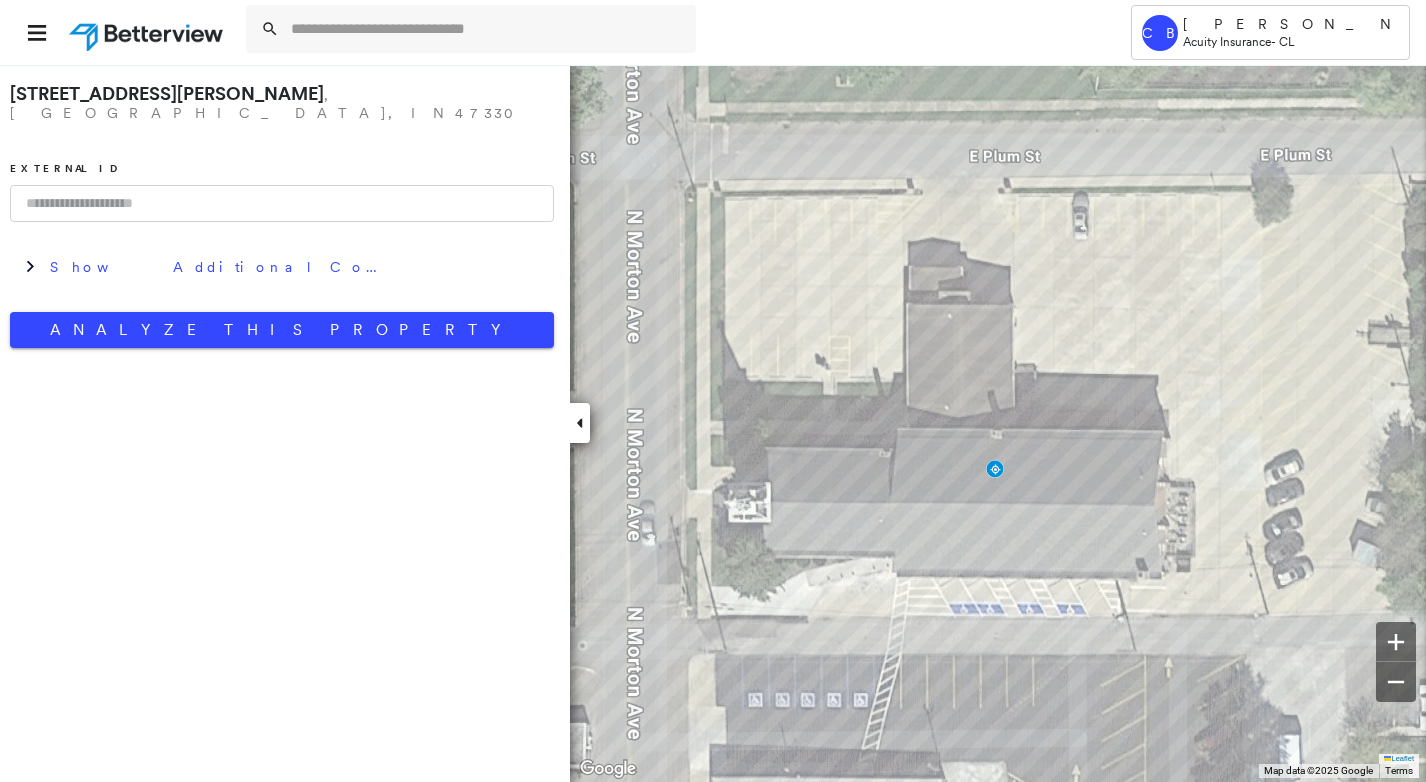 click at bounding box center (282, 203) 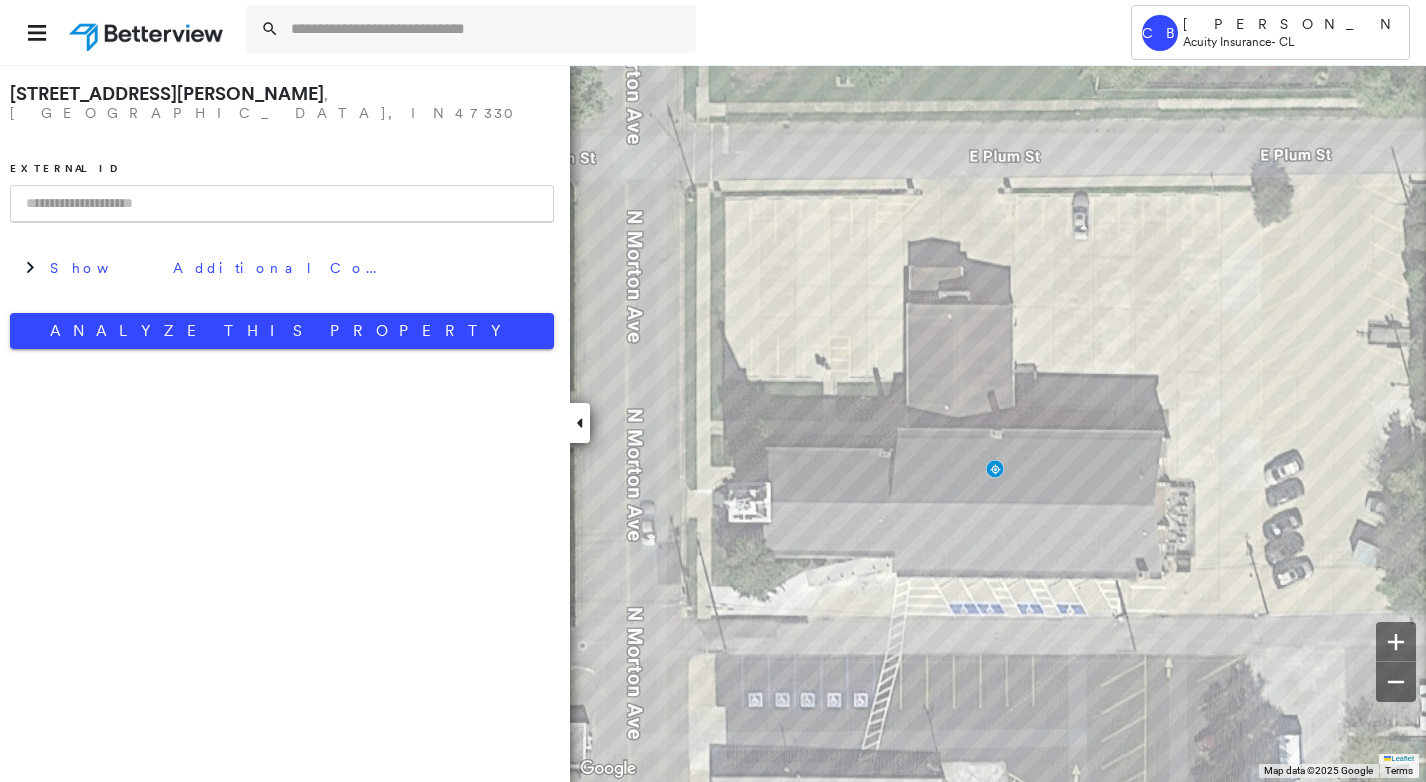 paste on "******" 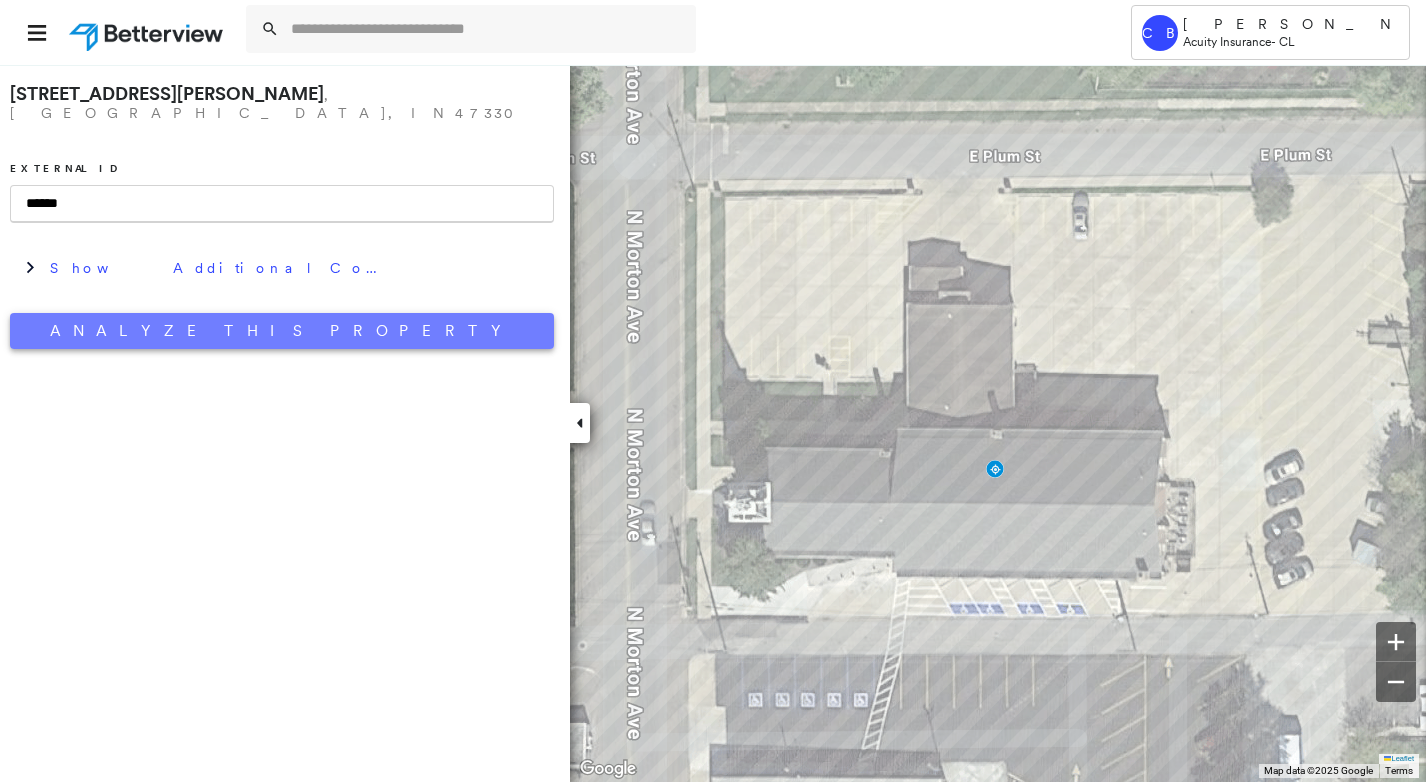 type on "******" 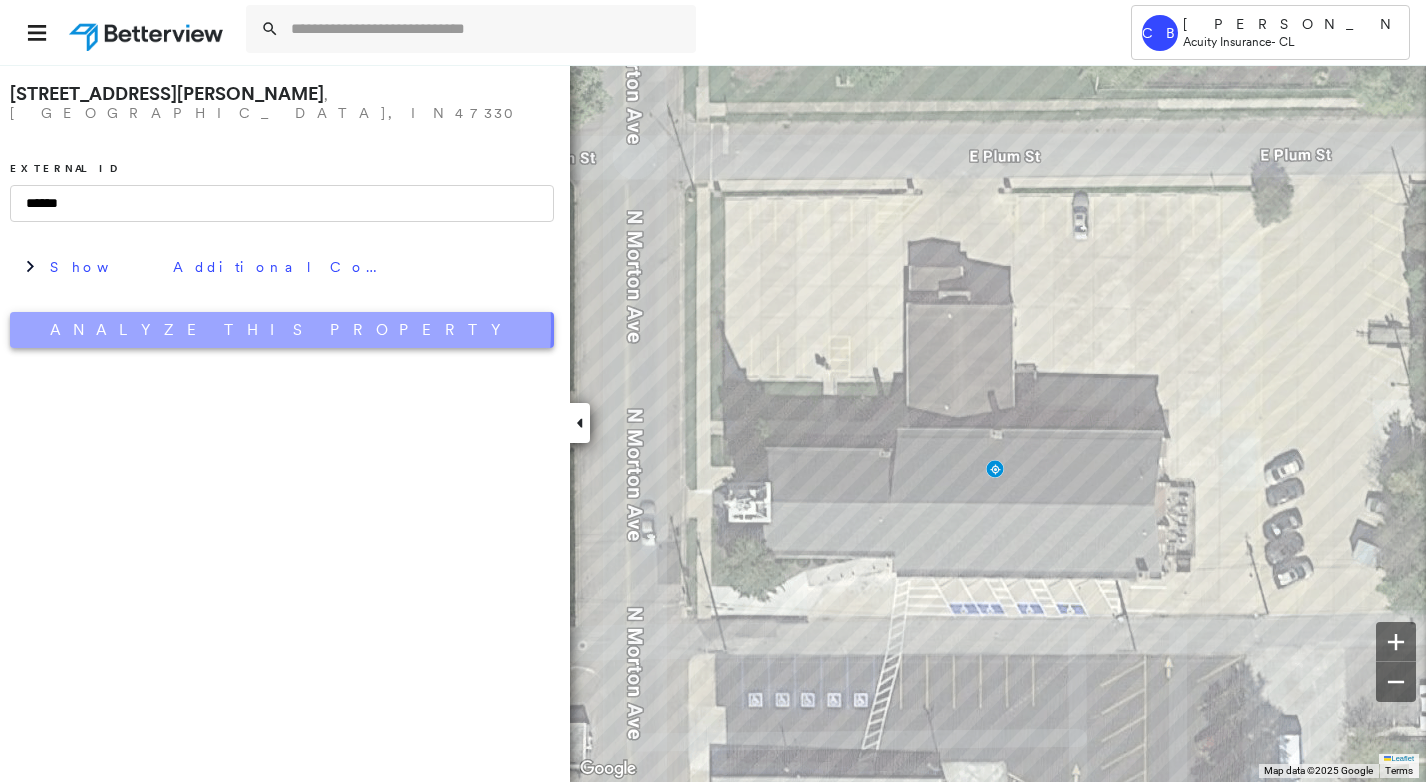 click on "Analyze This Property" at bounding box center [282, 330] 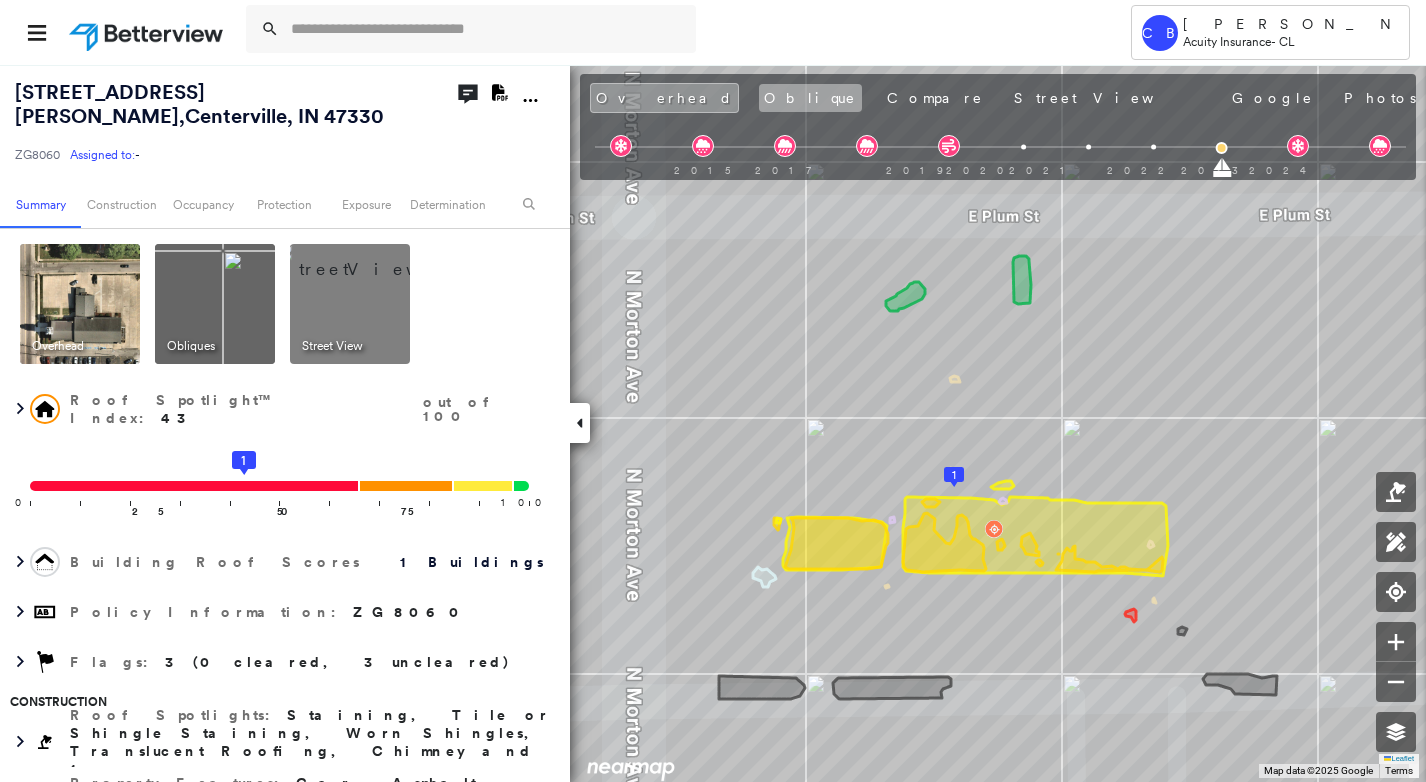 click on "Oblique" at bounding box center [810, 98] 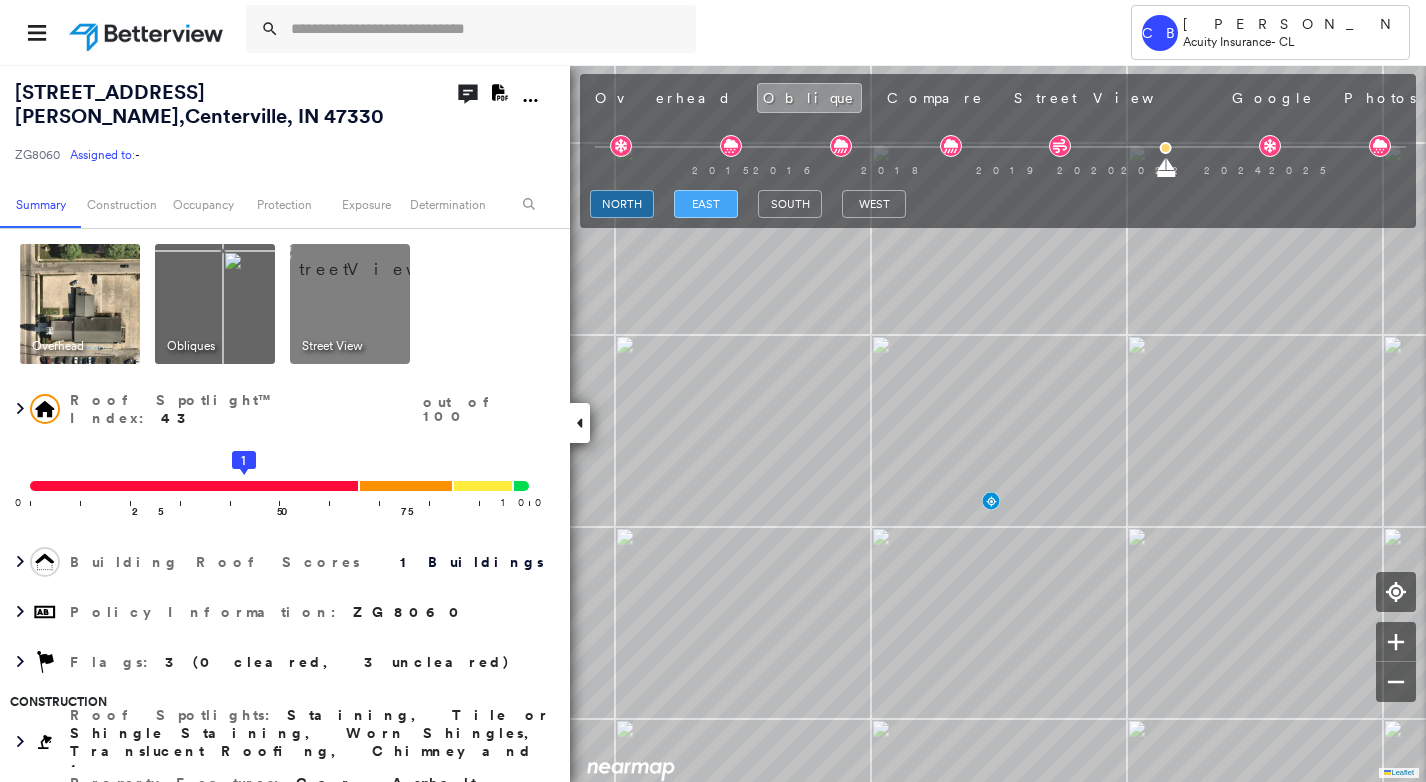 click on "[GEOGRAPHIC_DATA]" at bounding box center (748, 204) 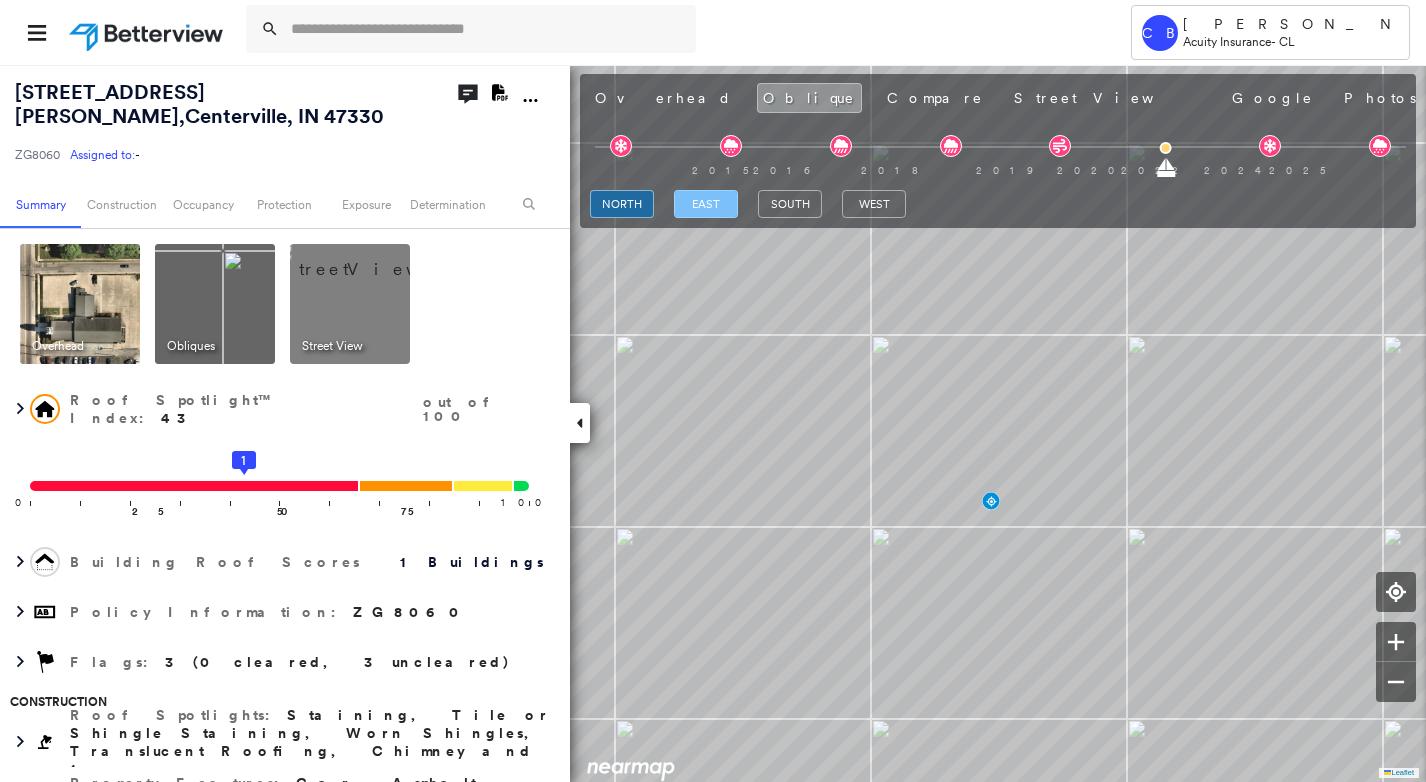 click on "east" at bounding box center (706, 204) 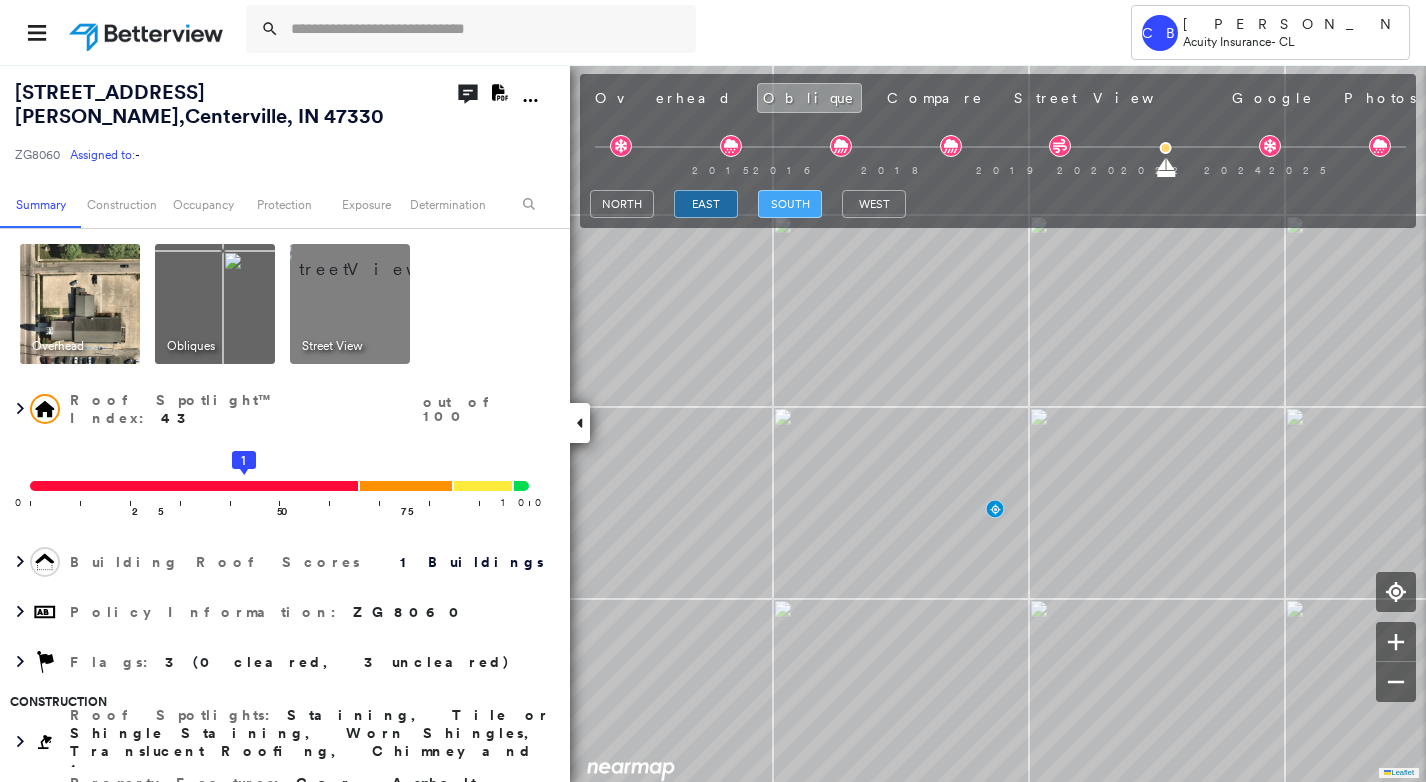 click on "south" at bounding box center [790, 204] 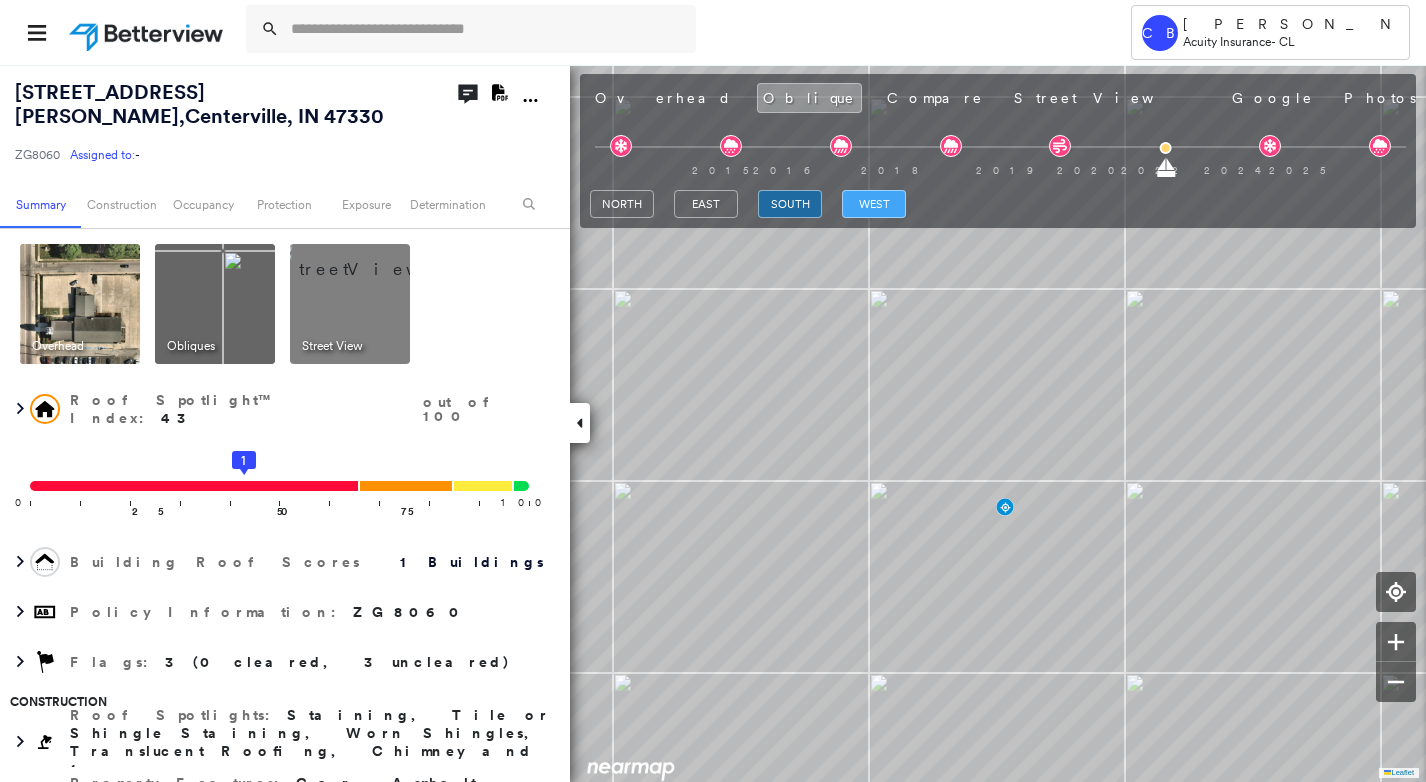 click on "west" at bounding box center (874, 204) 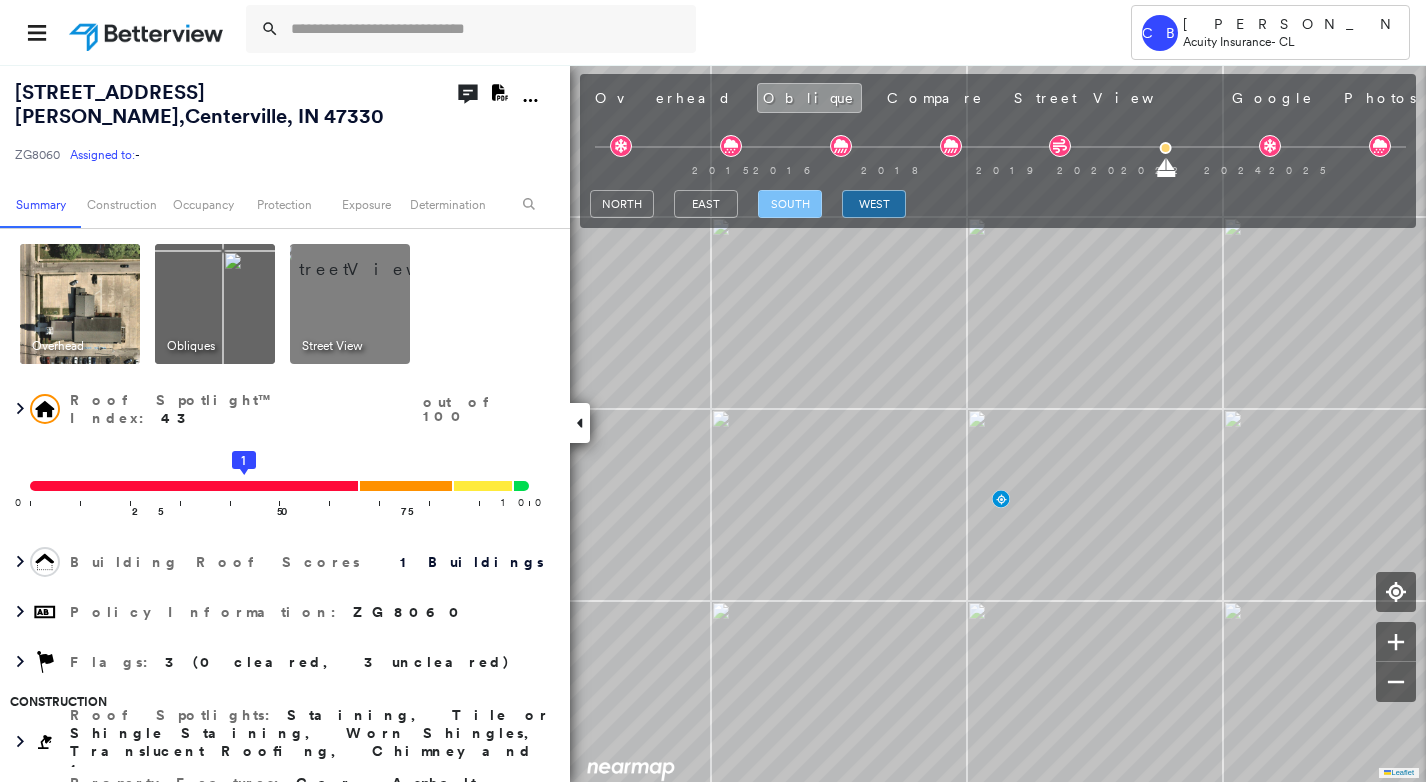 click on "south" at bounding box center [790, 204] 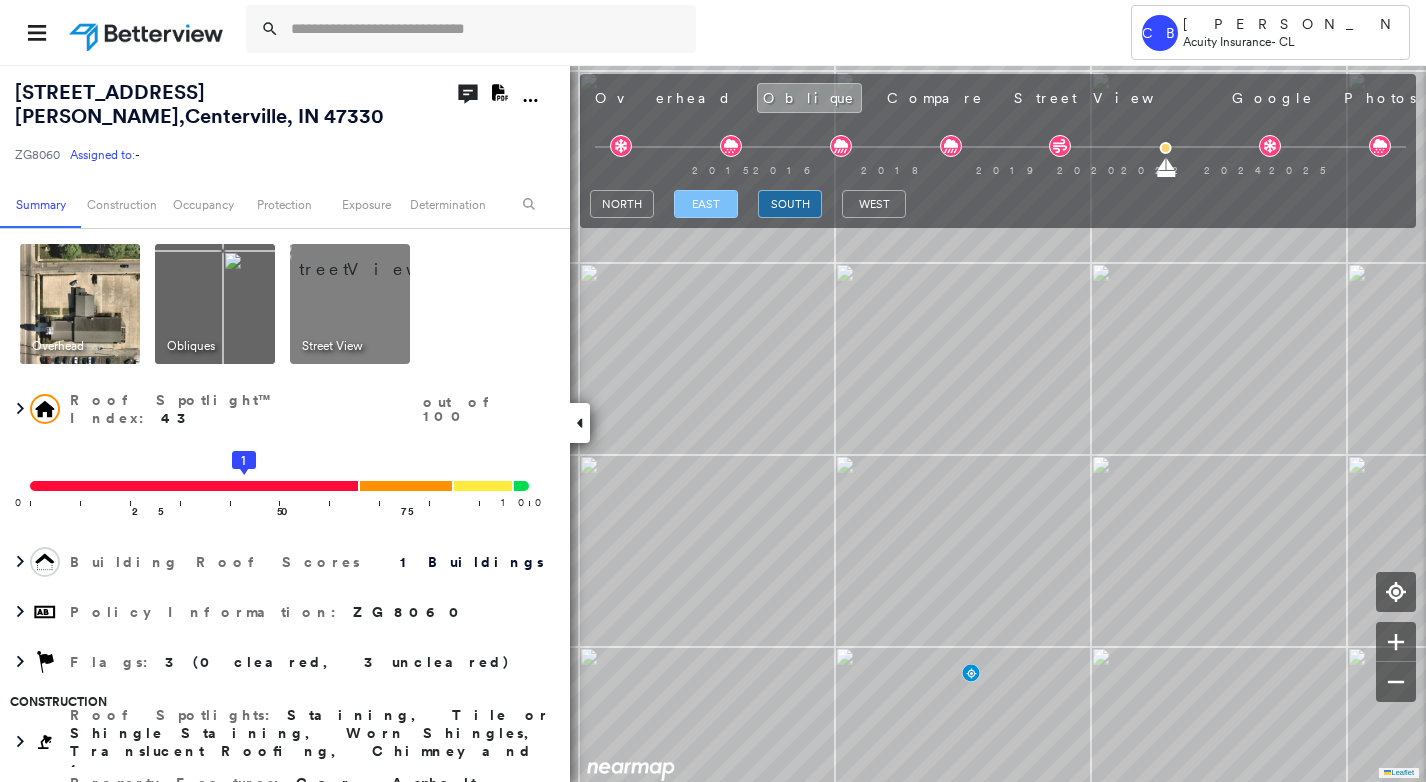 click on "east" at bounding box center (706, 204) 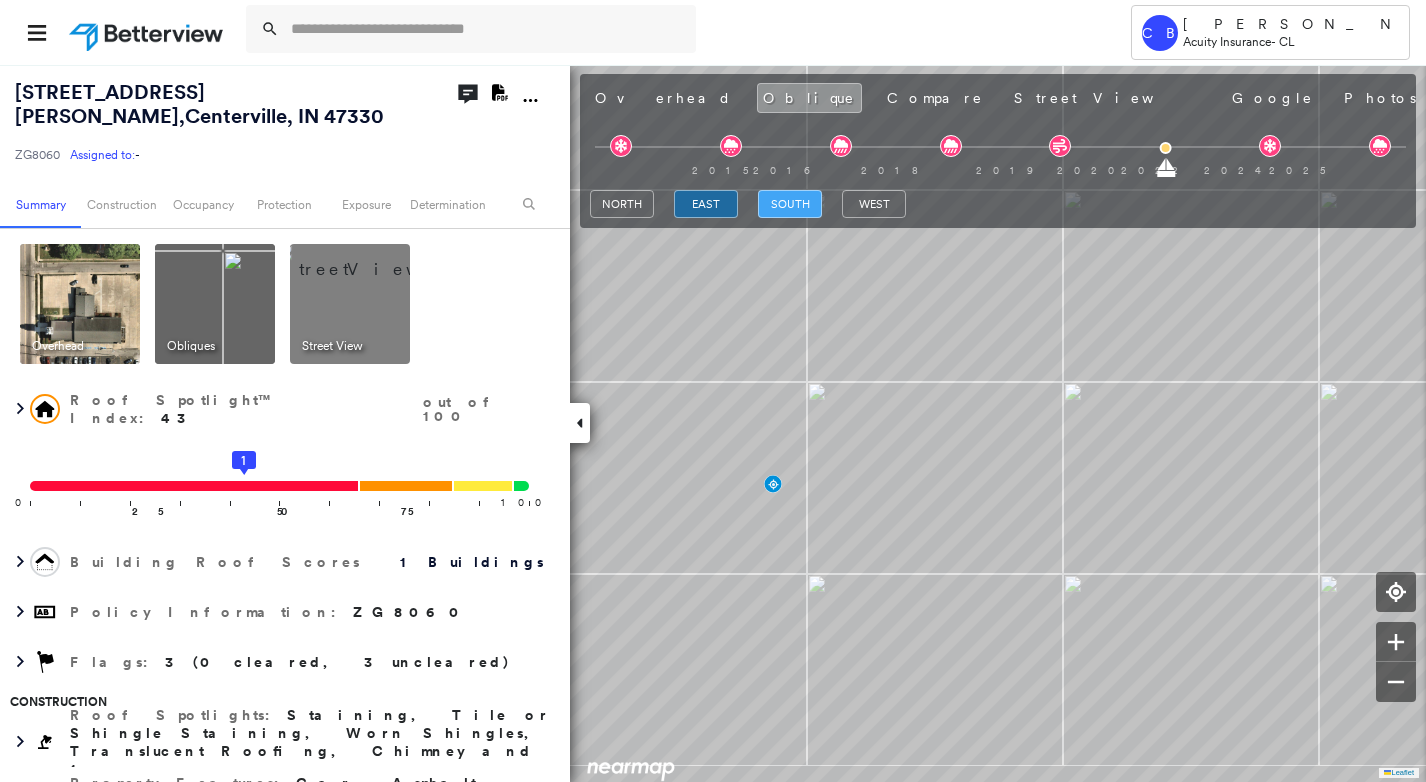 click on "south" at bounding box center [790, 204] 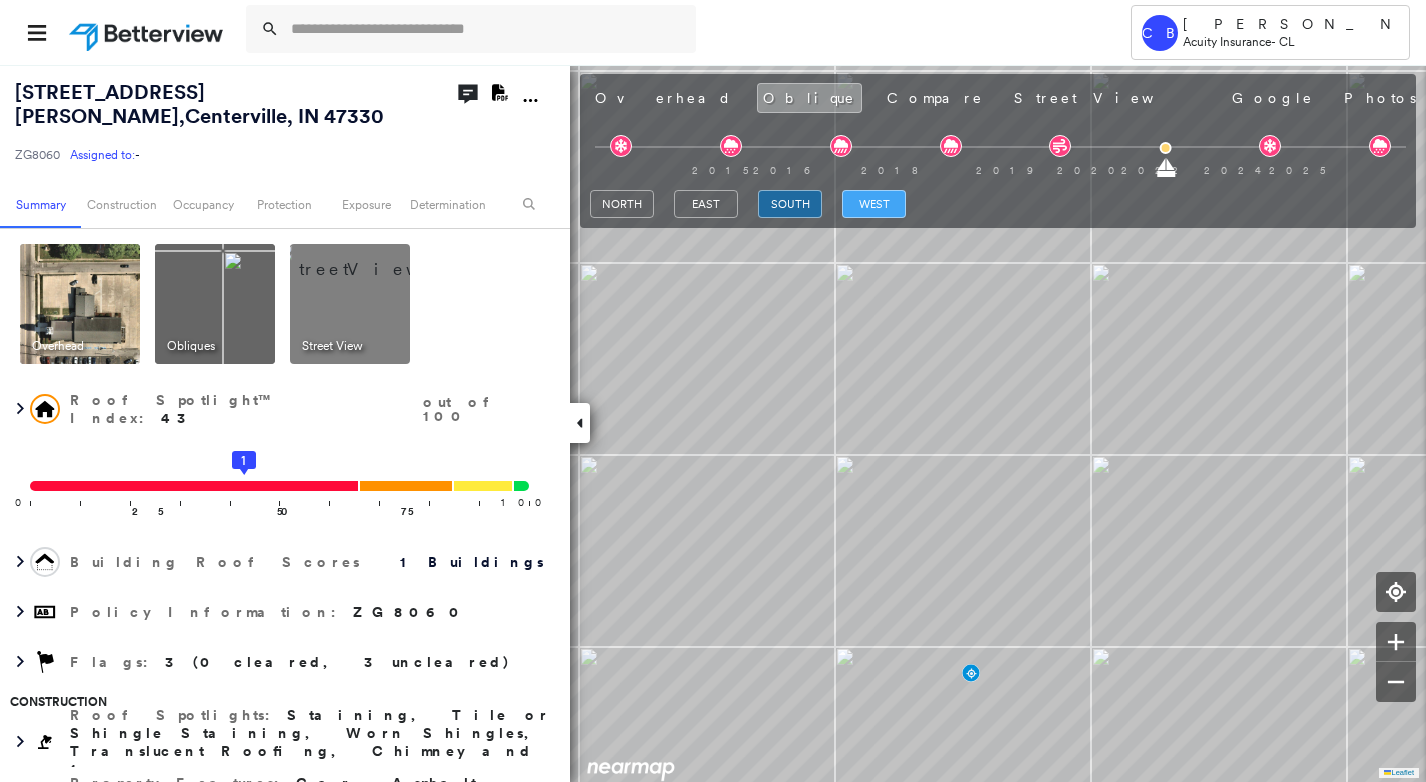 click on "west" at bounding box center [874, 204] 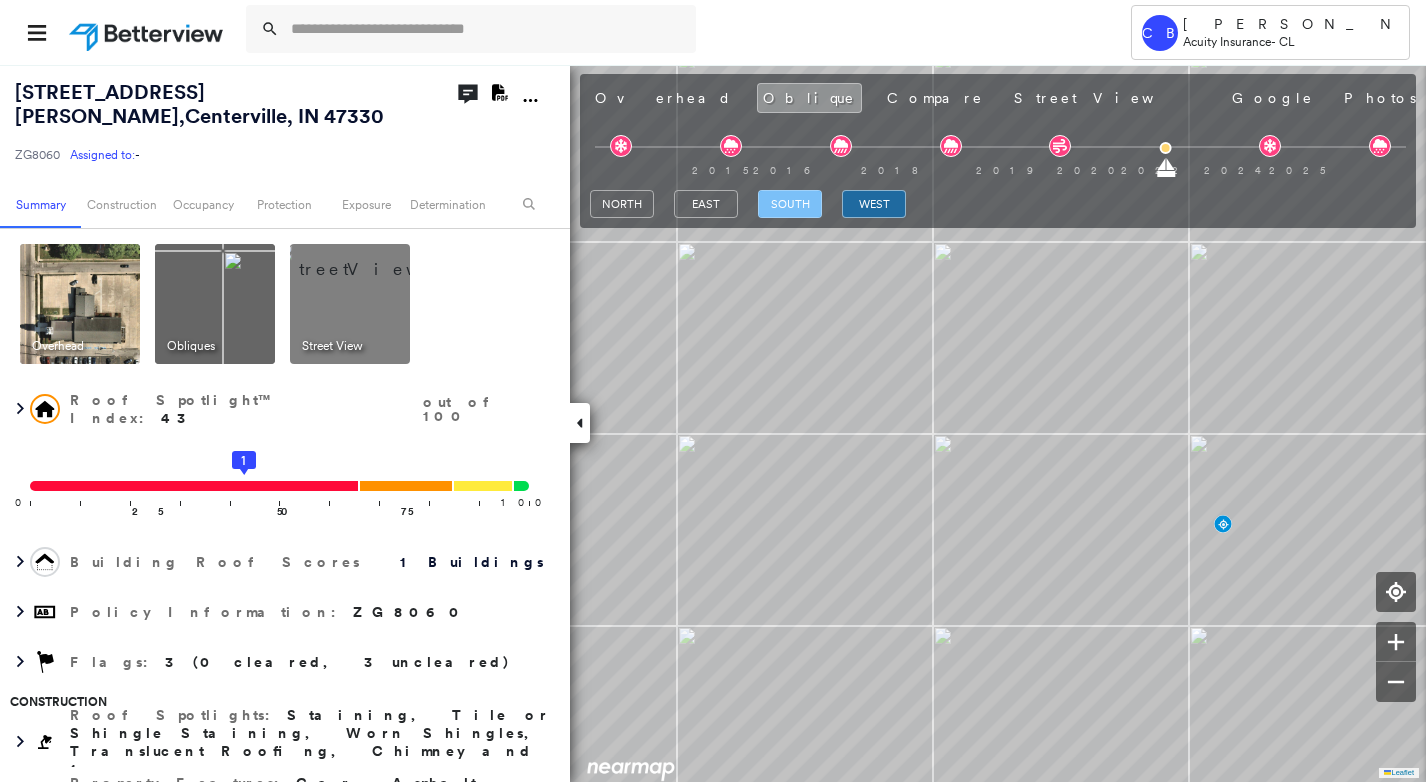 click on "south" at bounding box center (790, 204) 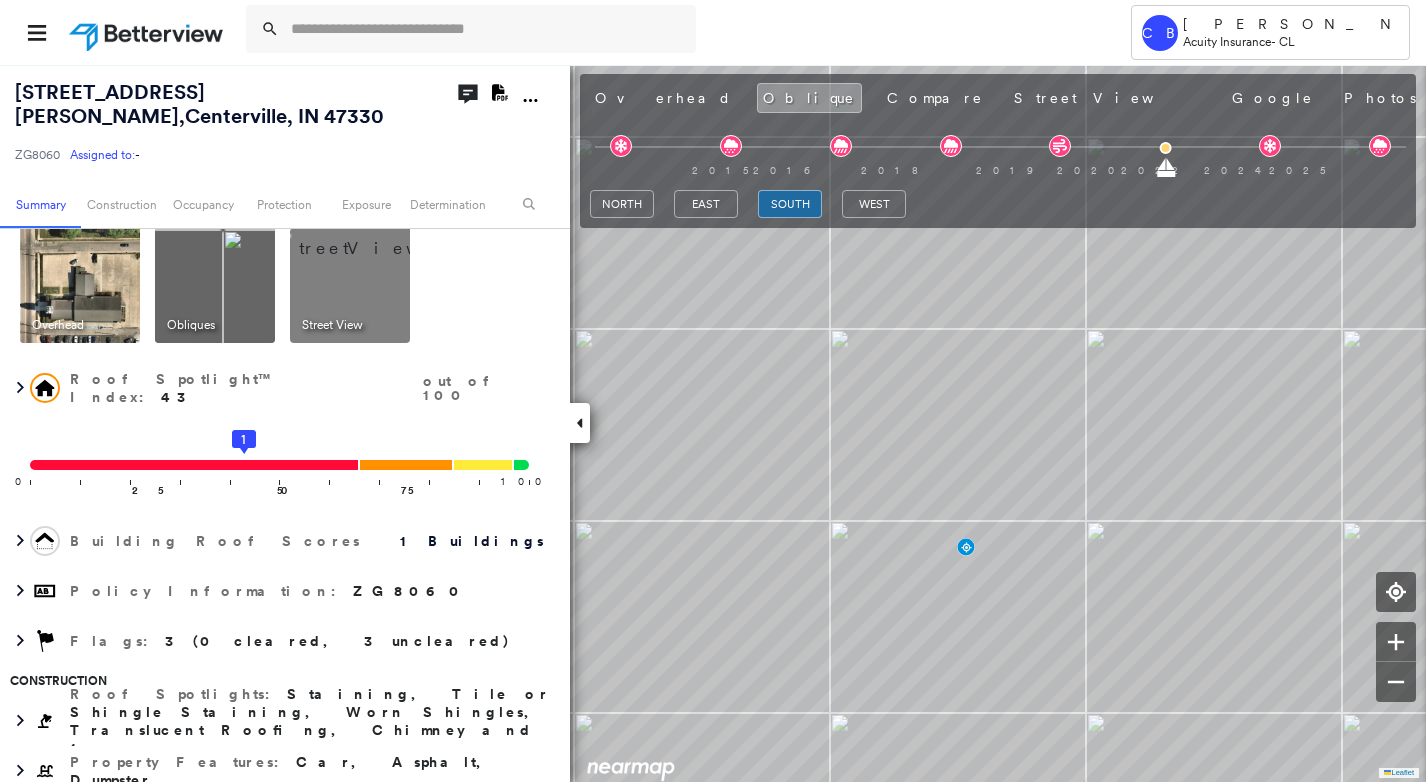 scroll, scrollTop: 0, scrollLeft: 0, axis: both 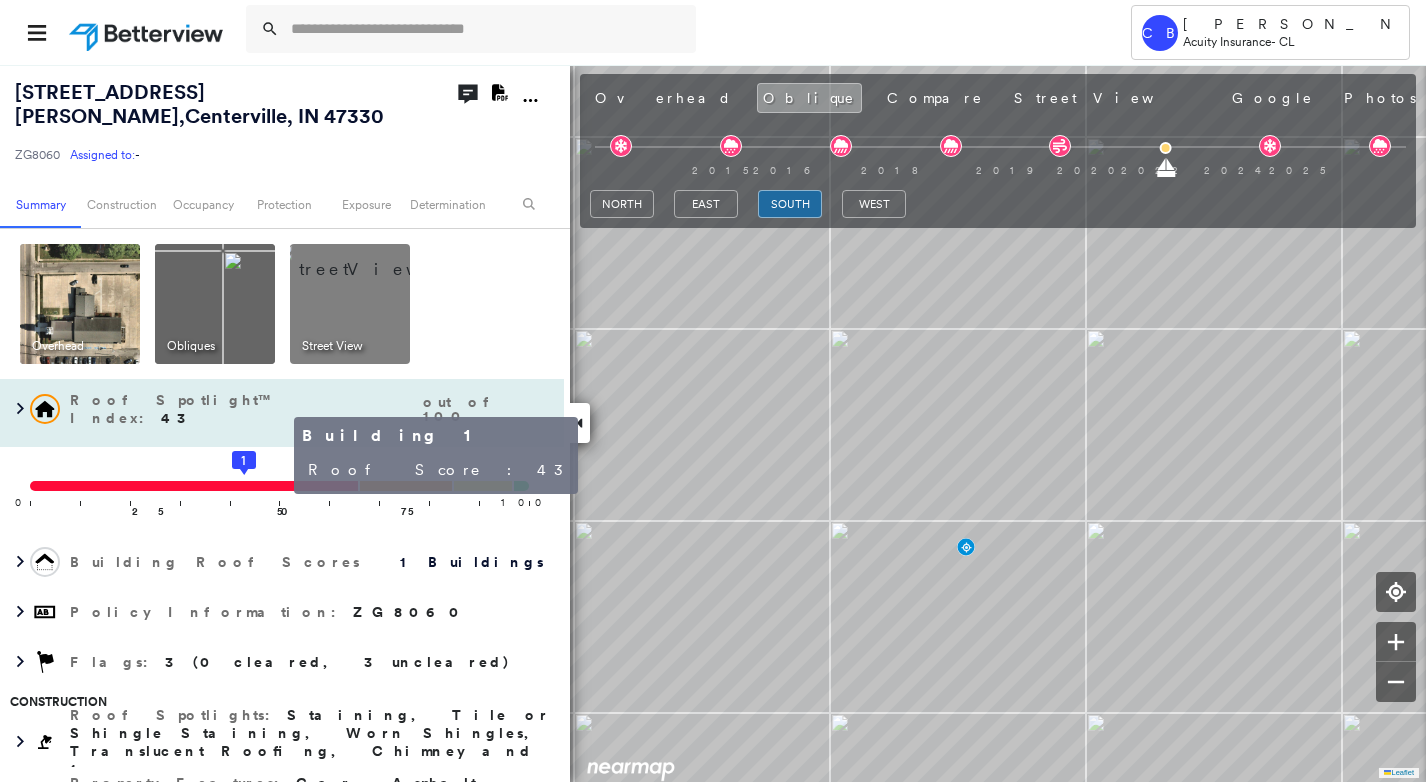click on "1" 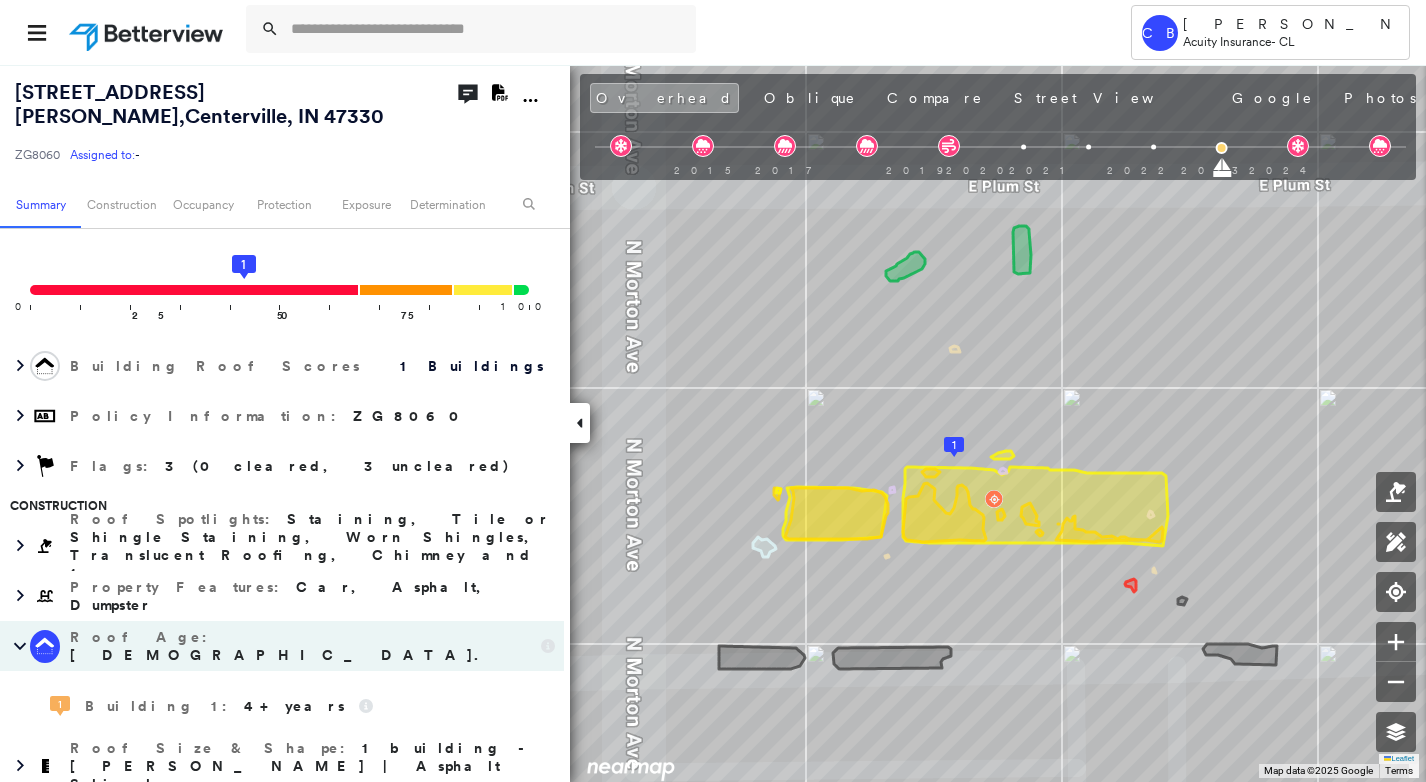 scroll, scrollTop: 200, scrollLeft: 0, axis: vertical 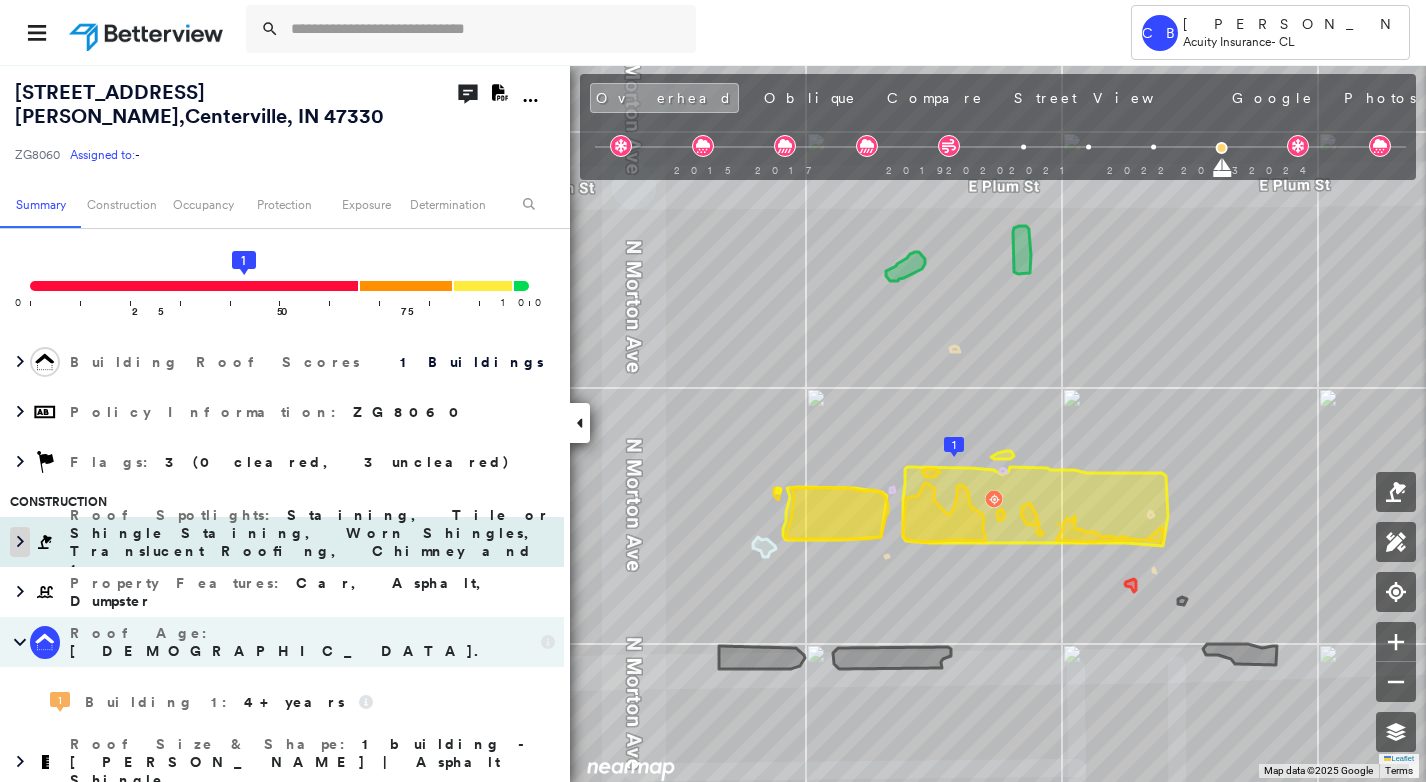 click at bounding box center (20, 542) 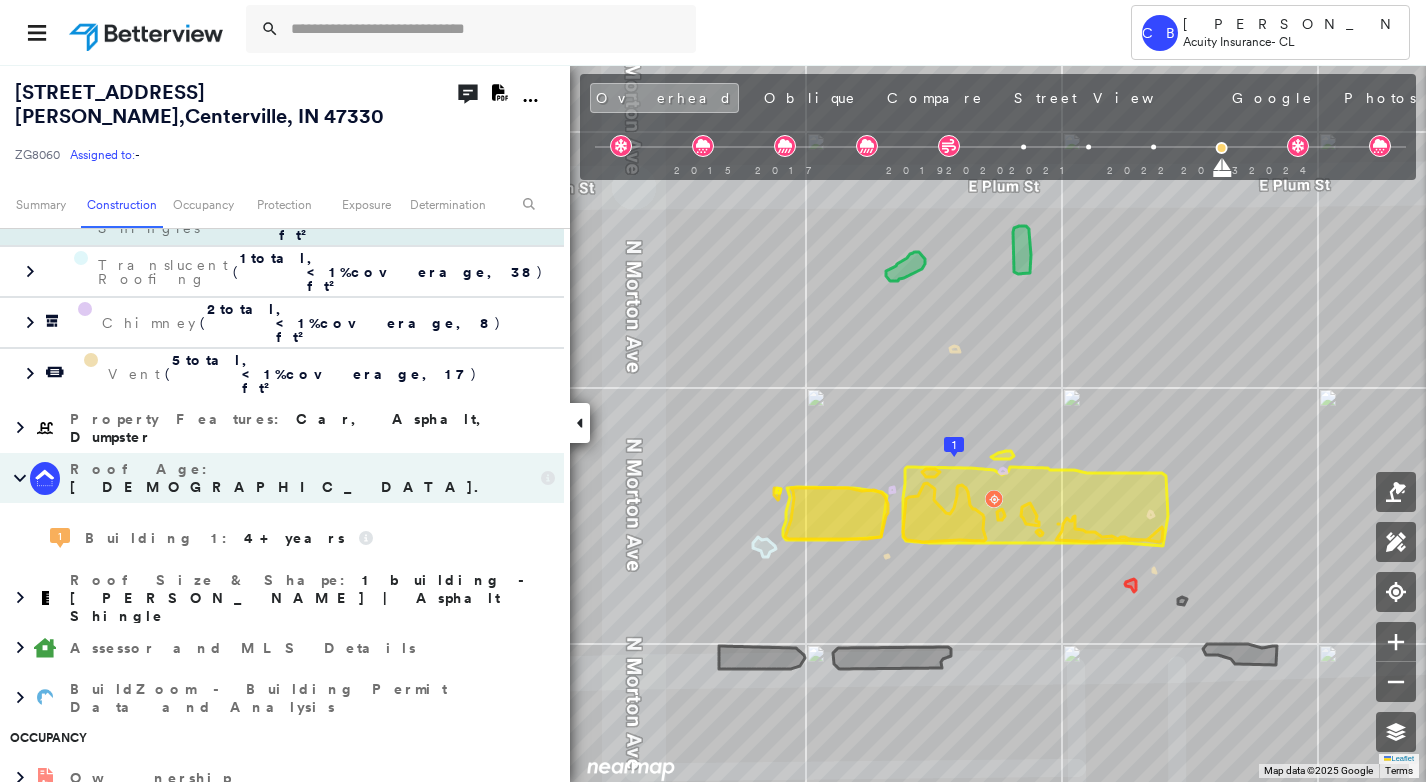 scroll, scrollTop: 700, scrollLeft: 0, axis: vertical 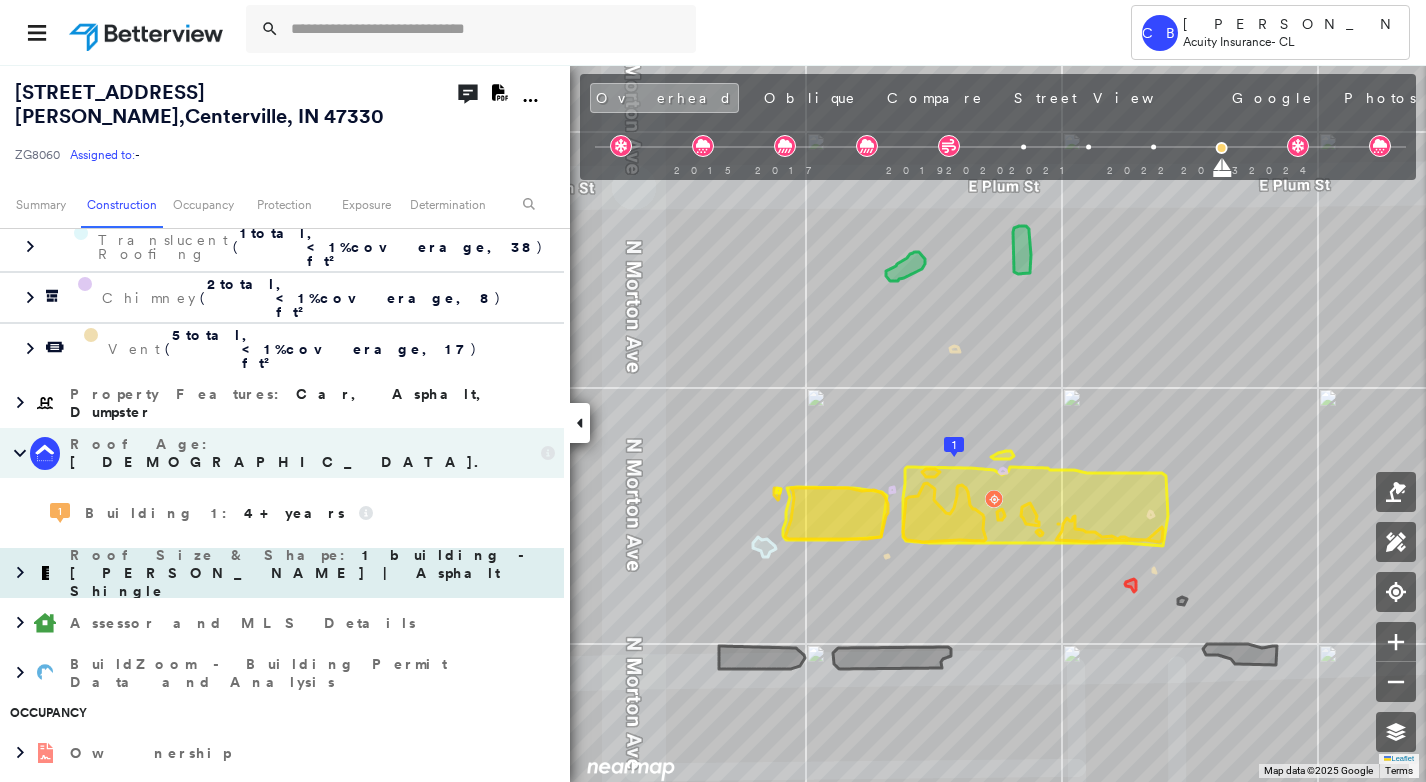 click at bounding box center (45, 573) 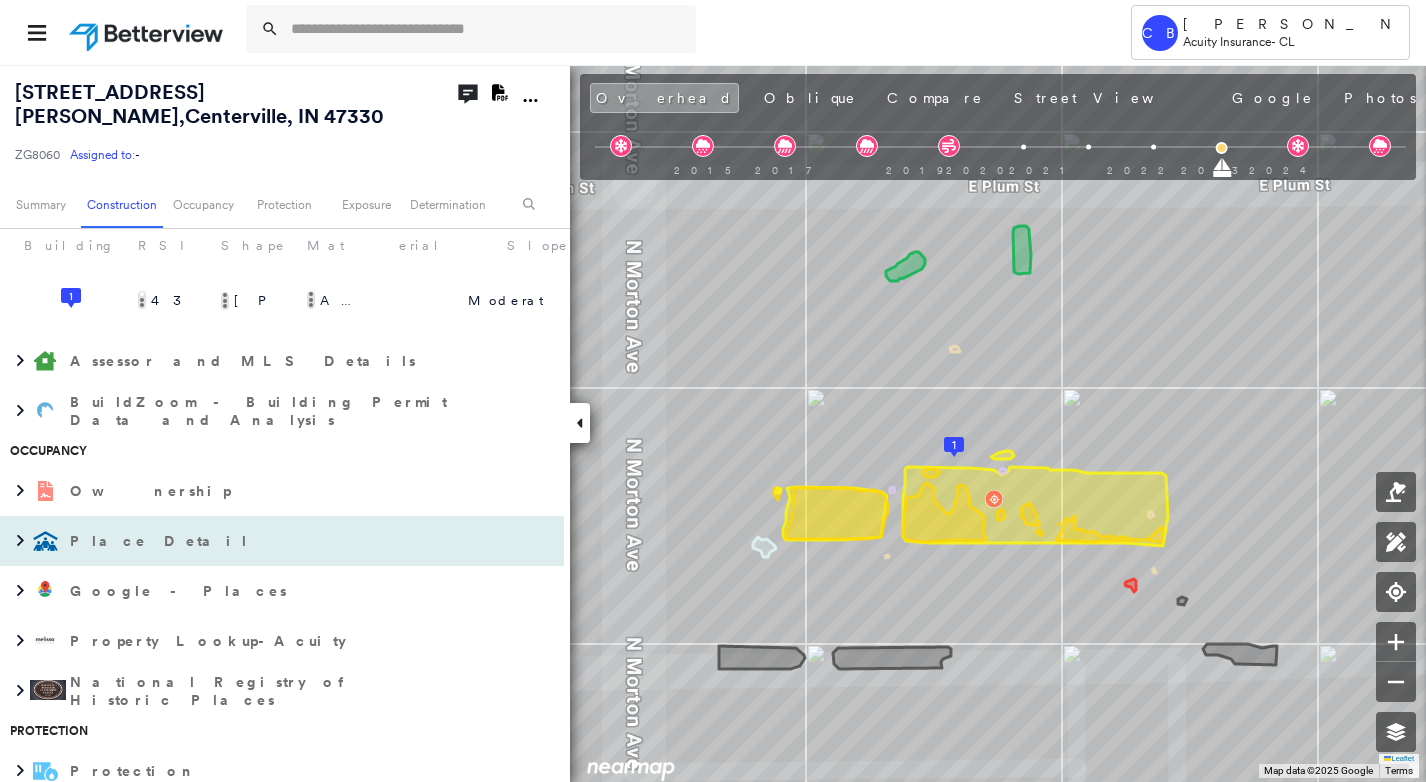 scroll, scrollTop: 1200, scrollLeft: 0, axis: vertical 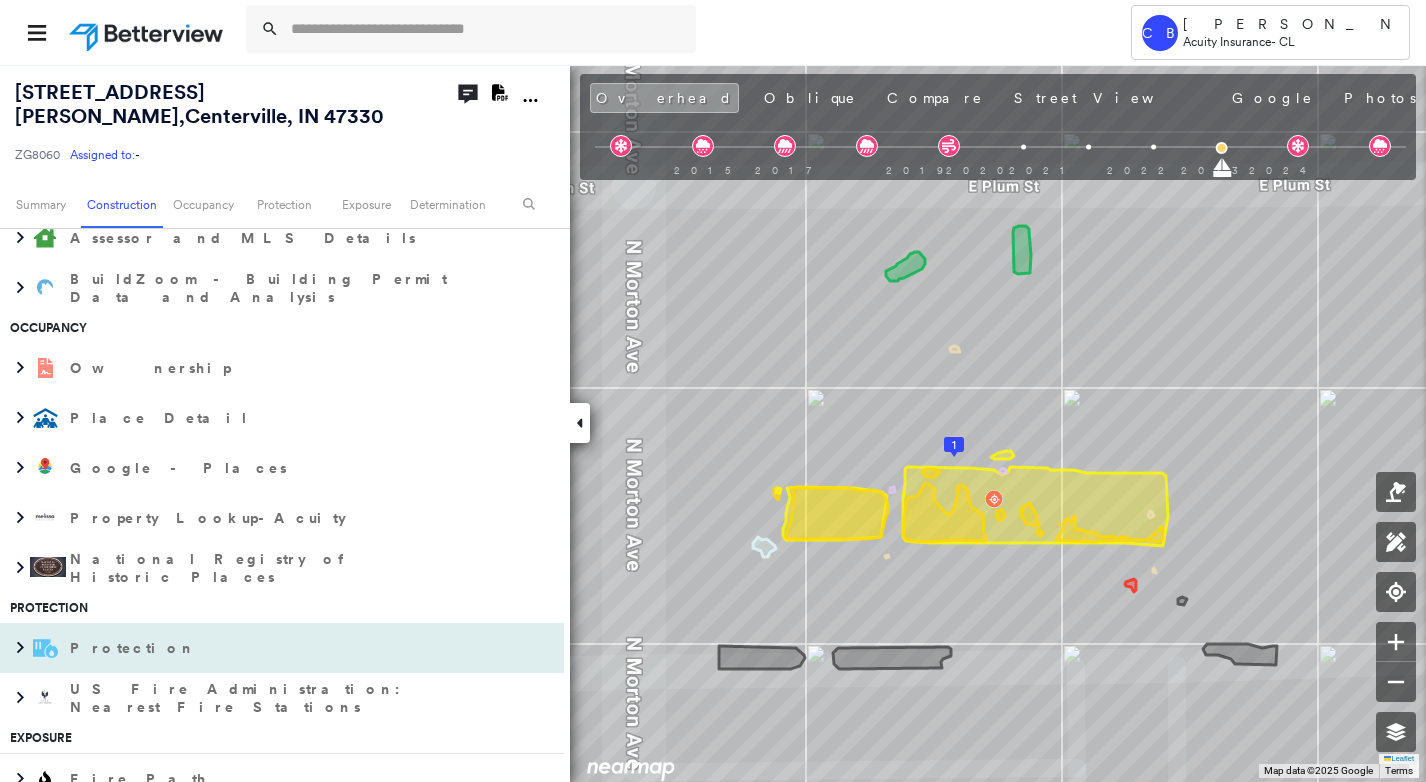 click on "Protection" at bounding box center [135, 648] 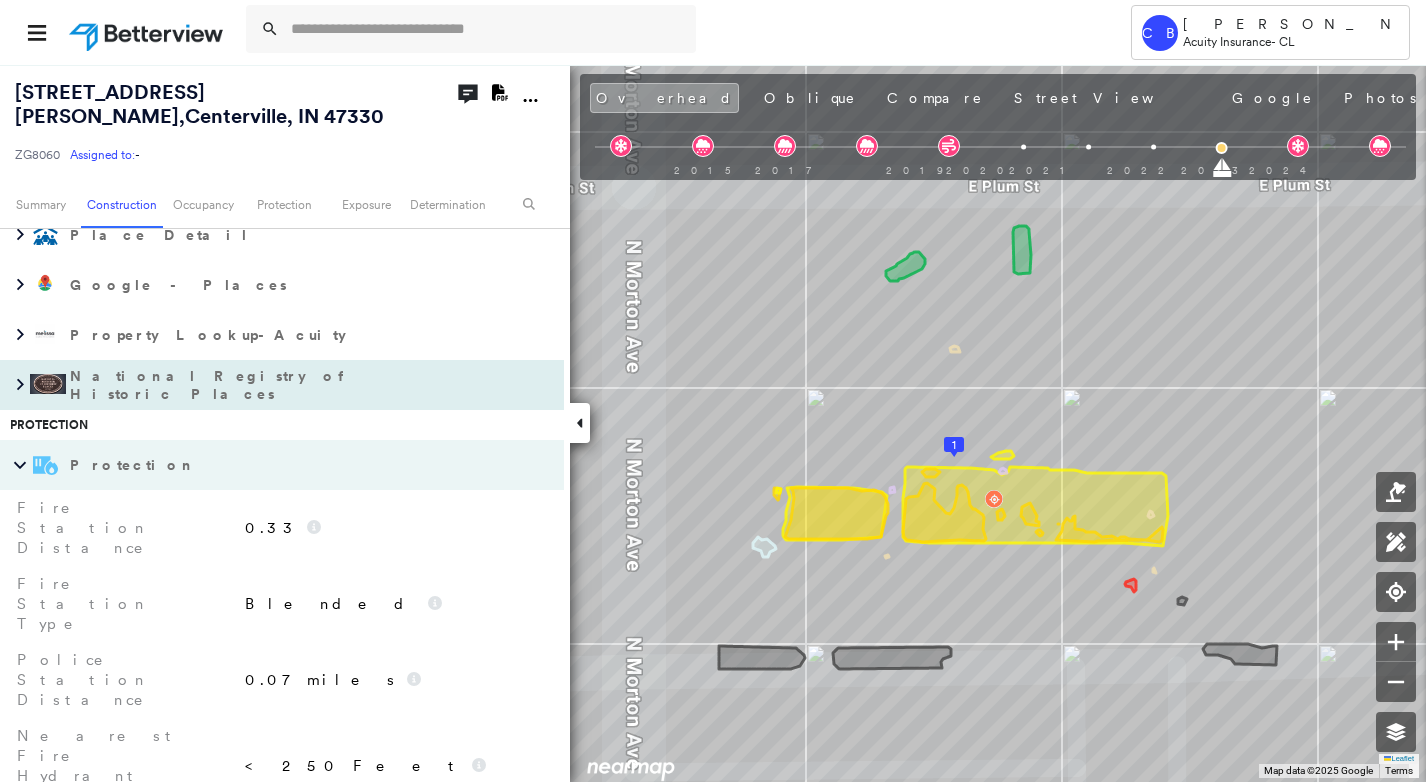 scroll, scrollTop: 1400, scrollLeft: 0, axis: vertical 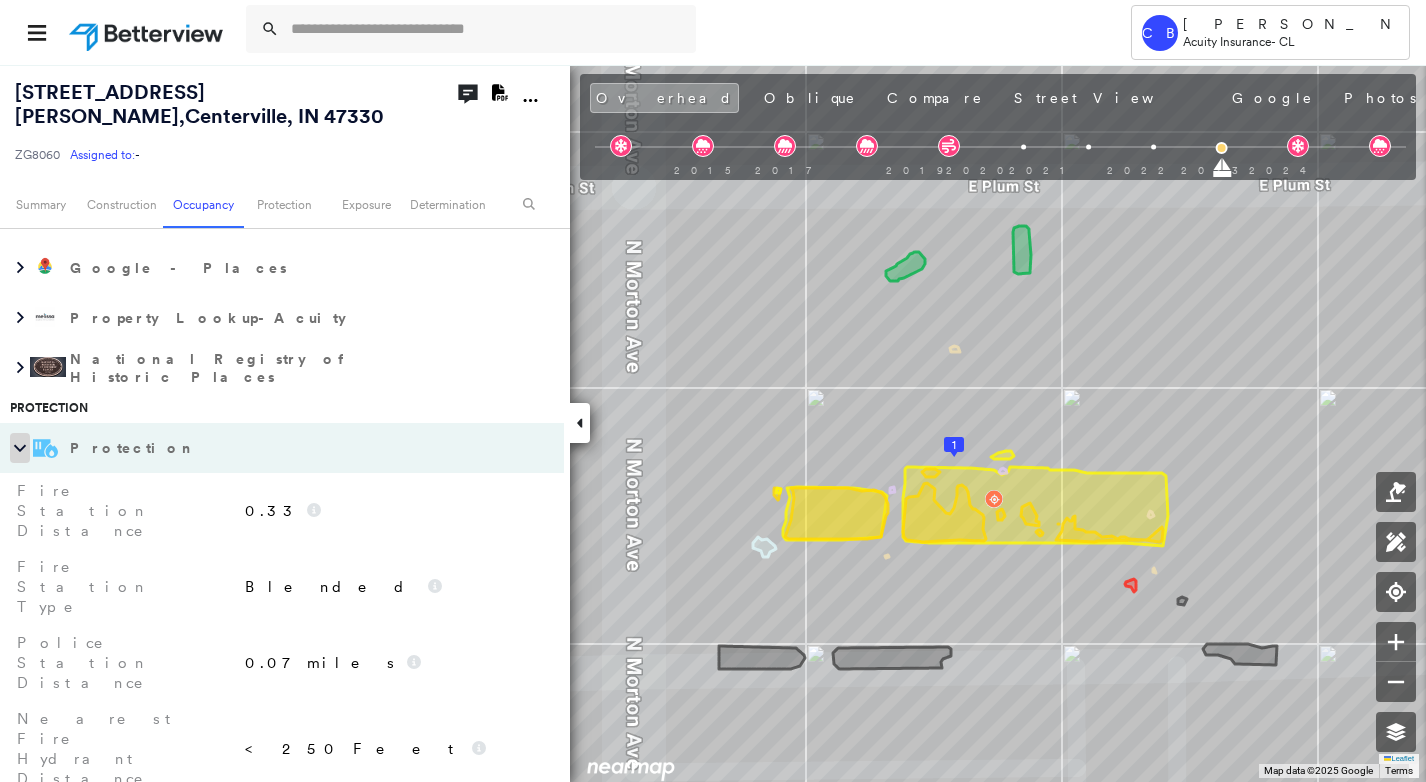 click 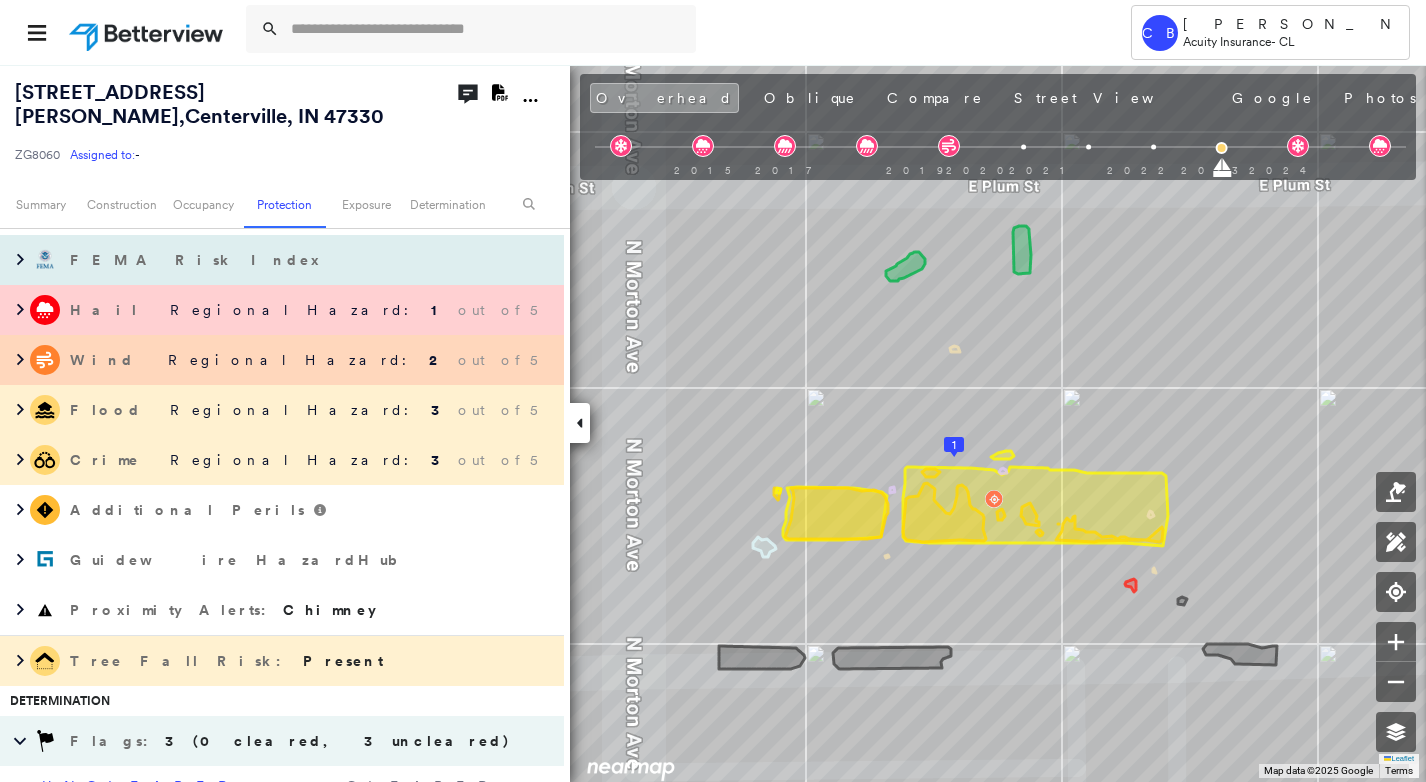 scroll, scrollTop: 1800, scrollLeft: 0, axis: vertical 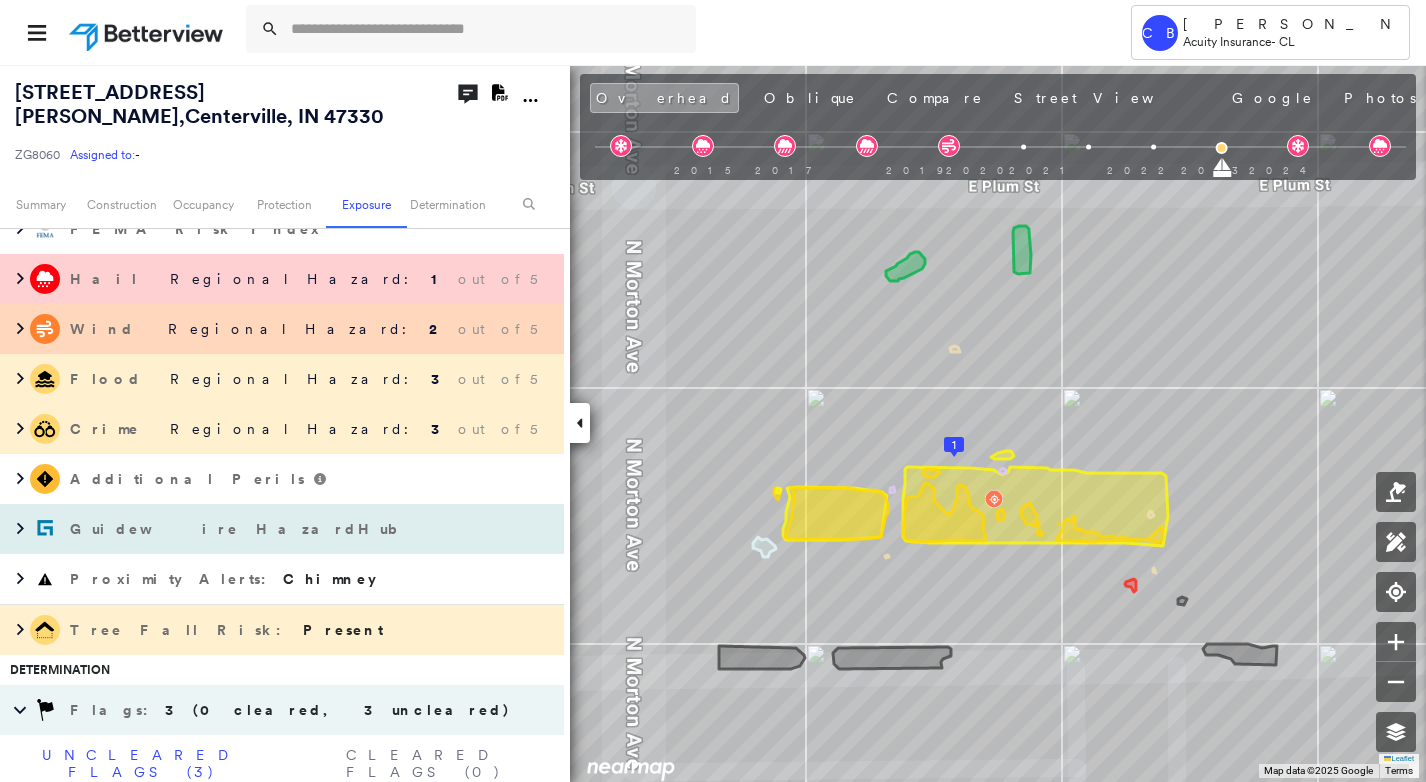 click at bounding box center [45, 528] 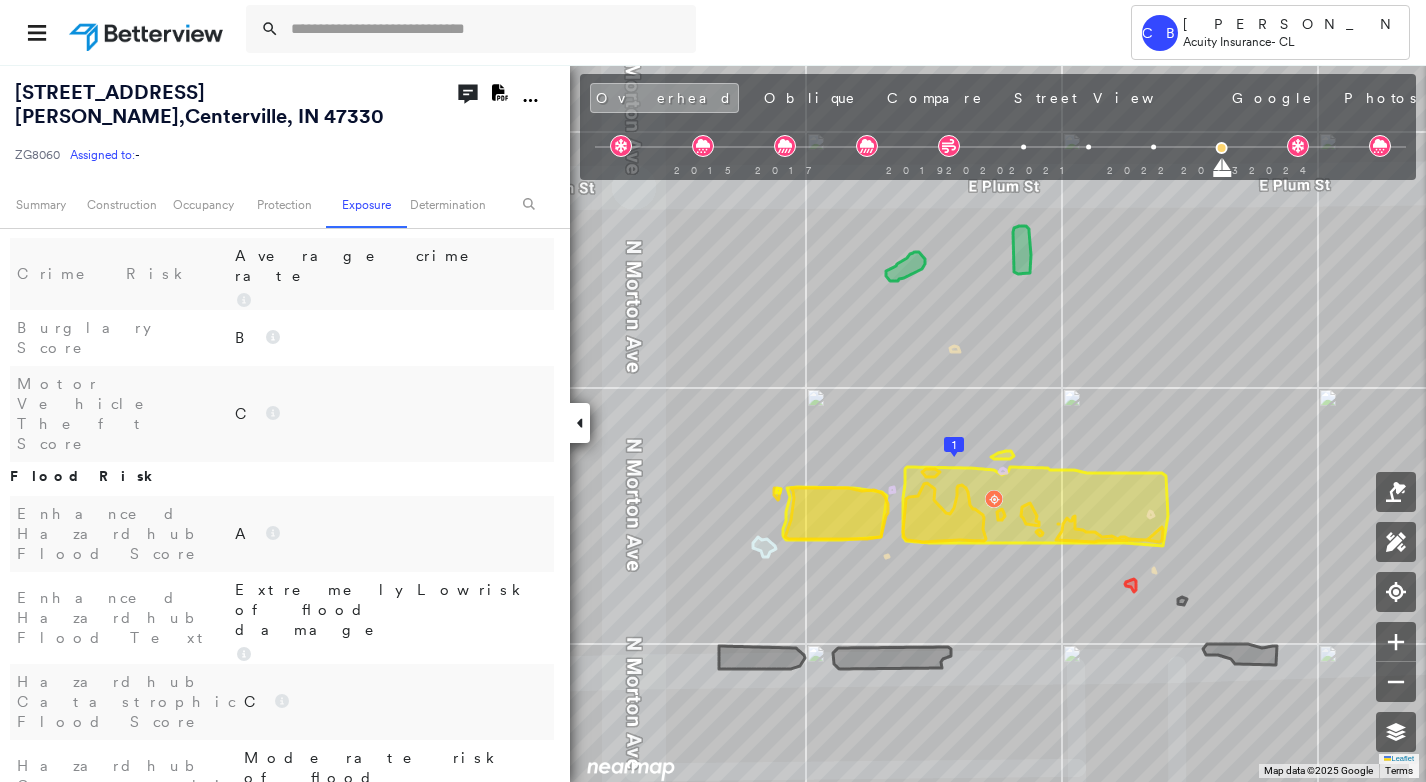 scroll, scrollTop: 3700, scrollLeft: 0, axis: vertical 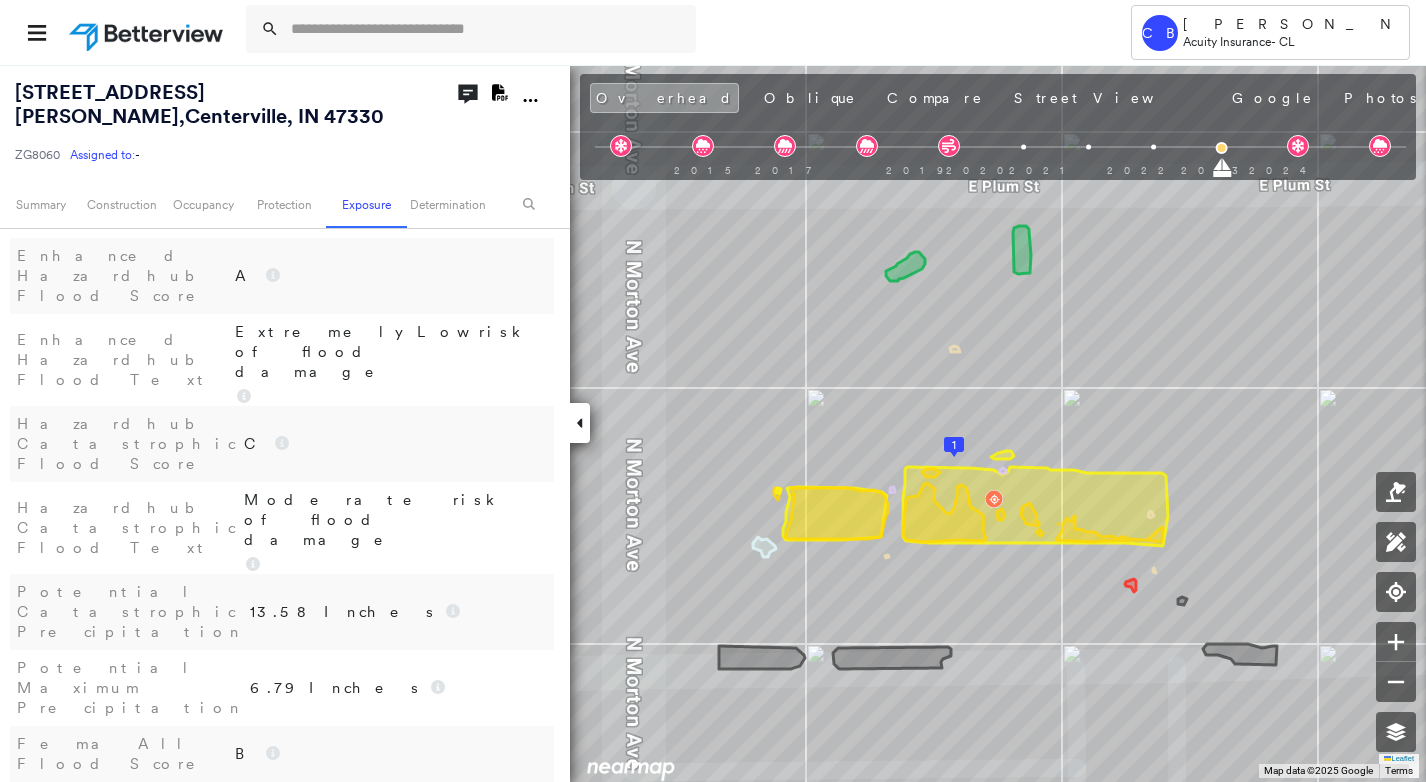 click 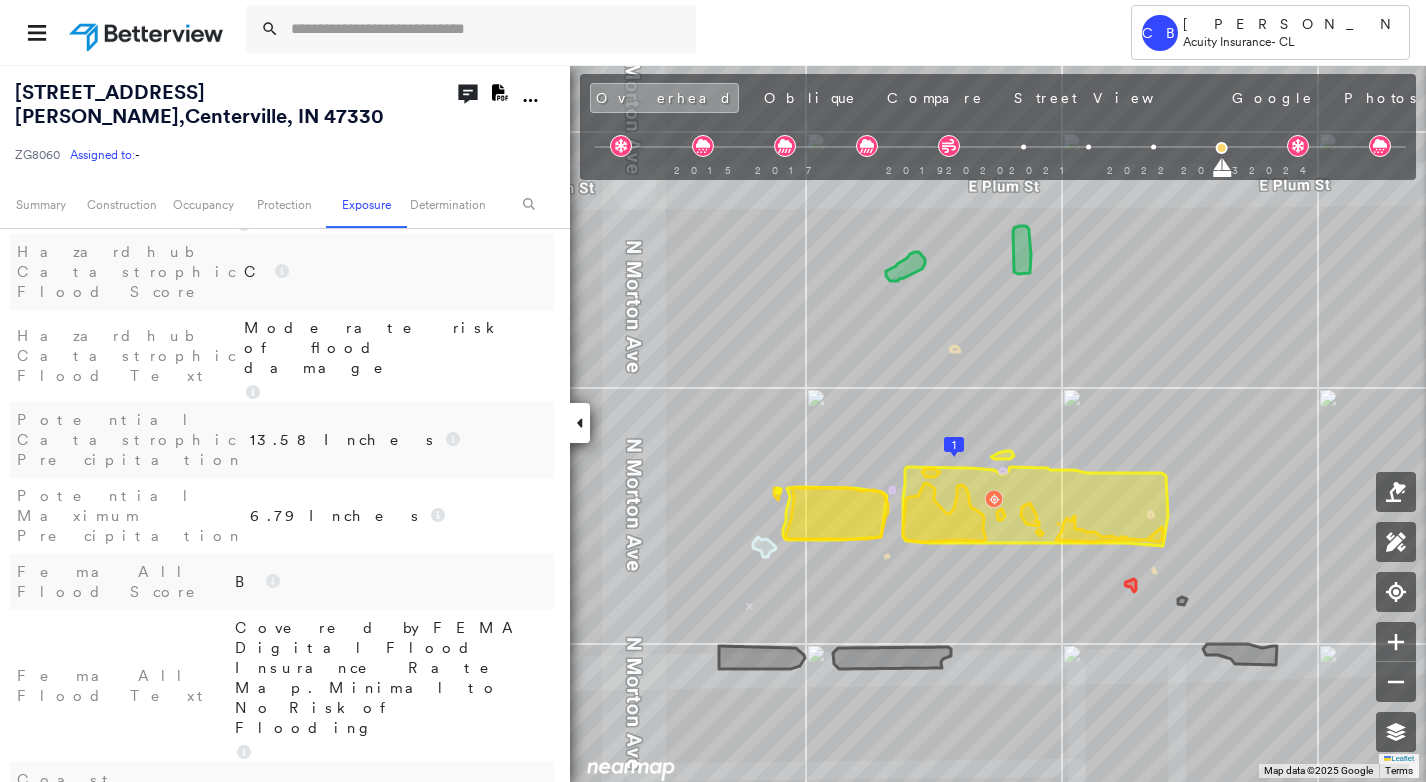 scroll, scrollTop: 3900, scrollLeft: 0, axis: vertical 